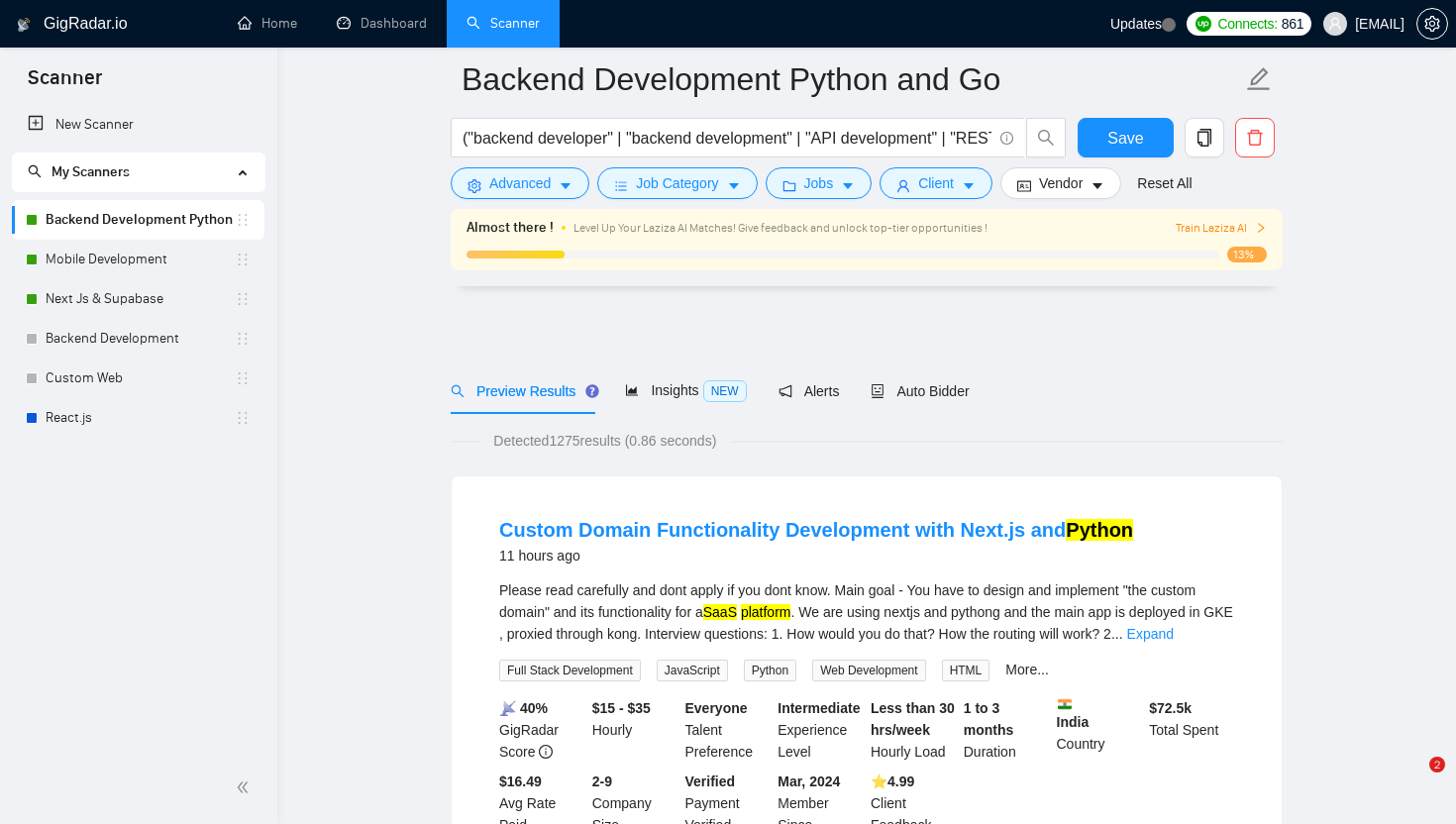 scroll, scrollTop: 2783, scrollLeft: 0, axis: vertical 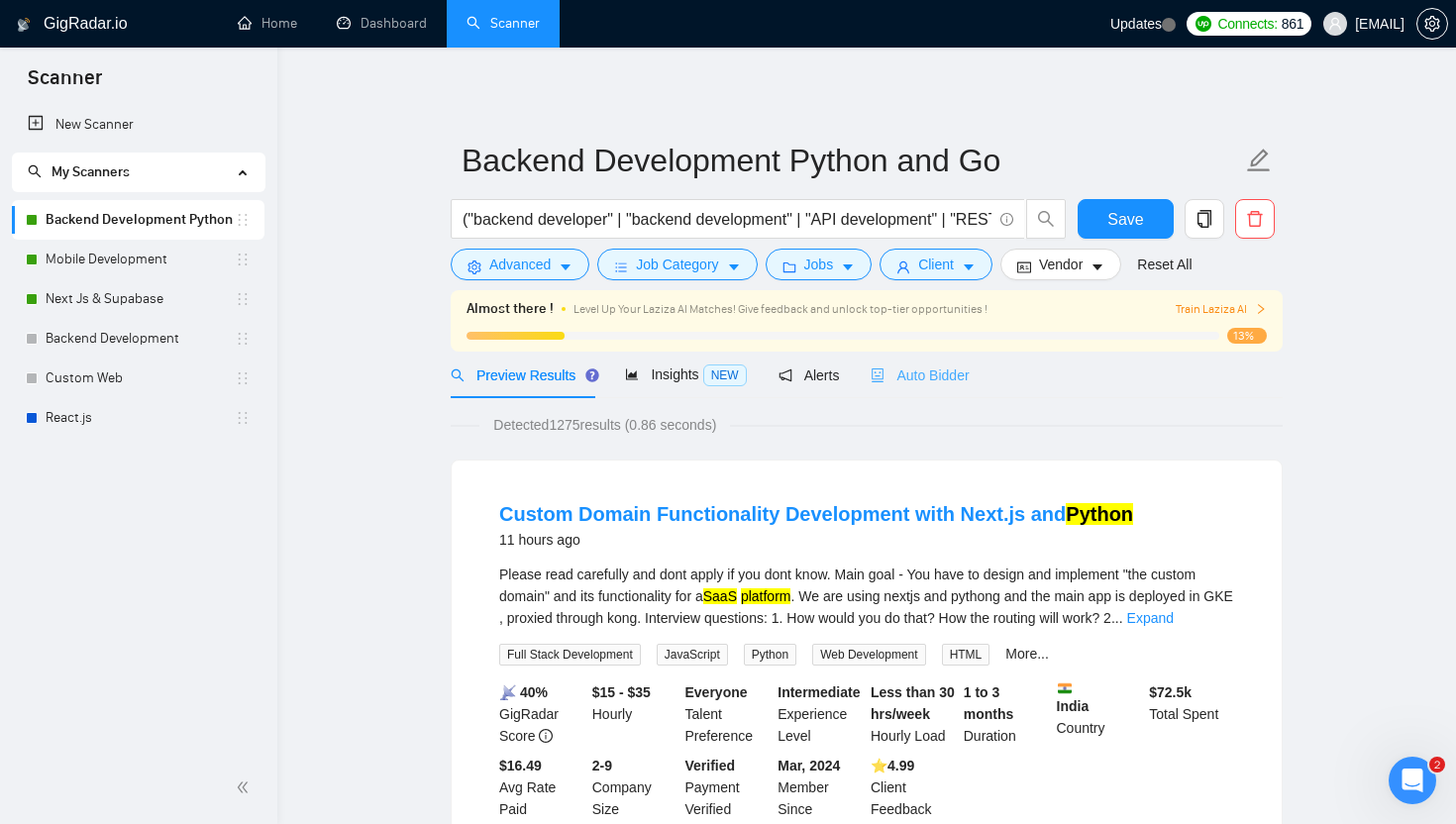 click on "Auto Bidder" at bounding box center [919, 374] 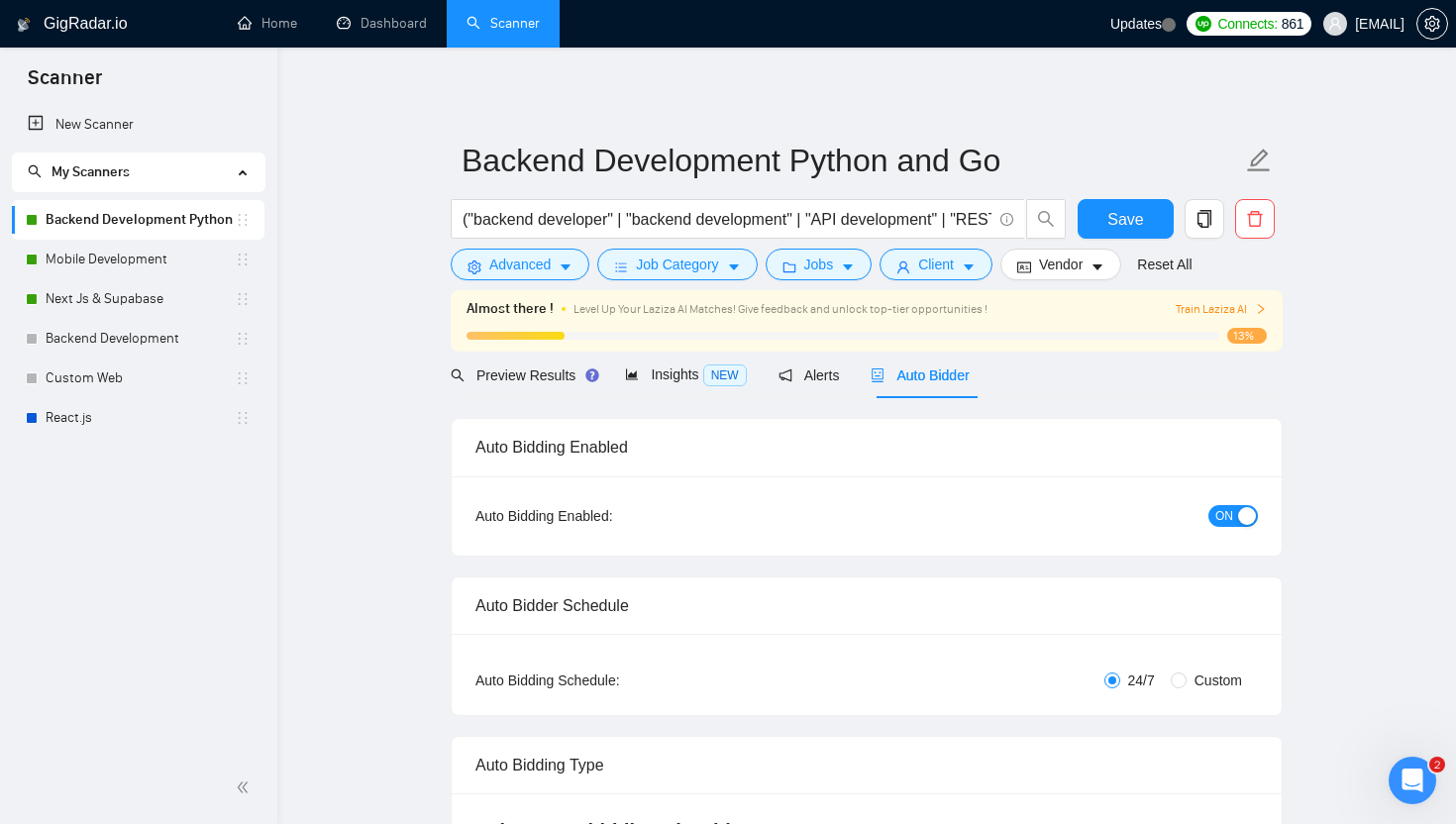 checkbox on "true" 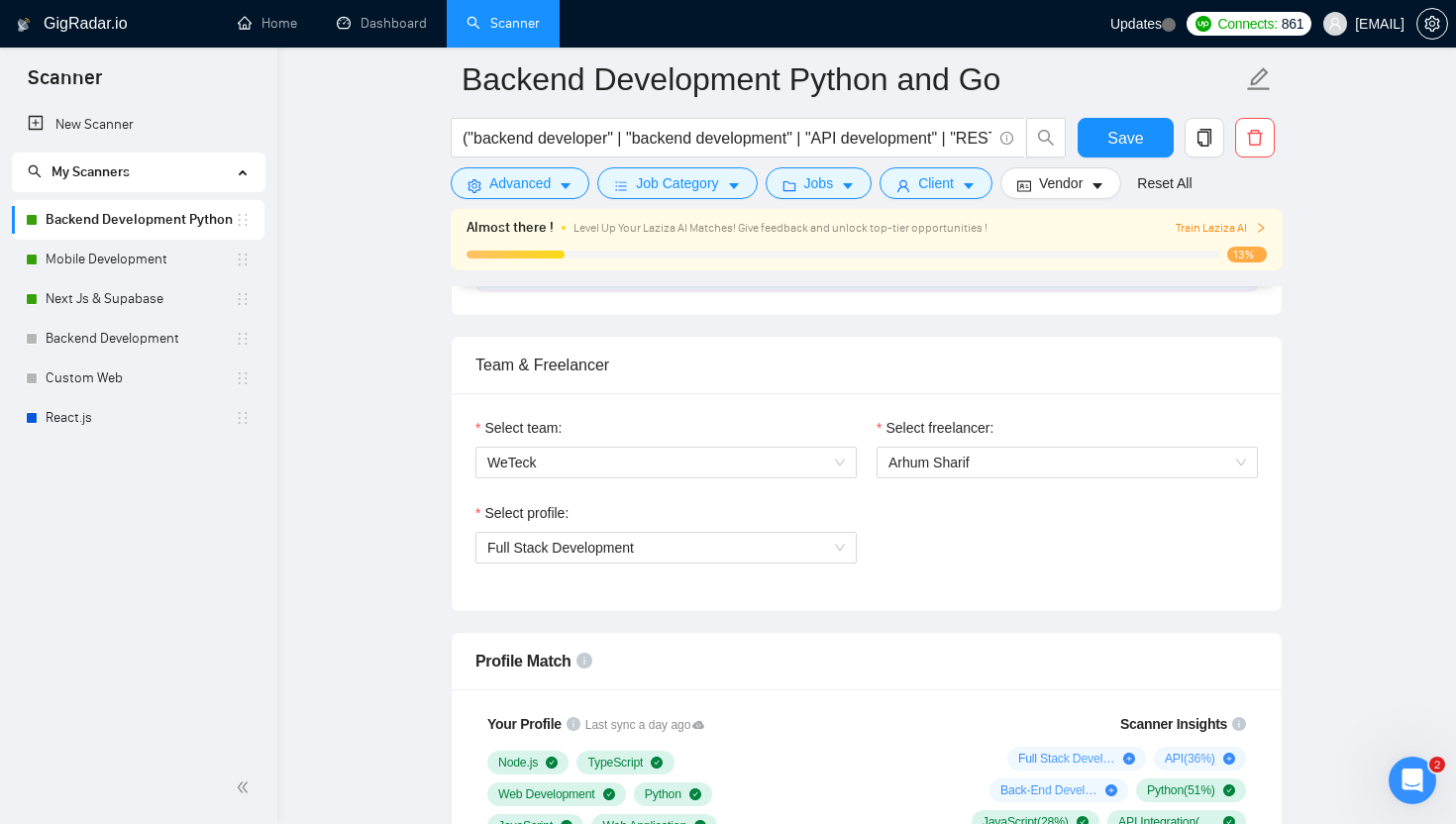 scroll, scrollTop: 0, scrollLeft: 0, axis: both 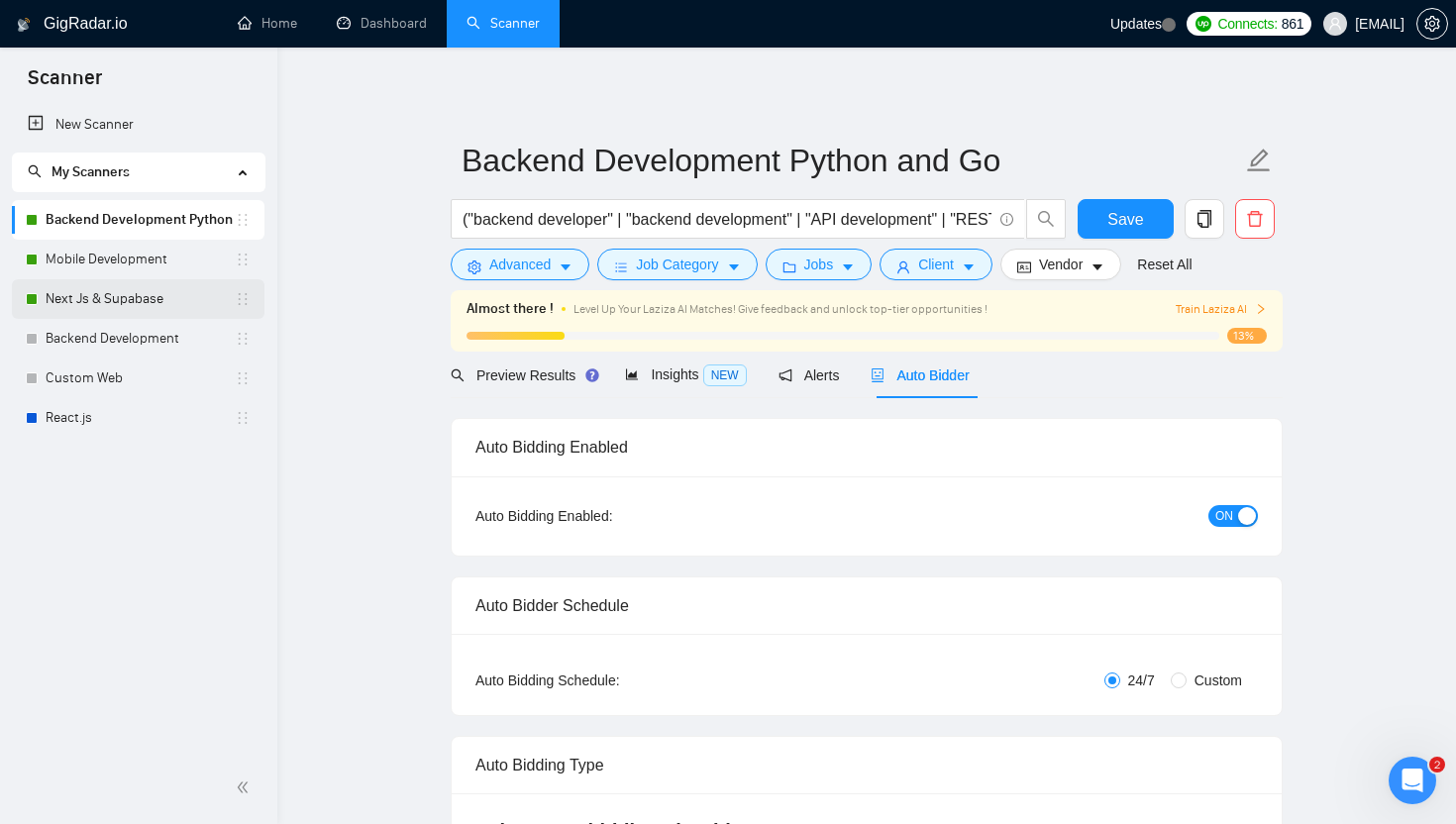 click on "Next Js & Supabase" at bounding box center [140, 299] 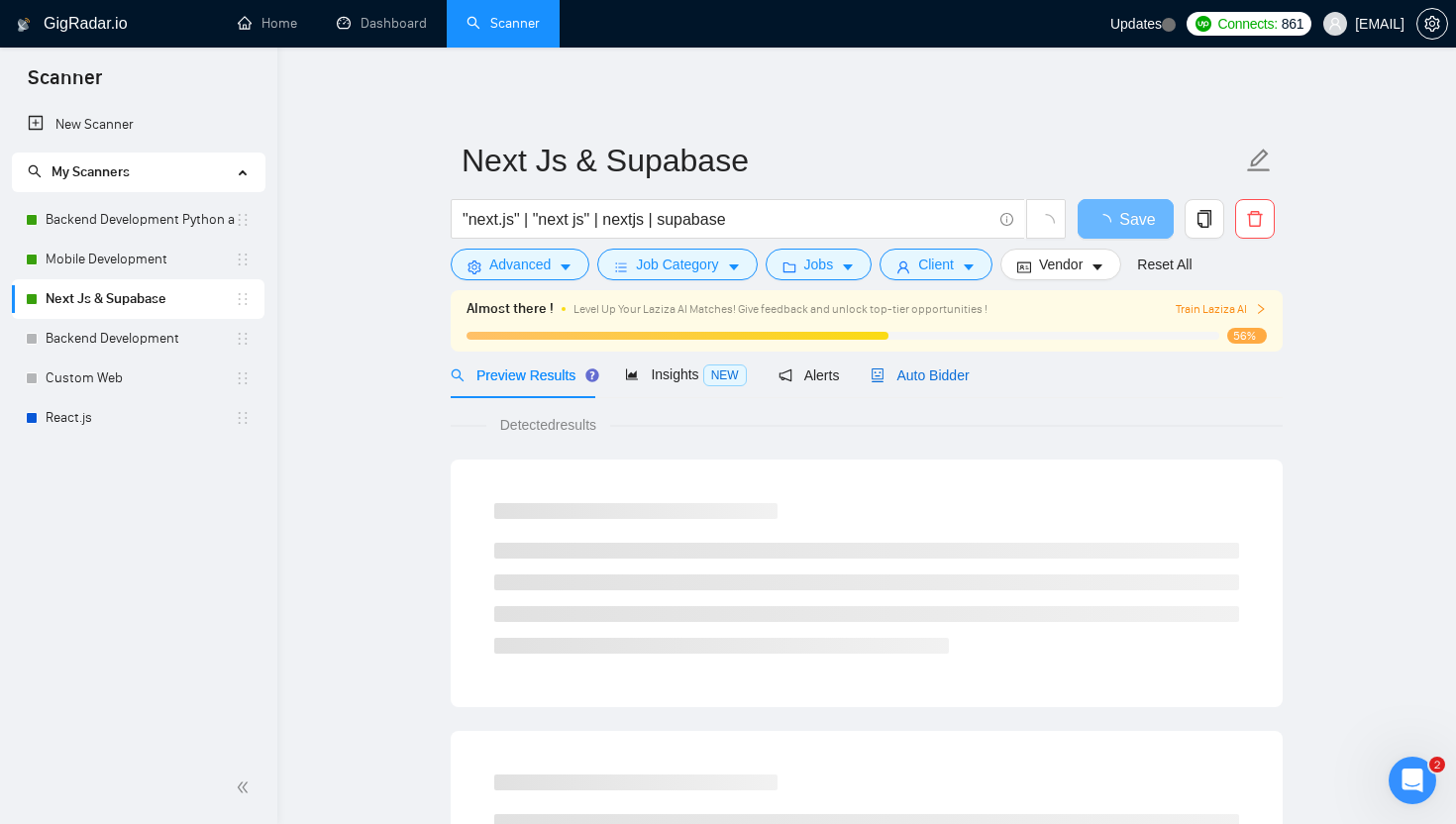 click on "Auto Bidder" at bounding box center [919, 375] 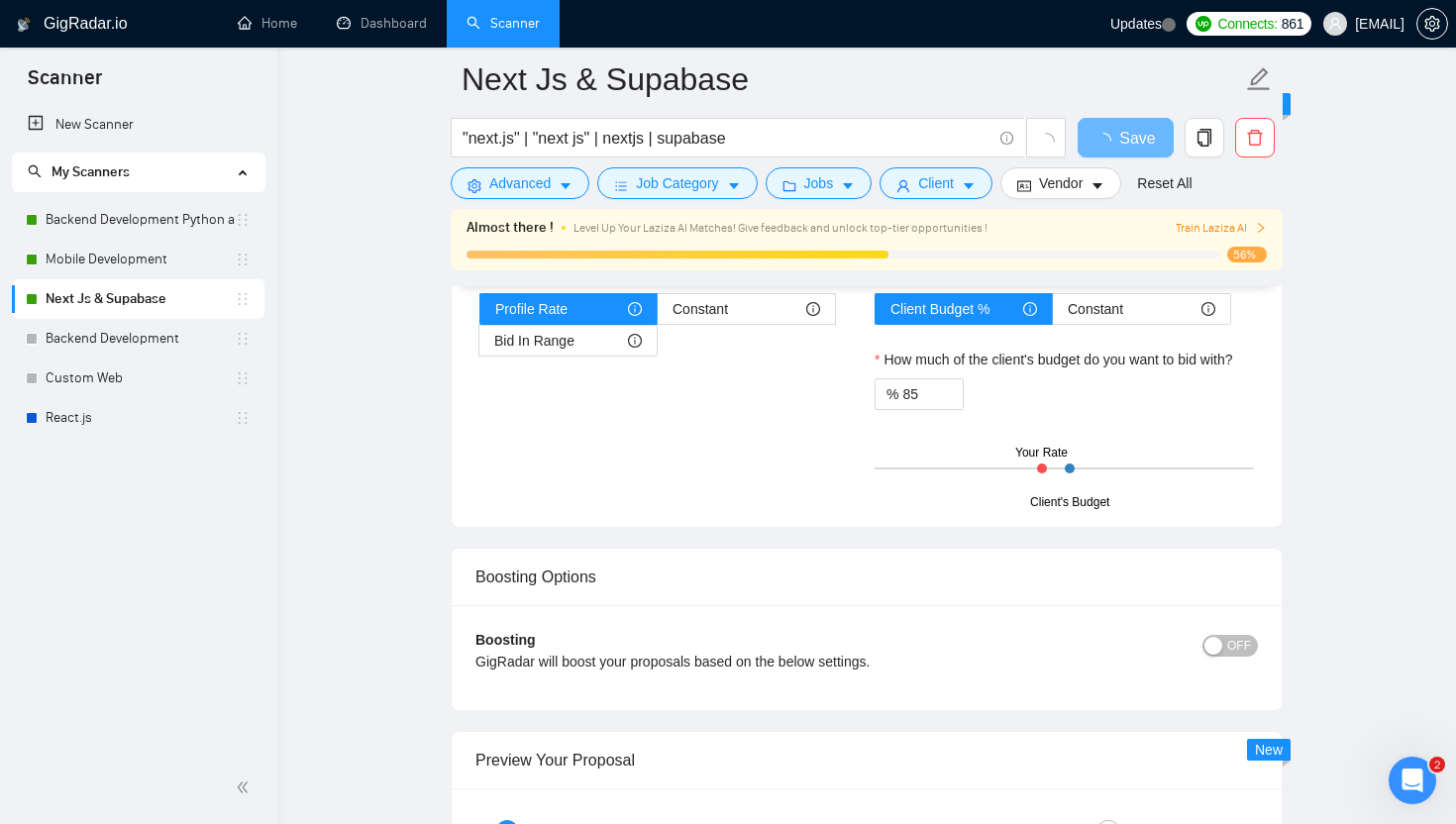 type 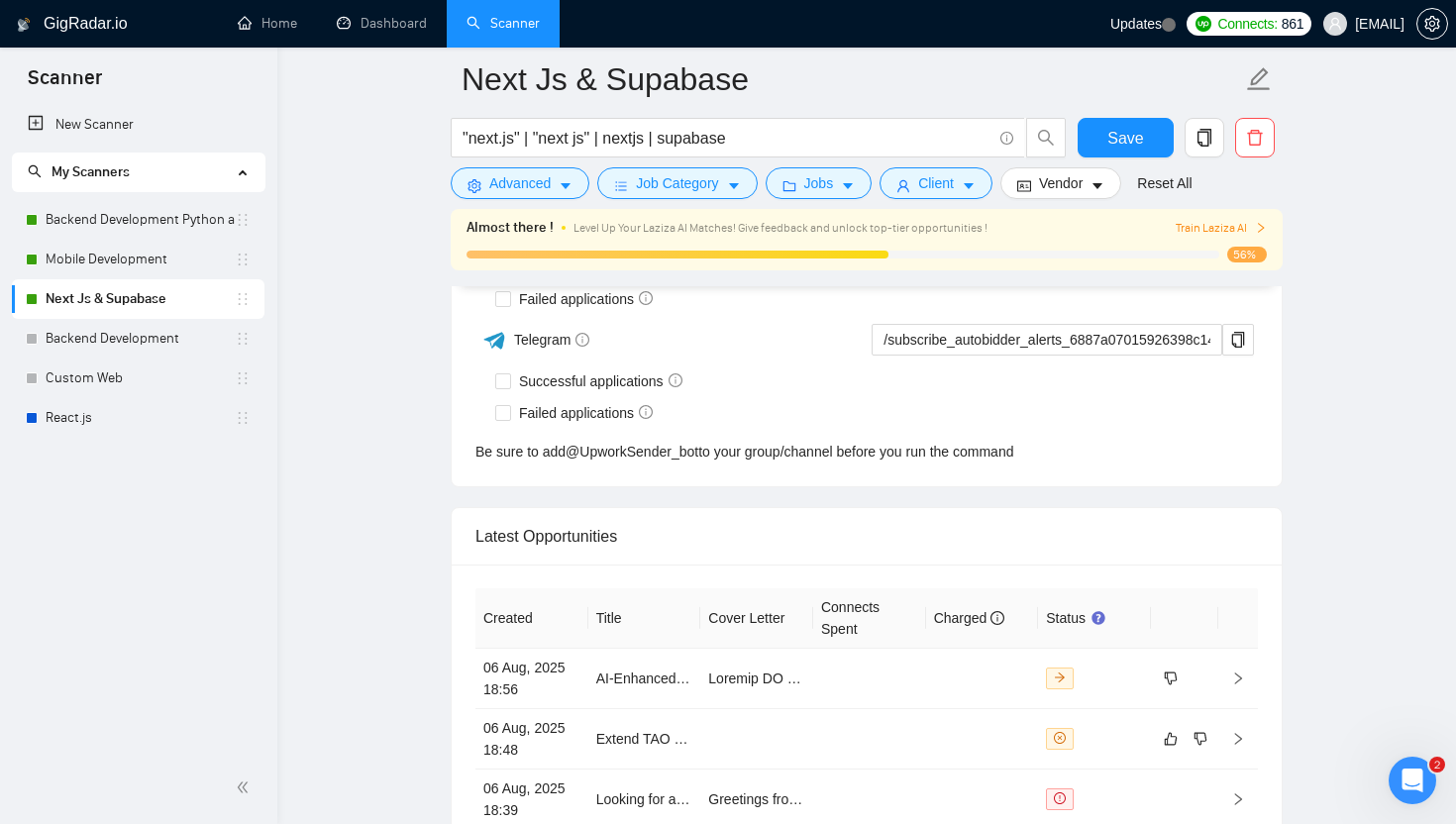 scroll, scrollTop: 5430, scrollLeft: 0, axis: vertical 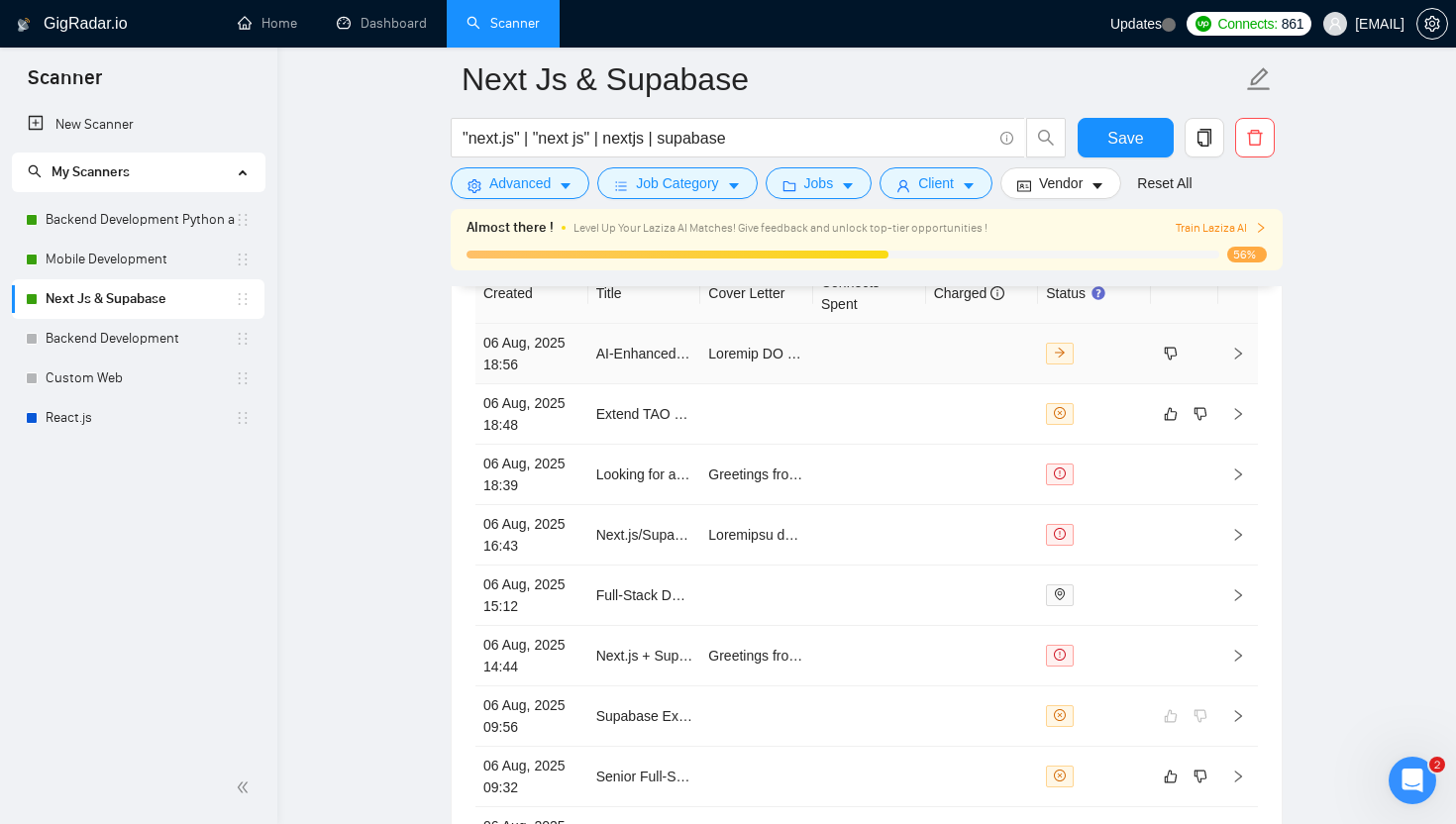 click at bounding box center (870, 354) 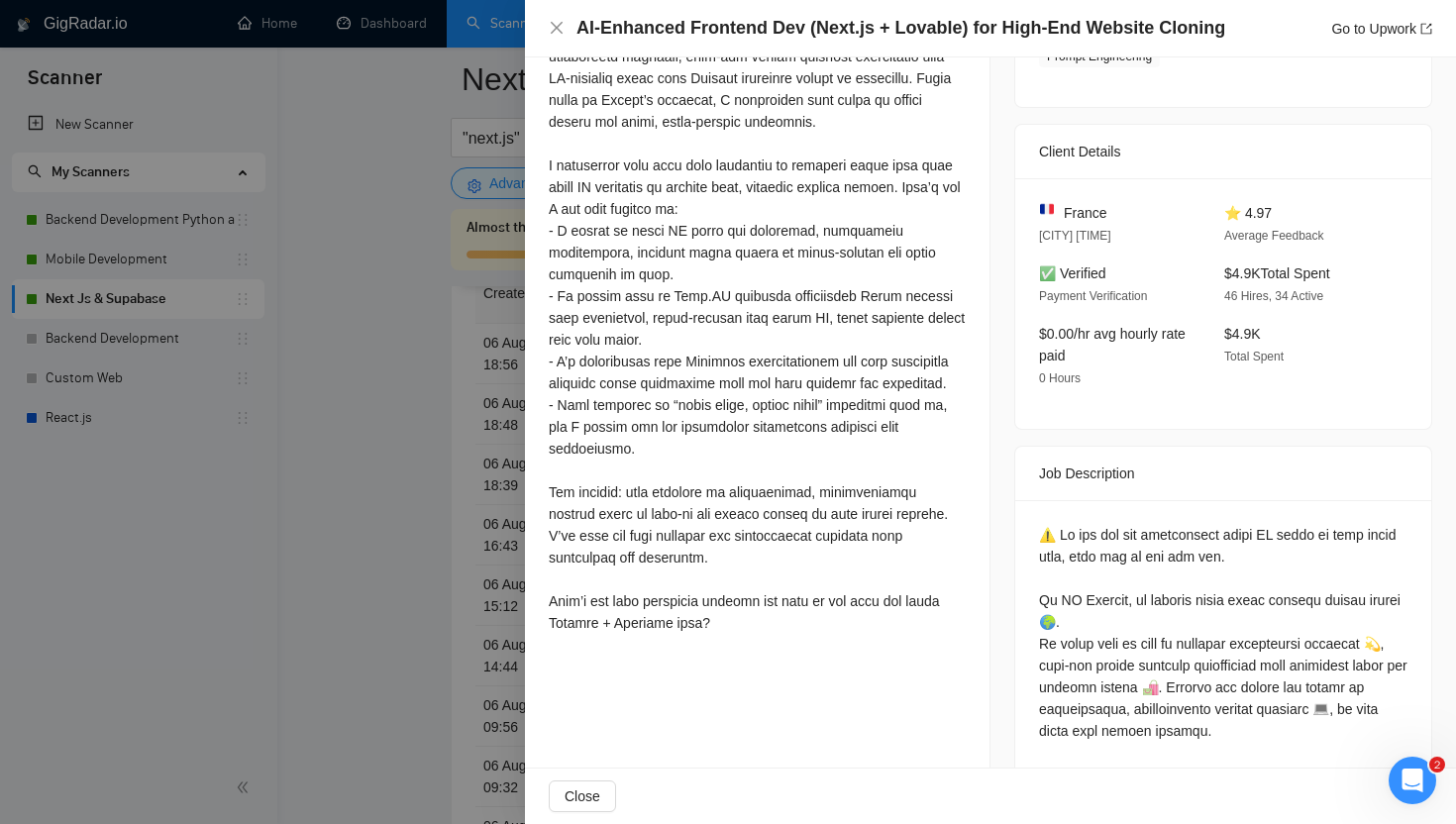 scroll, scrollTop: 396, scrollLeft: 0, axis: vertical 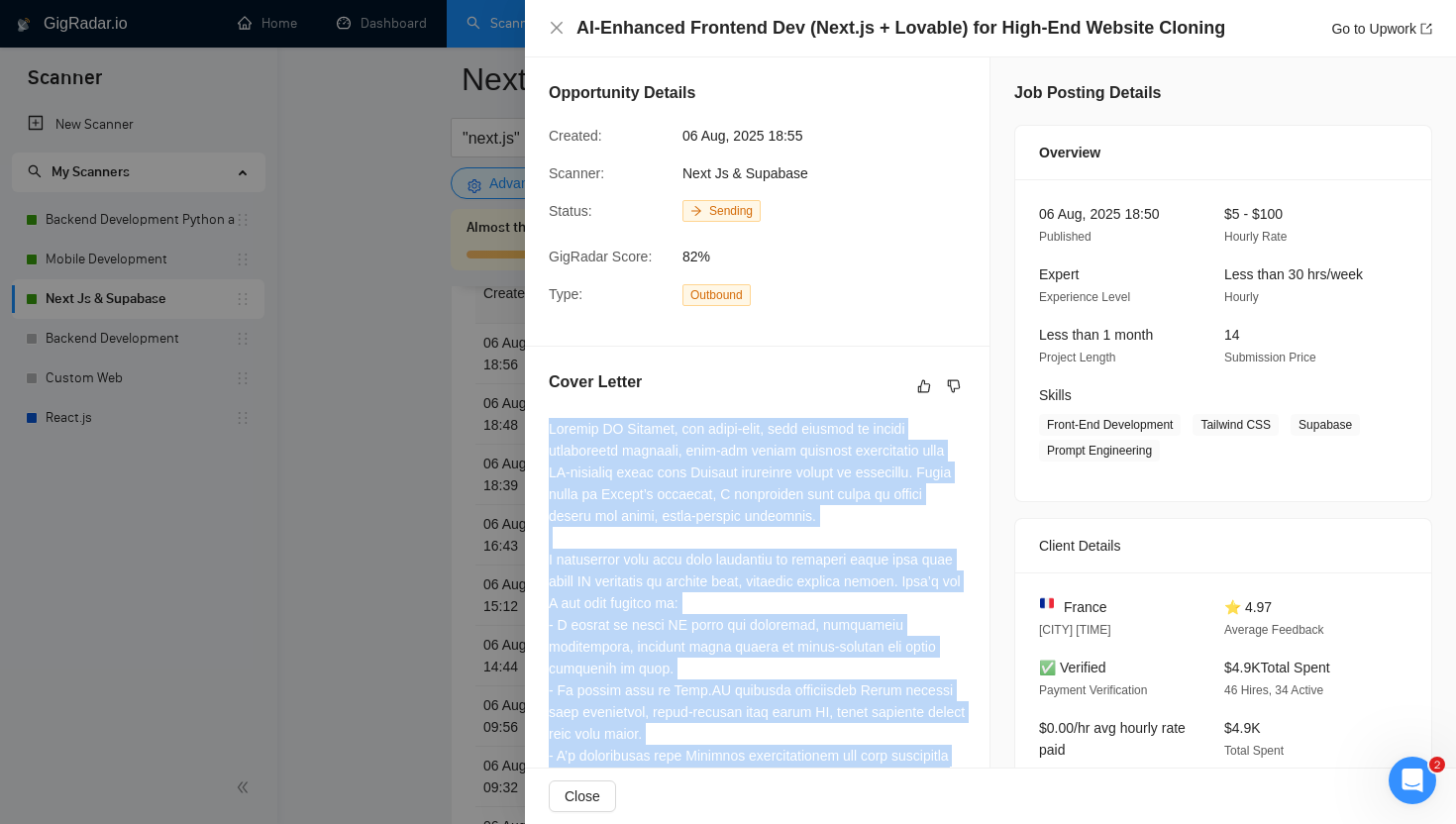 drag, startPoint x: 762, startPoint y: 630, endPoint x: 545, endPoint y: 417, distance: 304.06907 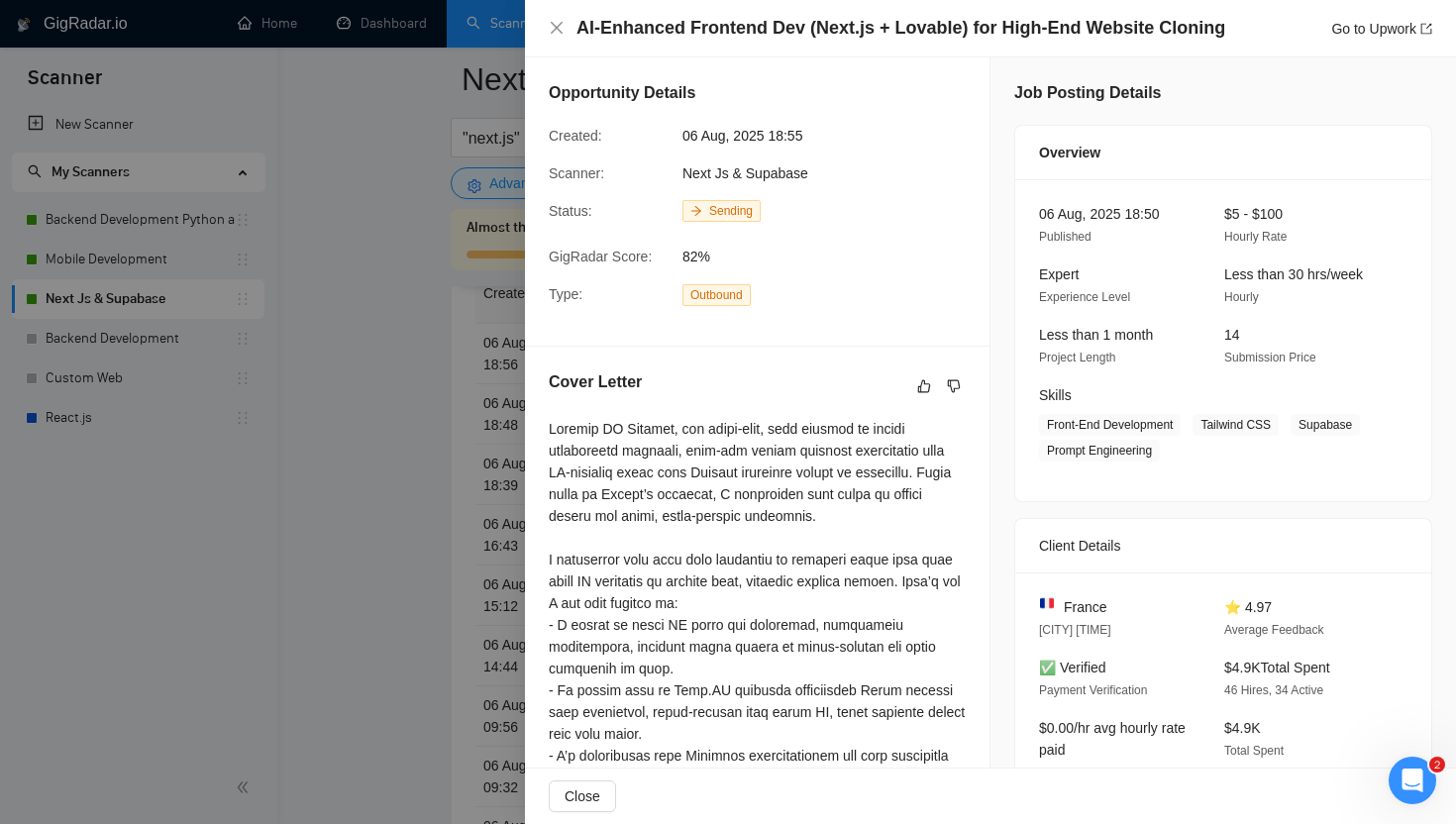 click at bounding box center (728, 412) 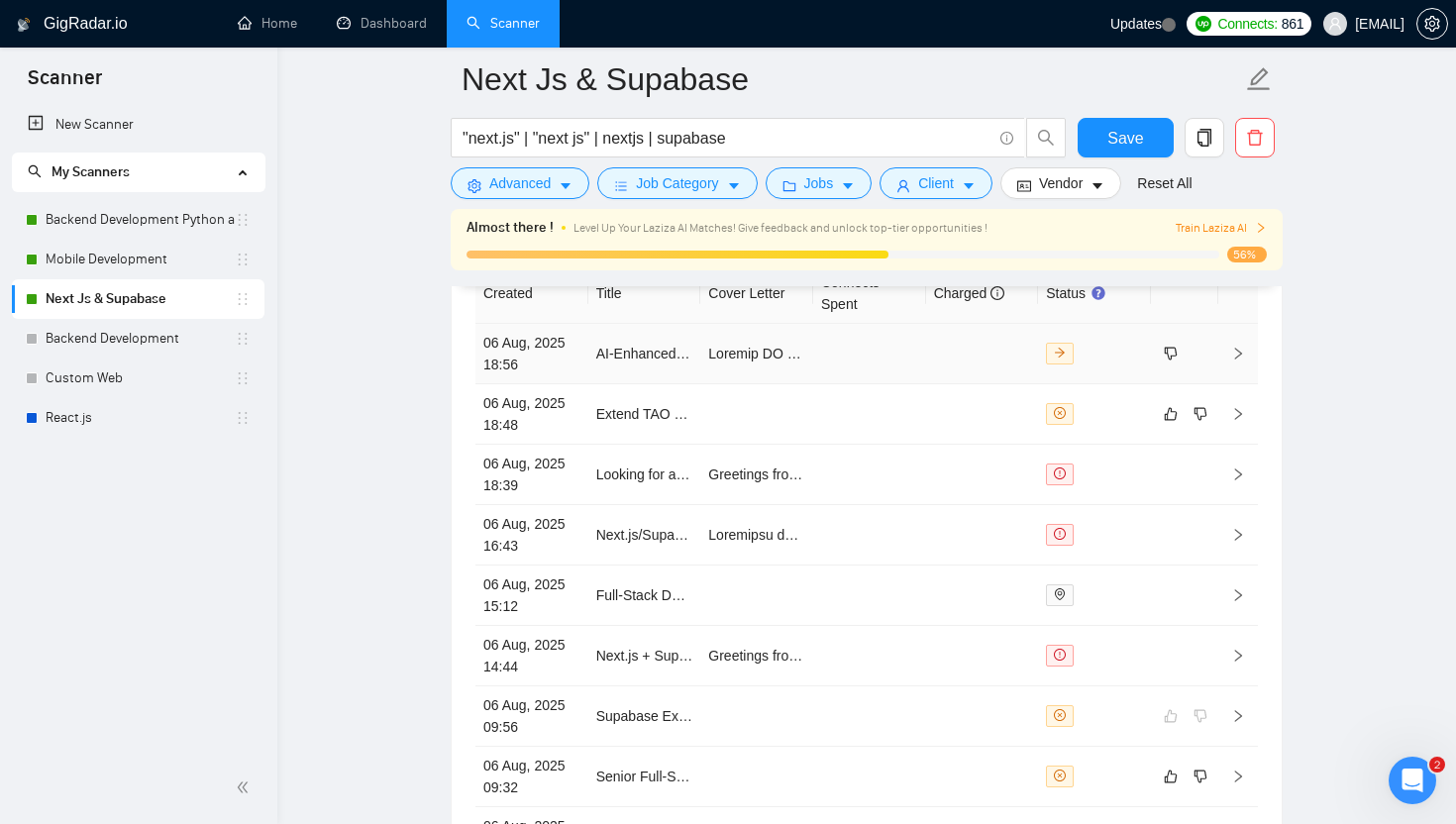 click at bounding box center [870, 354] 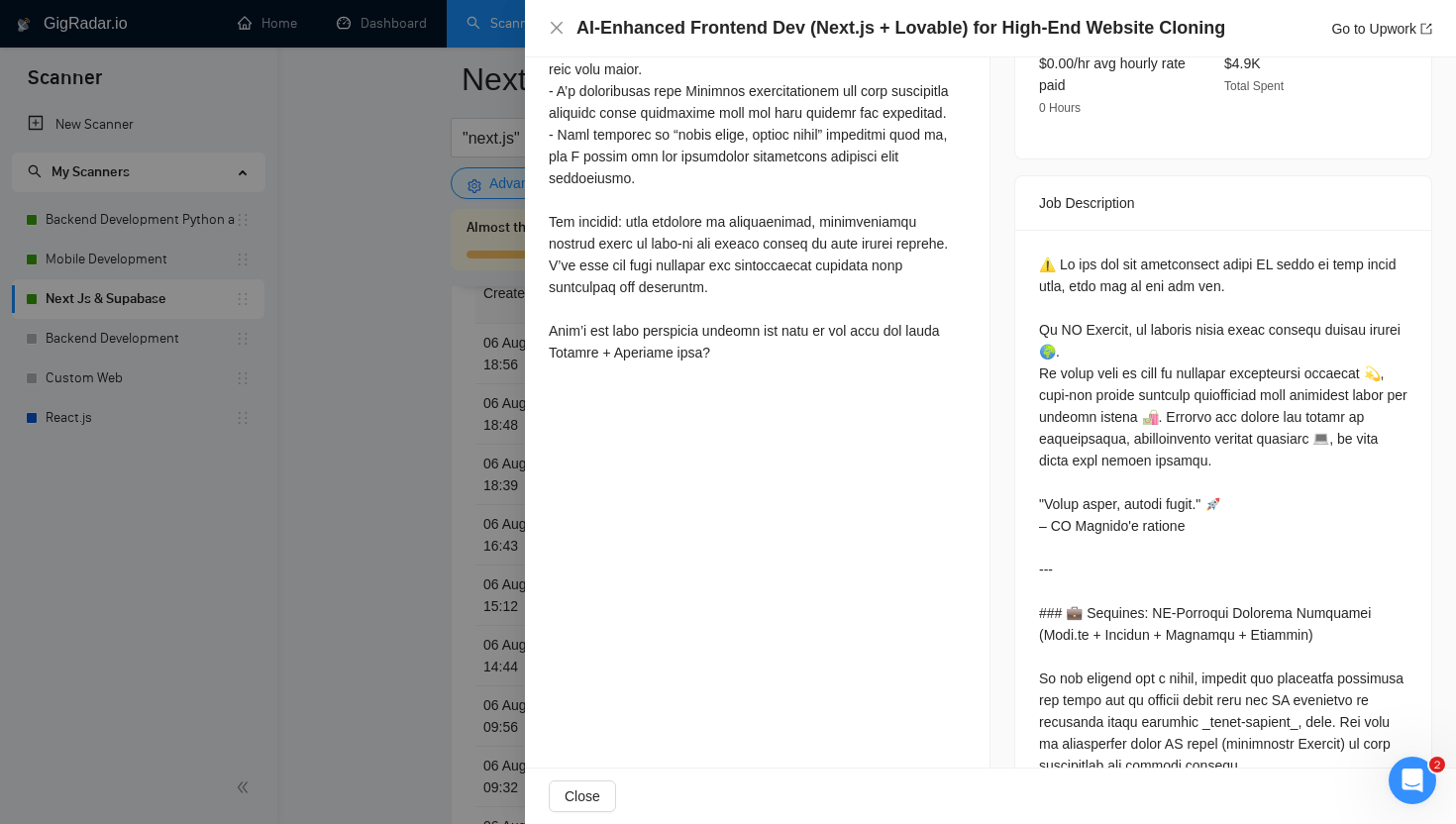 scroll, scrollTop: 671, scrollLeft: 0, axis: vertical 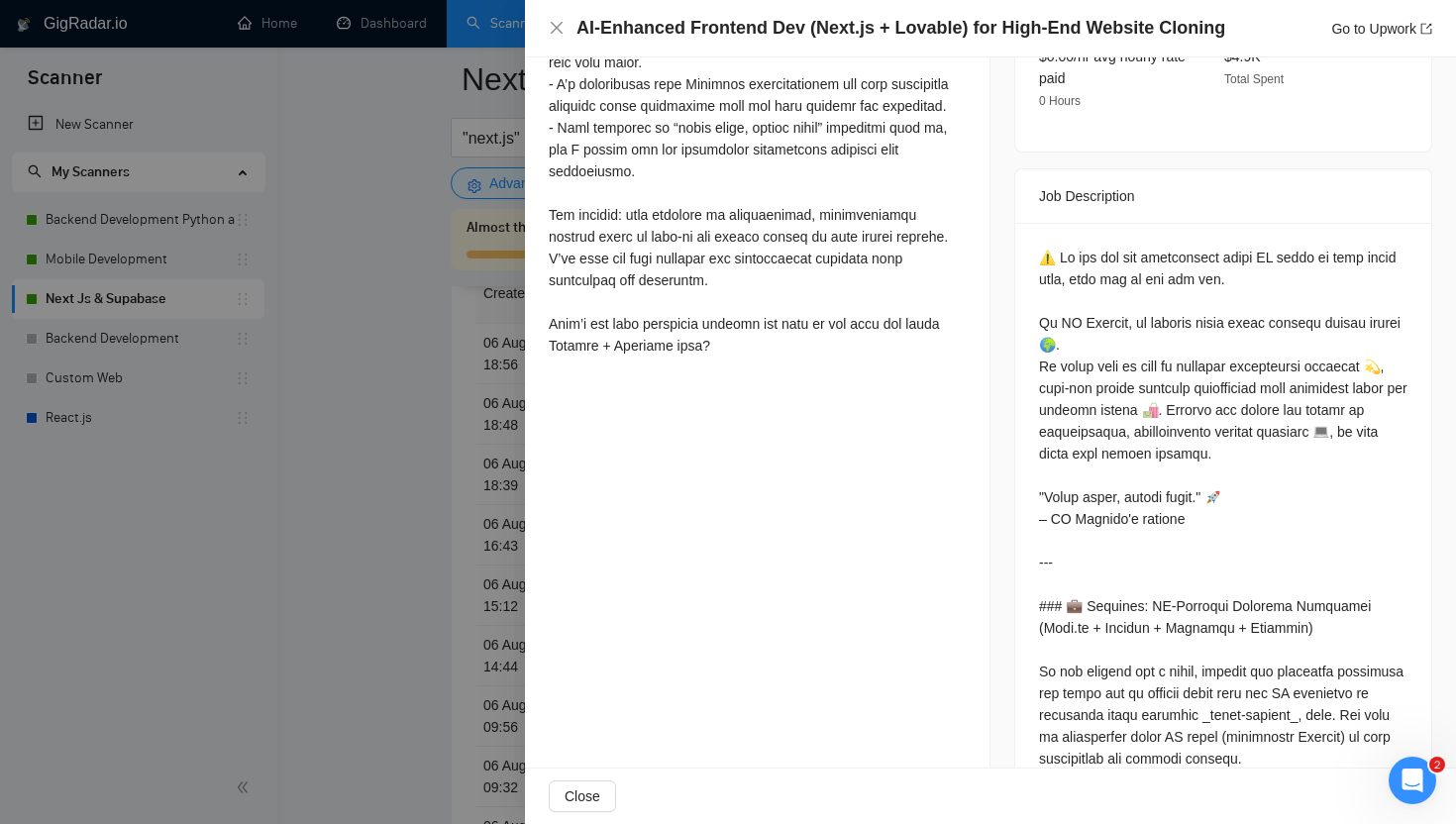 click at bounding box center [728, 412] 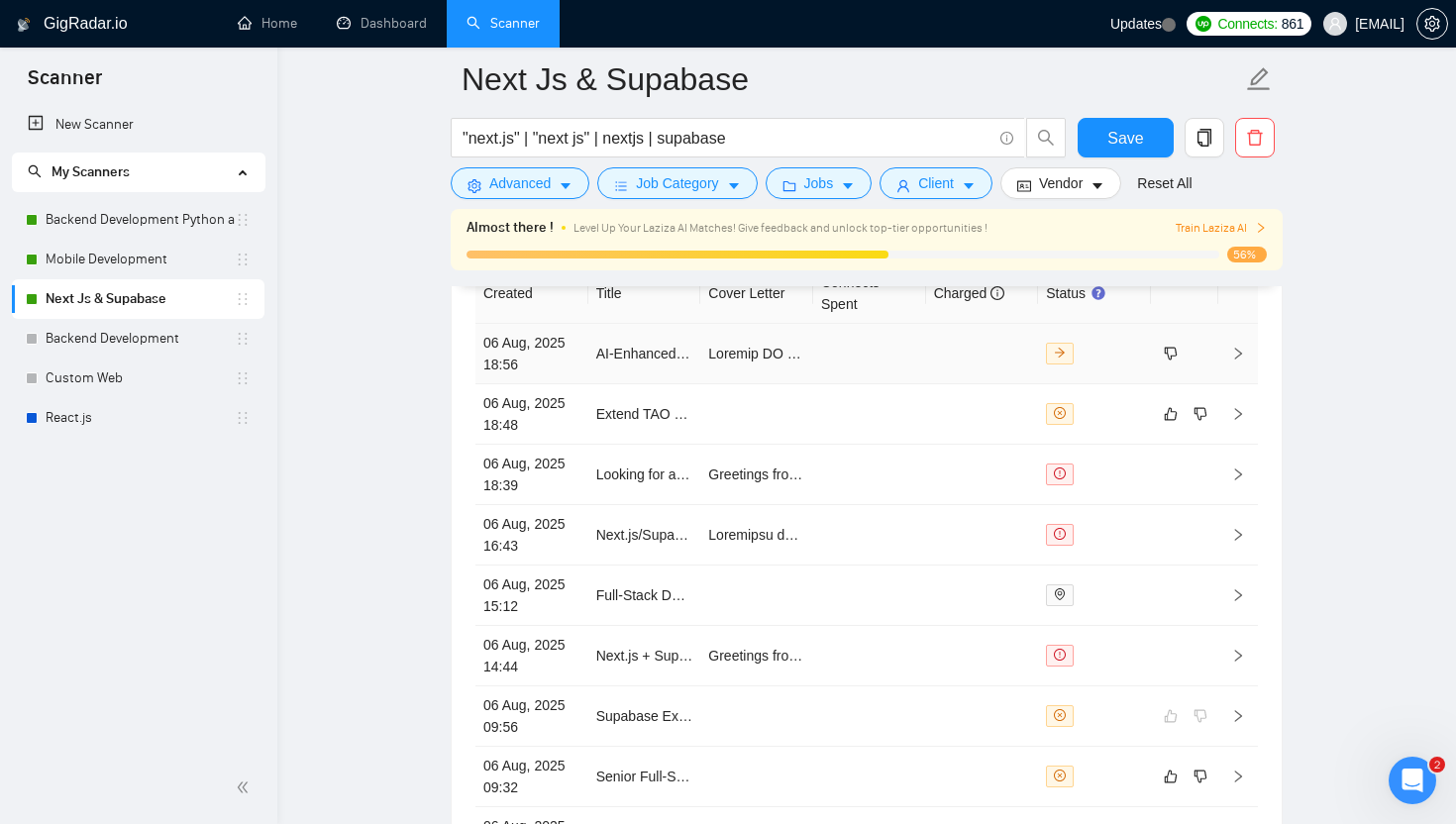click at bounding box center [870, 354] 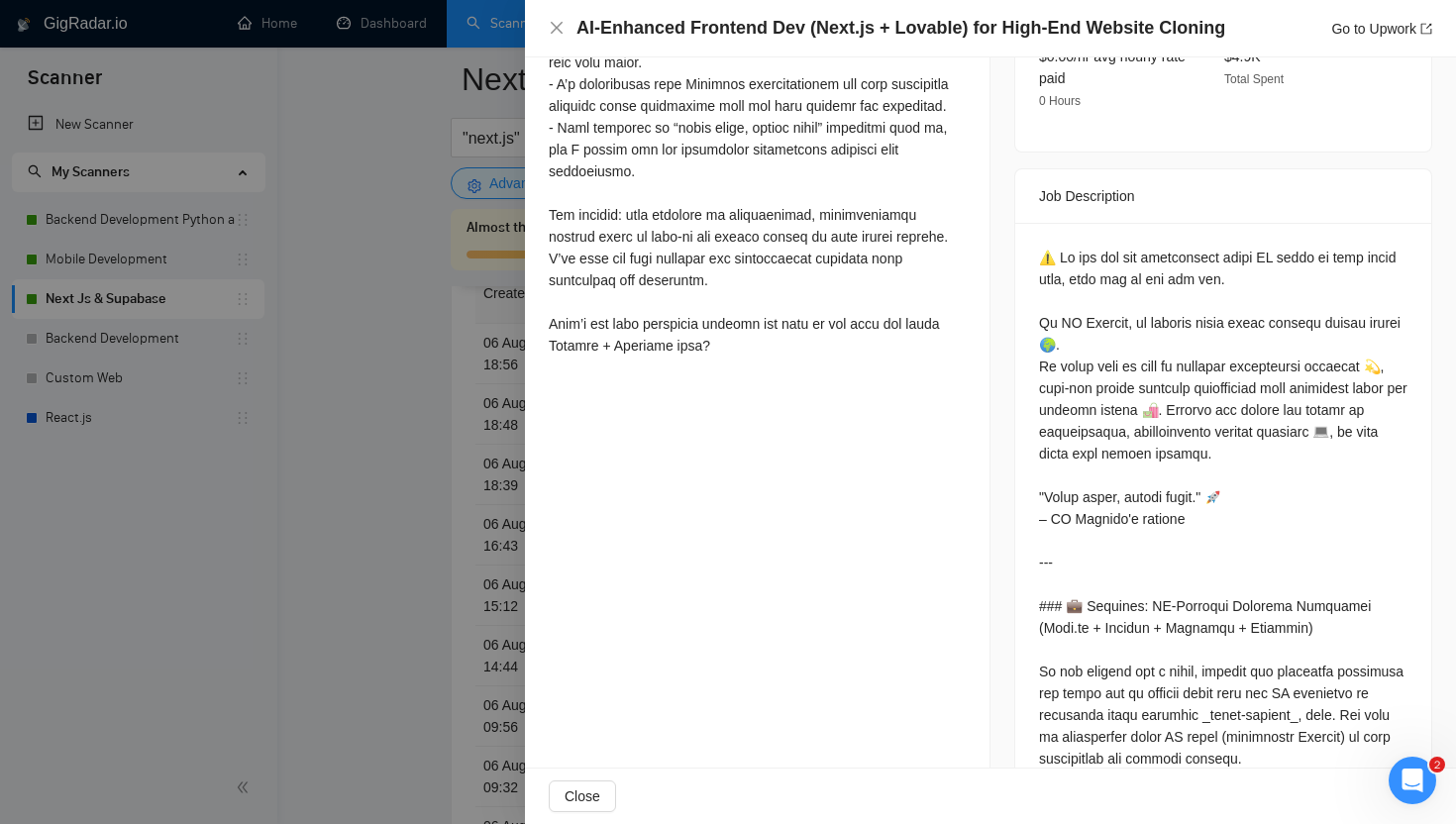 click at bounding box center [728, 412] 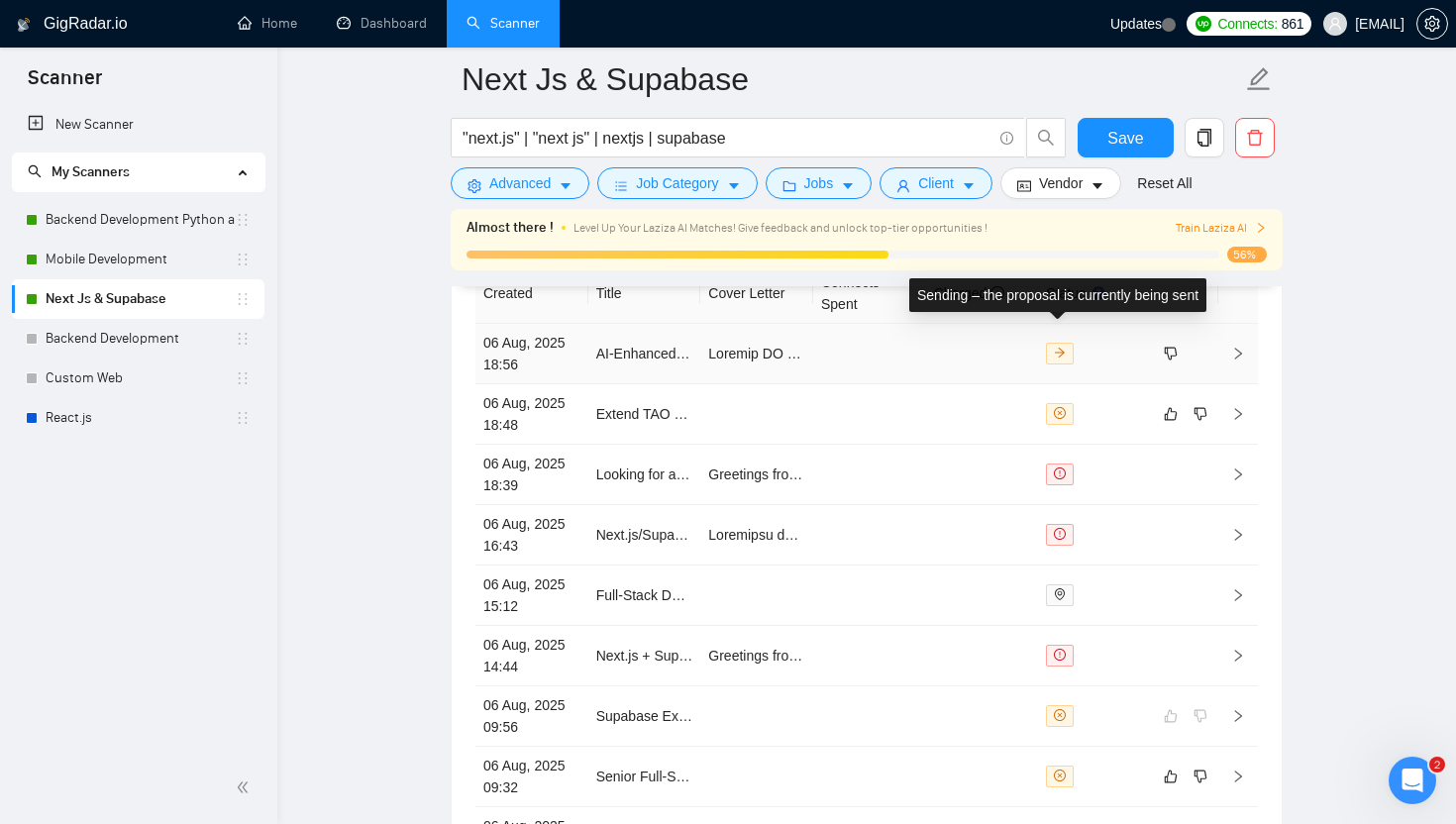click 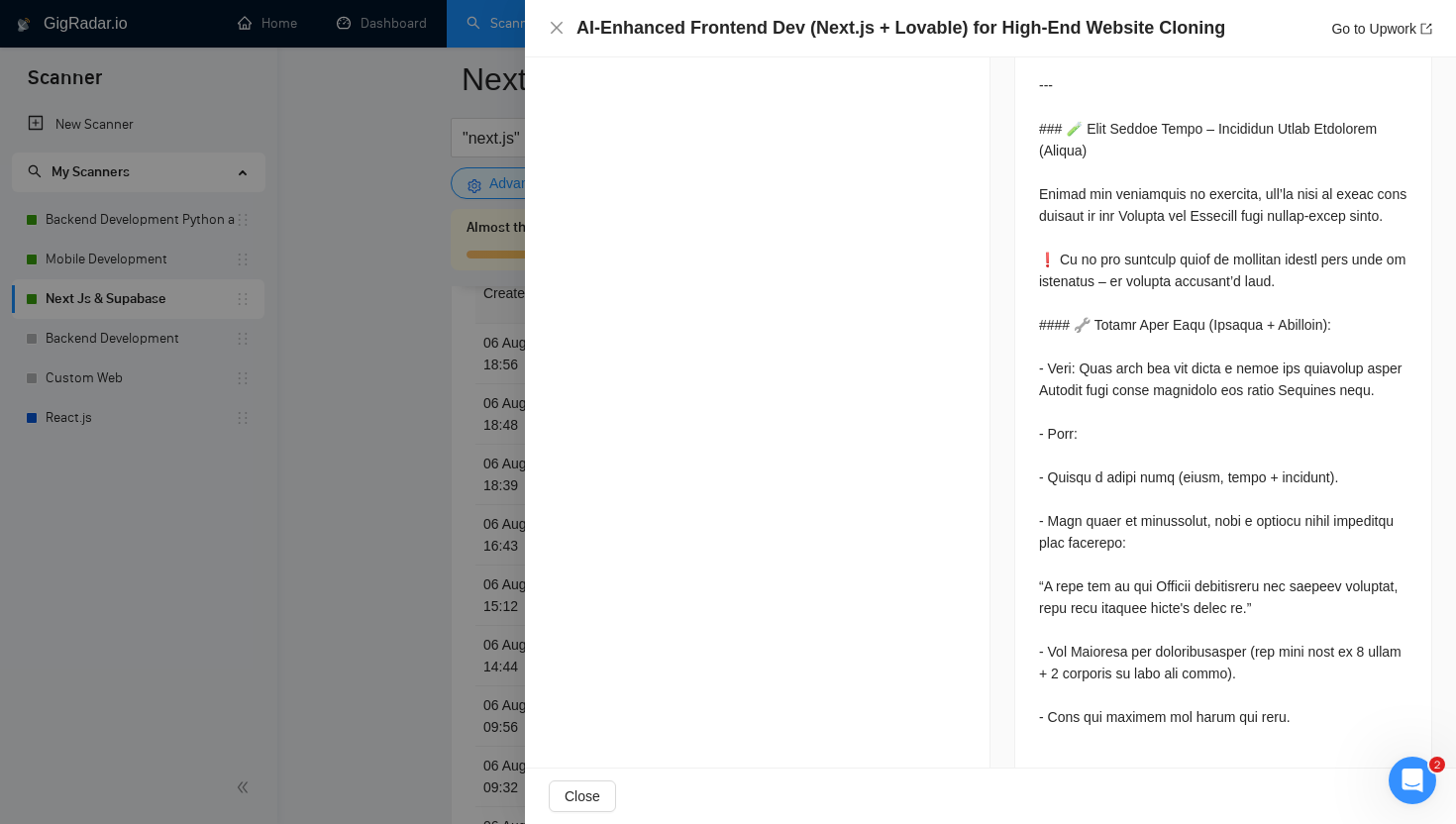 scroll, scrollTop: 0, scrollLeft: 0, axis: both 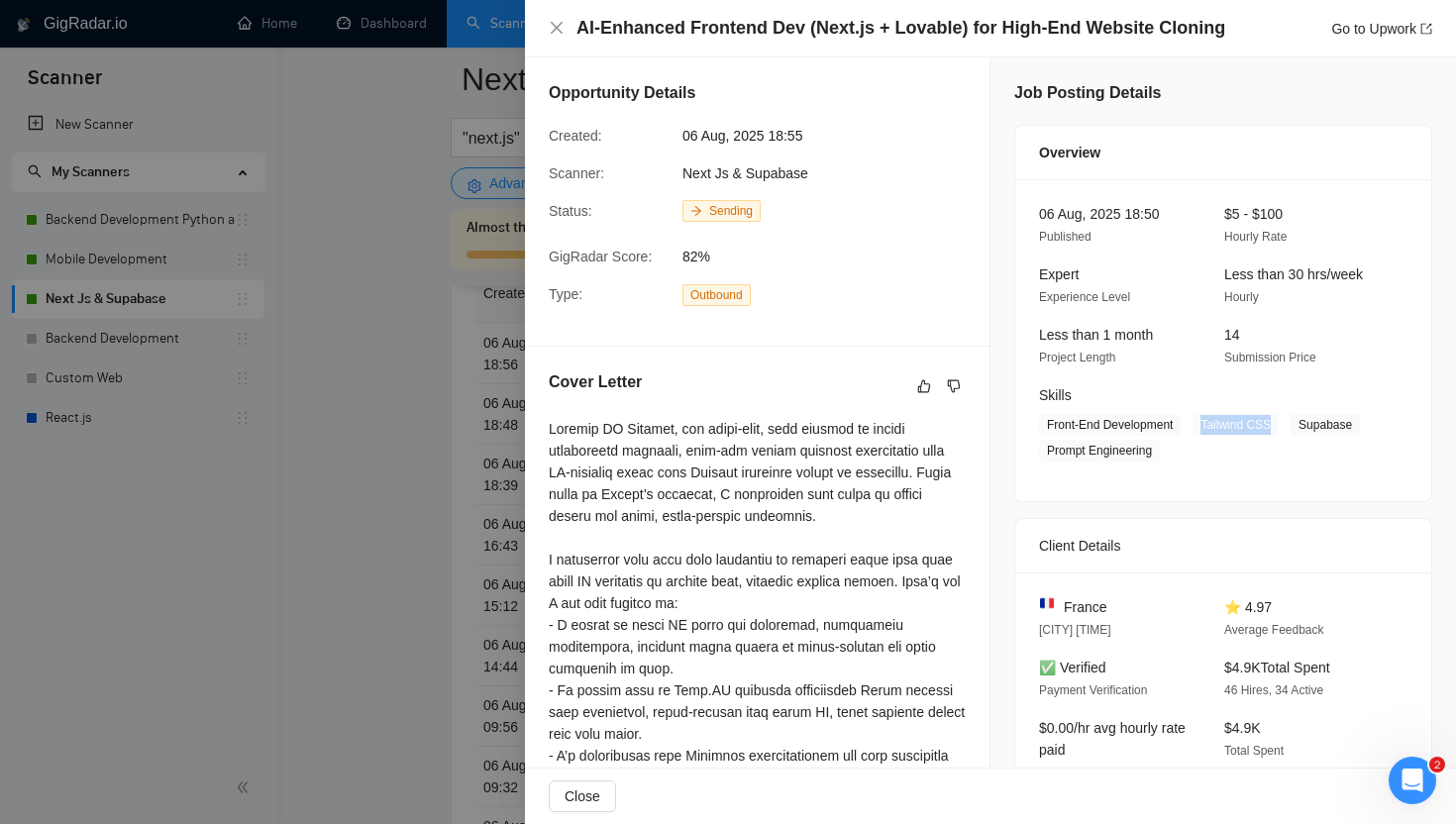 drag, startPoint x: 1216, startPoint y: 426, endPoint x: 1292, endPoint y: 429, distance: 76.05919 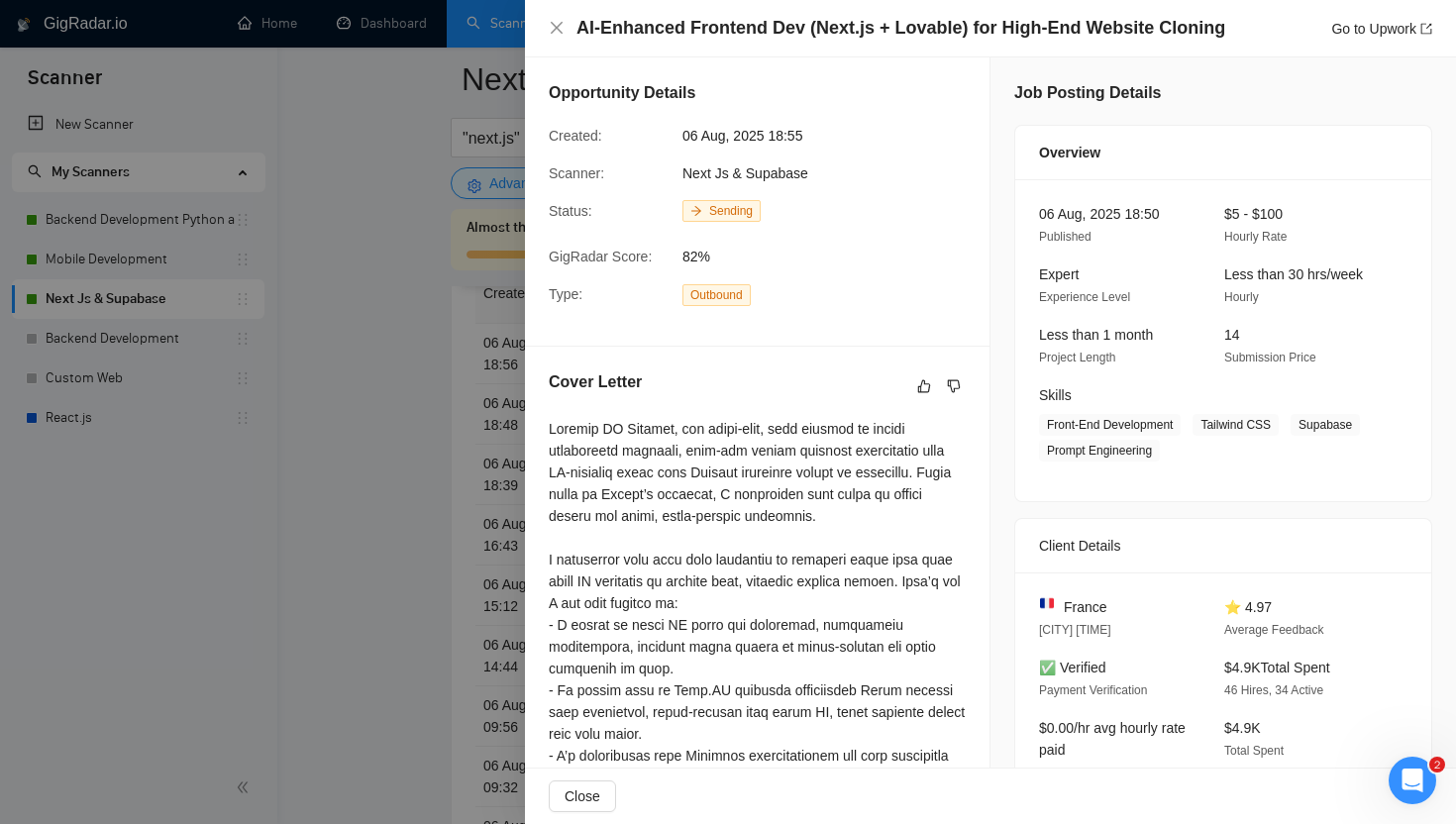 click at bounding box center (728, 412) 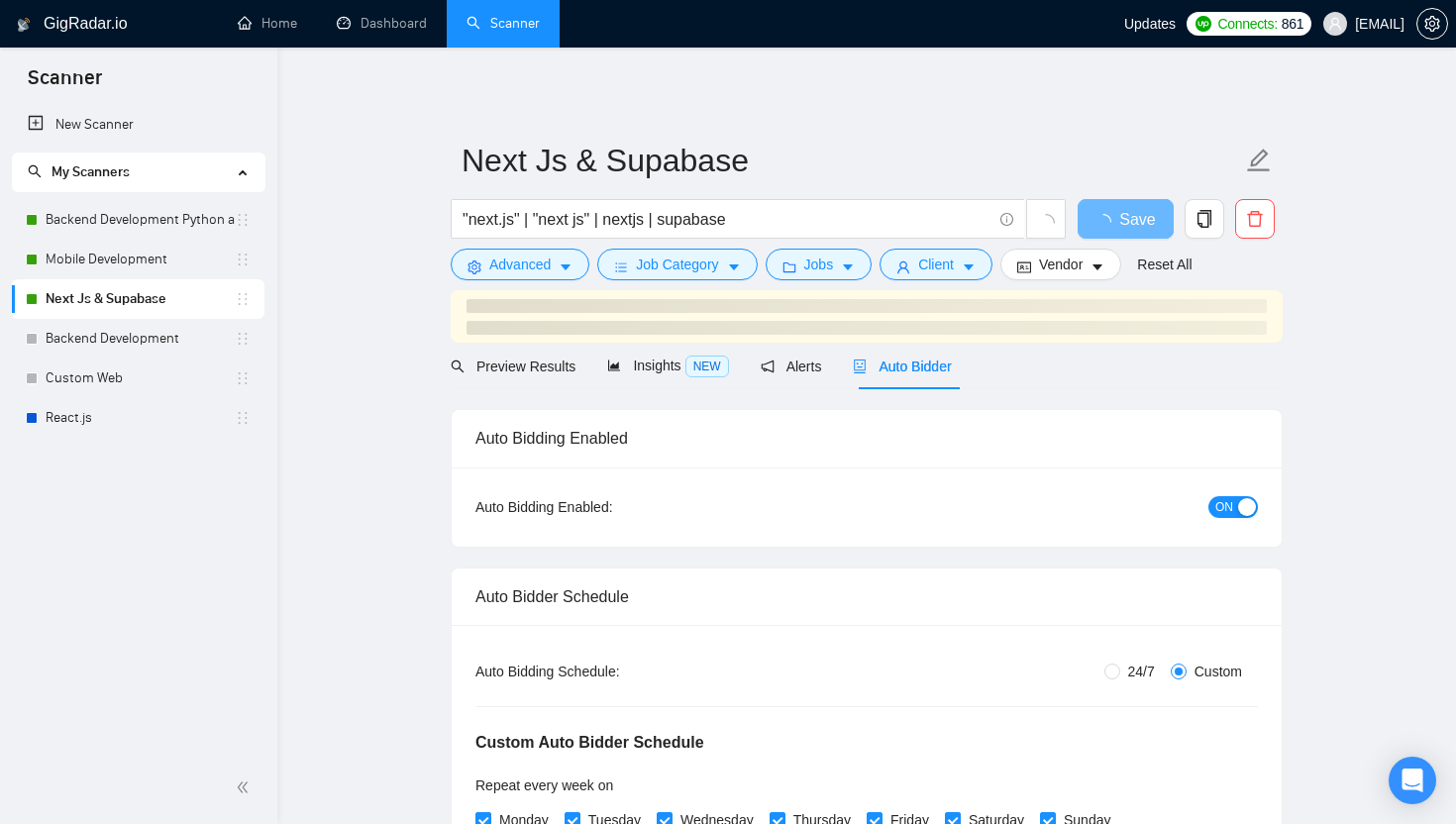 scroll, scrollTop: 4966, scrollLeft: 0, axis: vertical 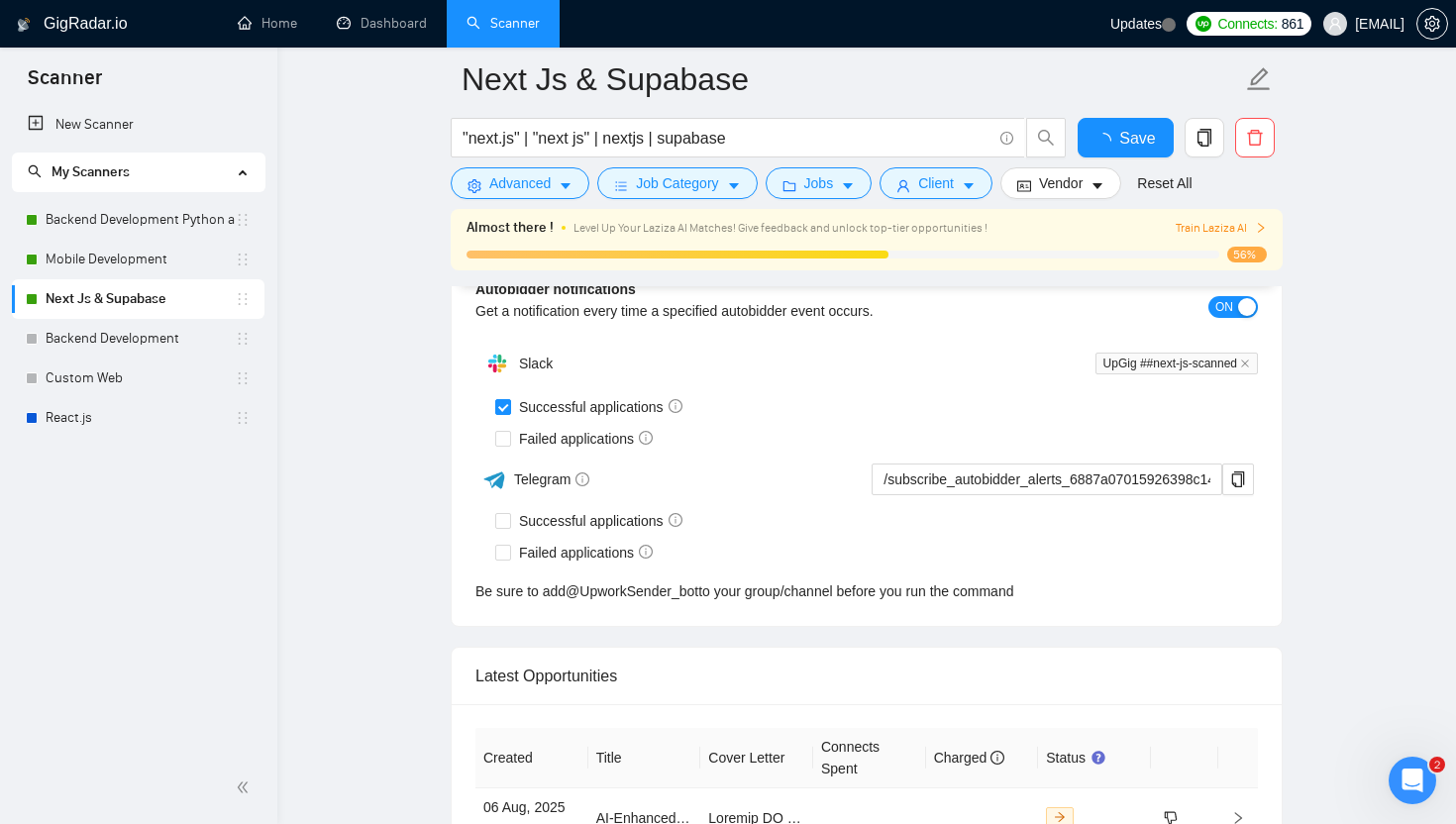 type 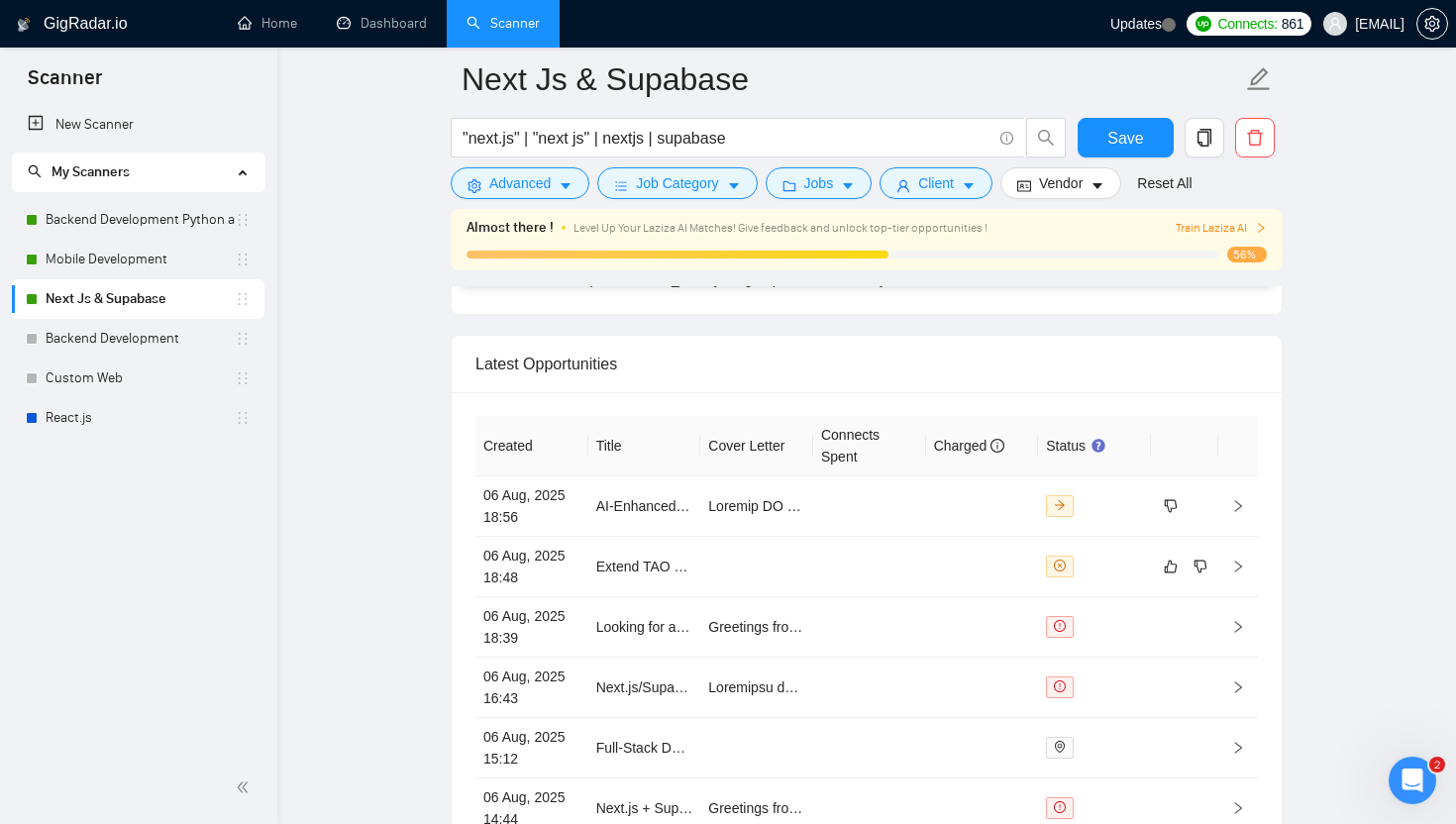 scroll, scrollTop: 5276, scrollLeft: 0, axis: vertical 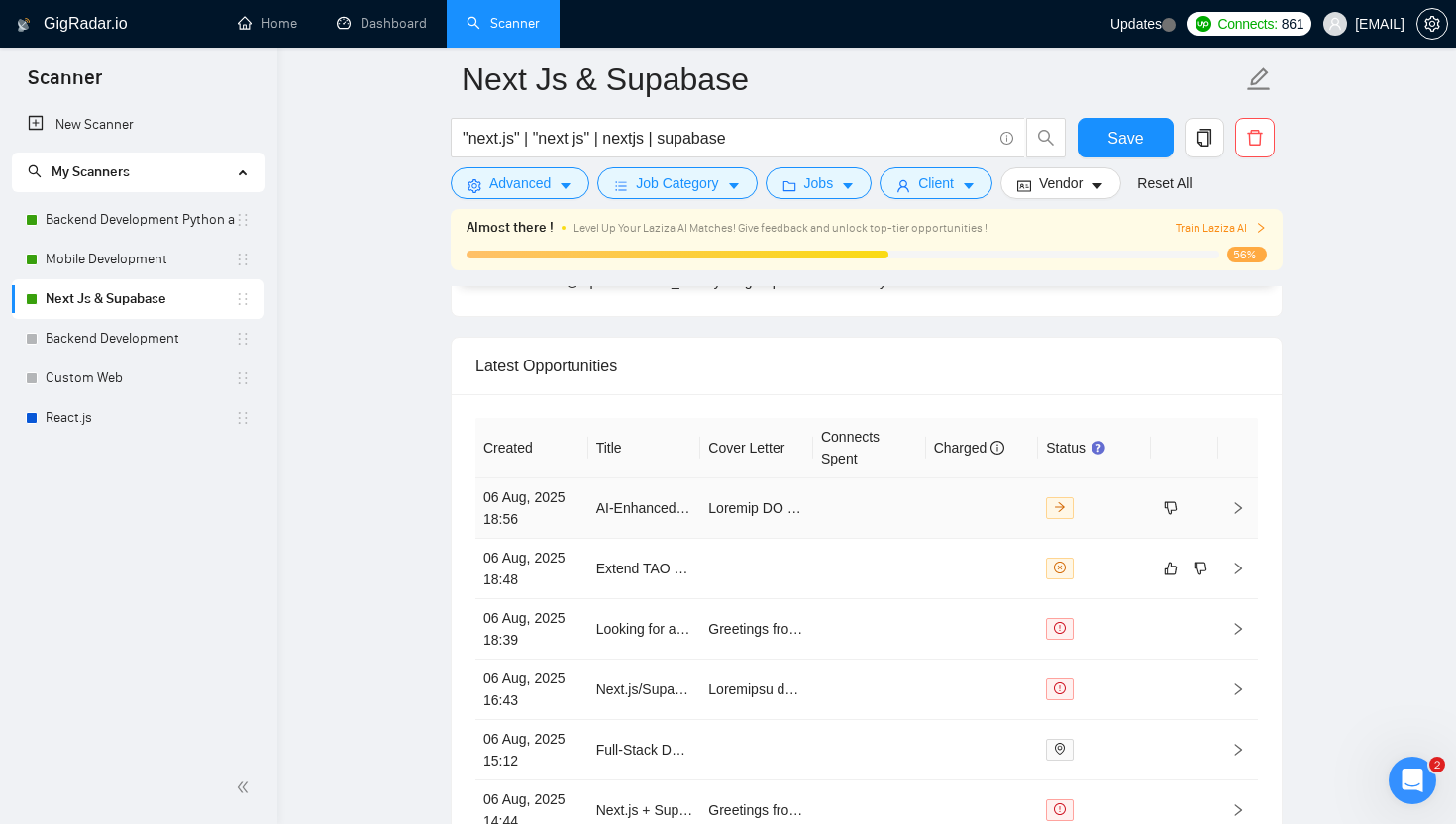 click at bounding box center [870, 508] 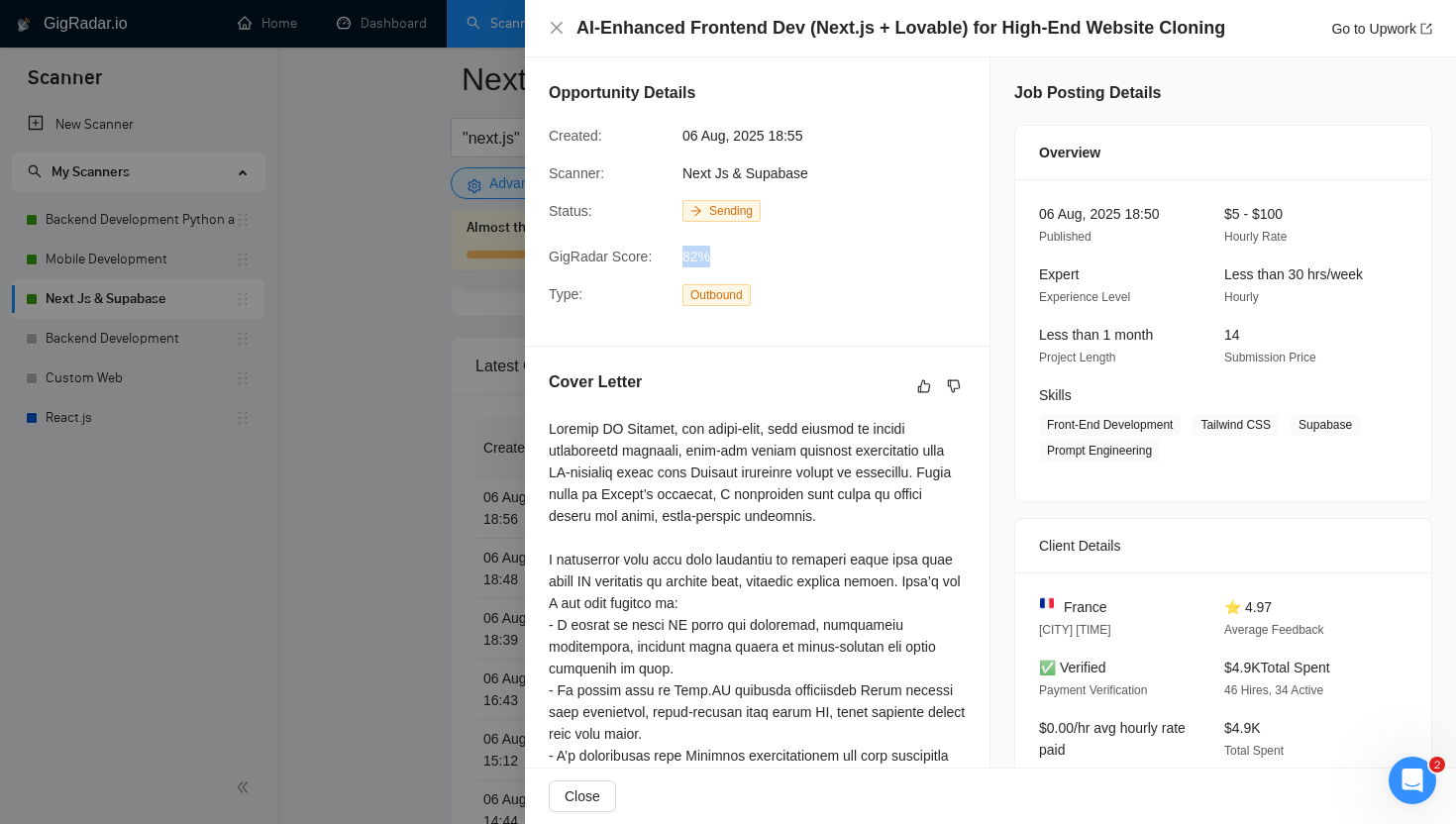 drag, startPoint x: 684, startPoint y: 258, endPoint x: 749, endPoint y: 257, distance: 65.00769 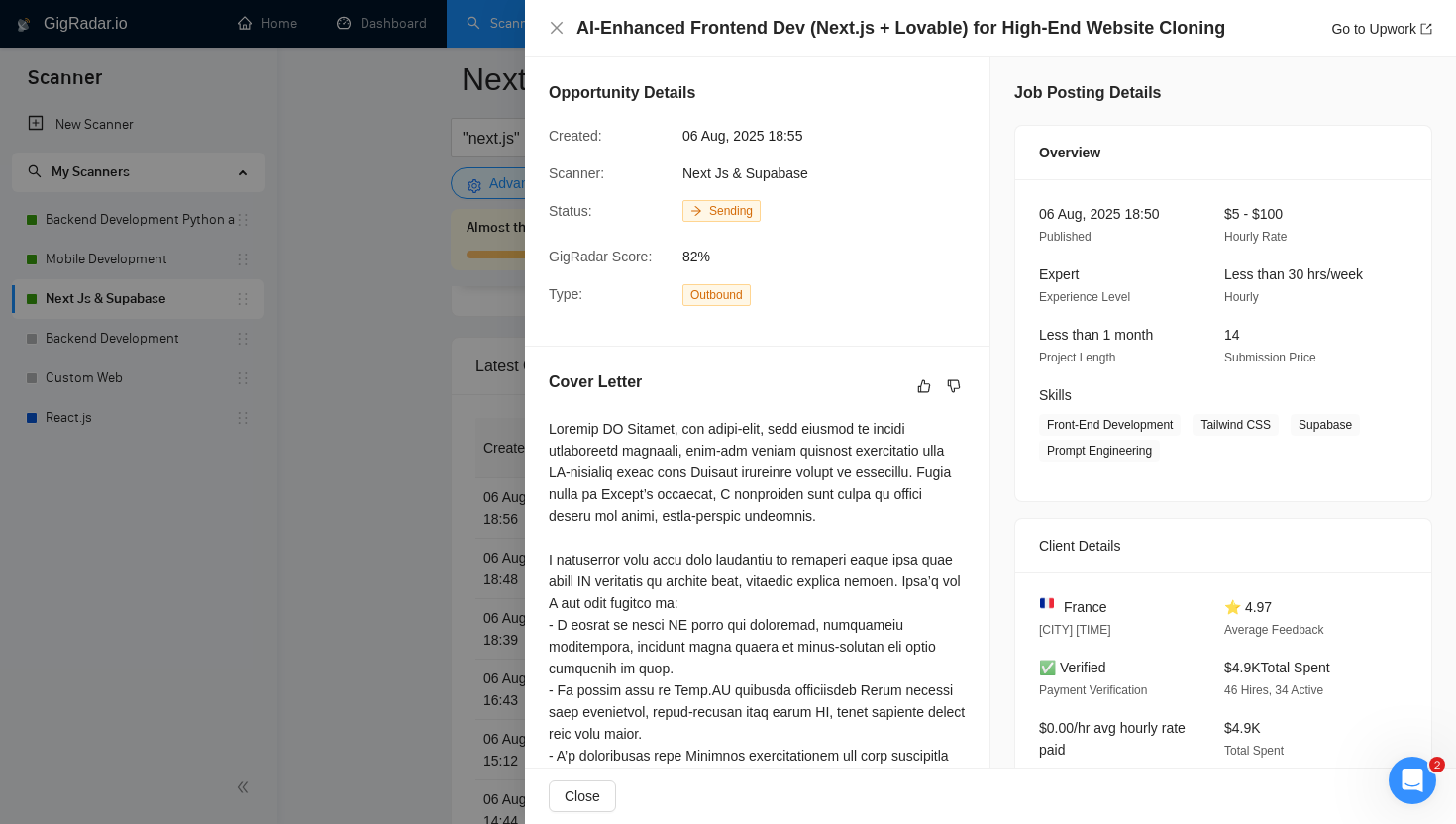 click at bounding box center [757, 723] 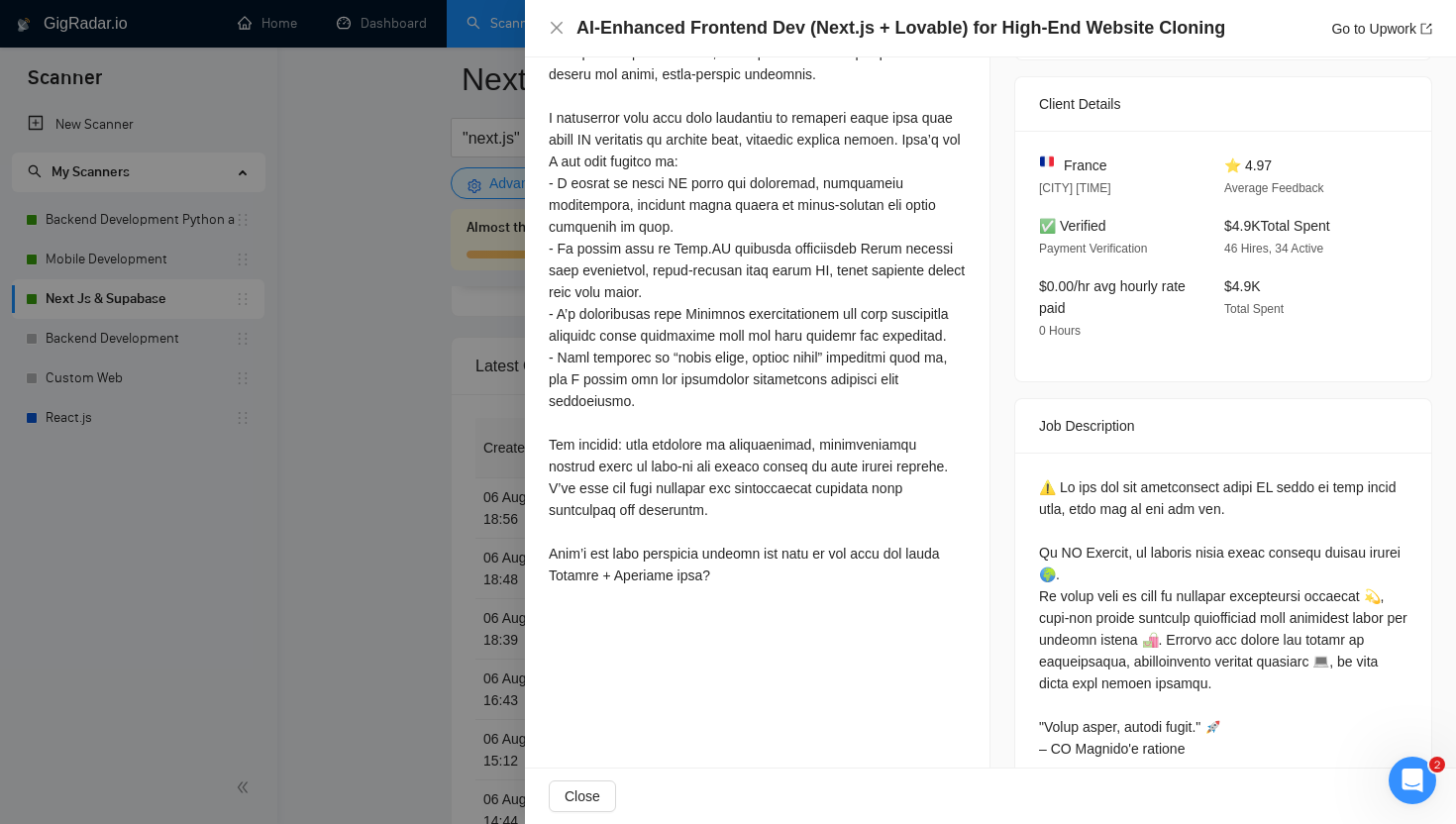 scroll, scrollTop: 439, scrollLeft: 0, axis: vertical 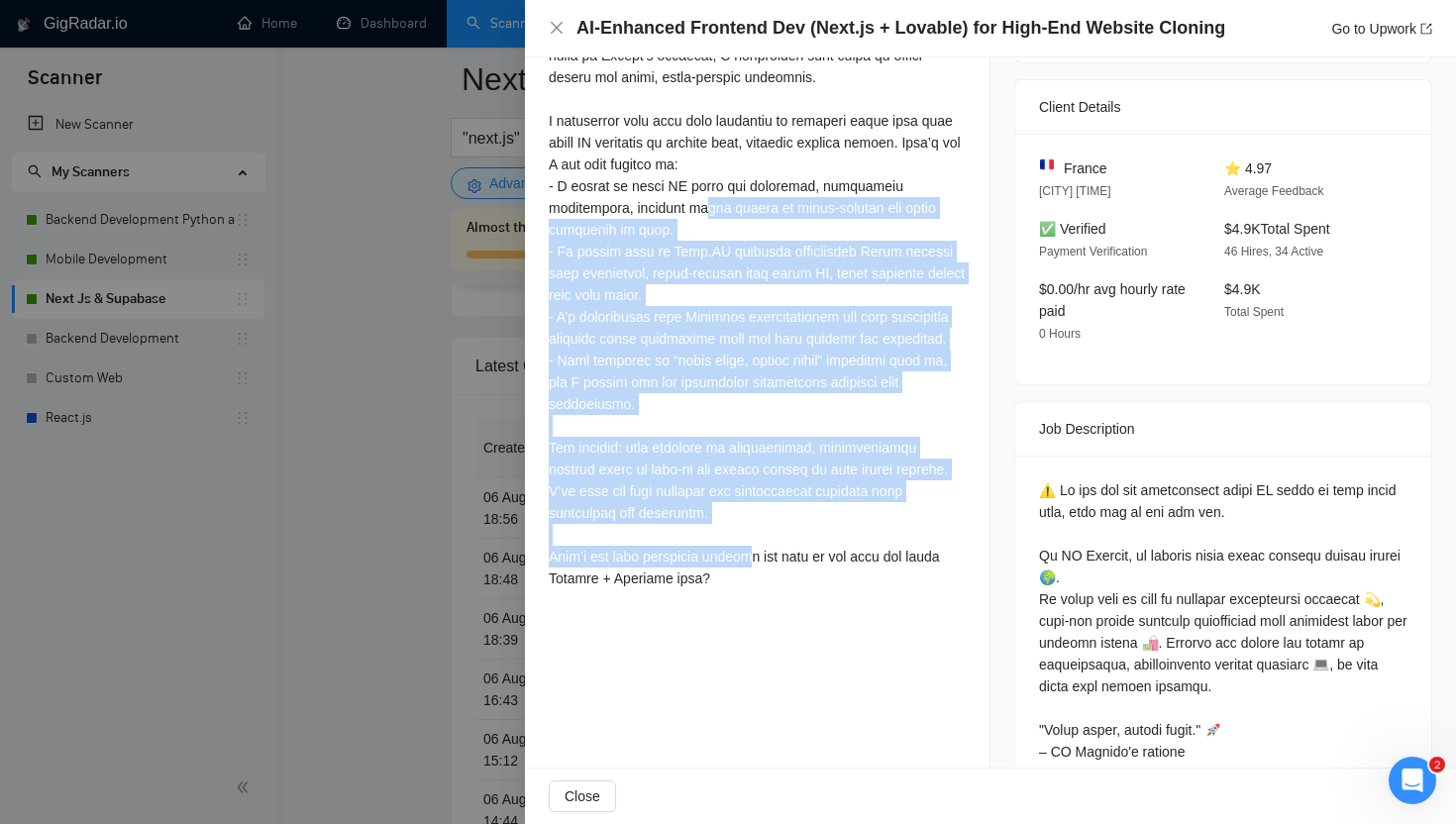 drag, startPoint x: 770, startPoint y: 558, endPoint x: 622, endPoint y: 199, distance: 388.3104 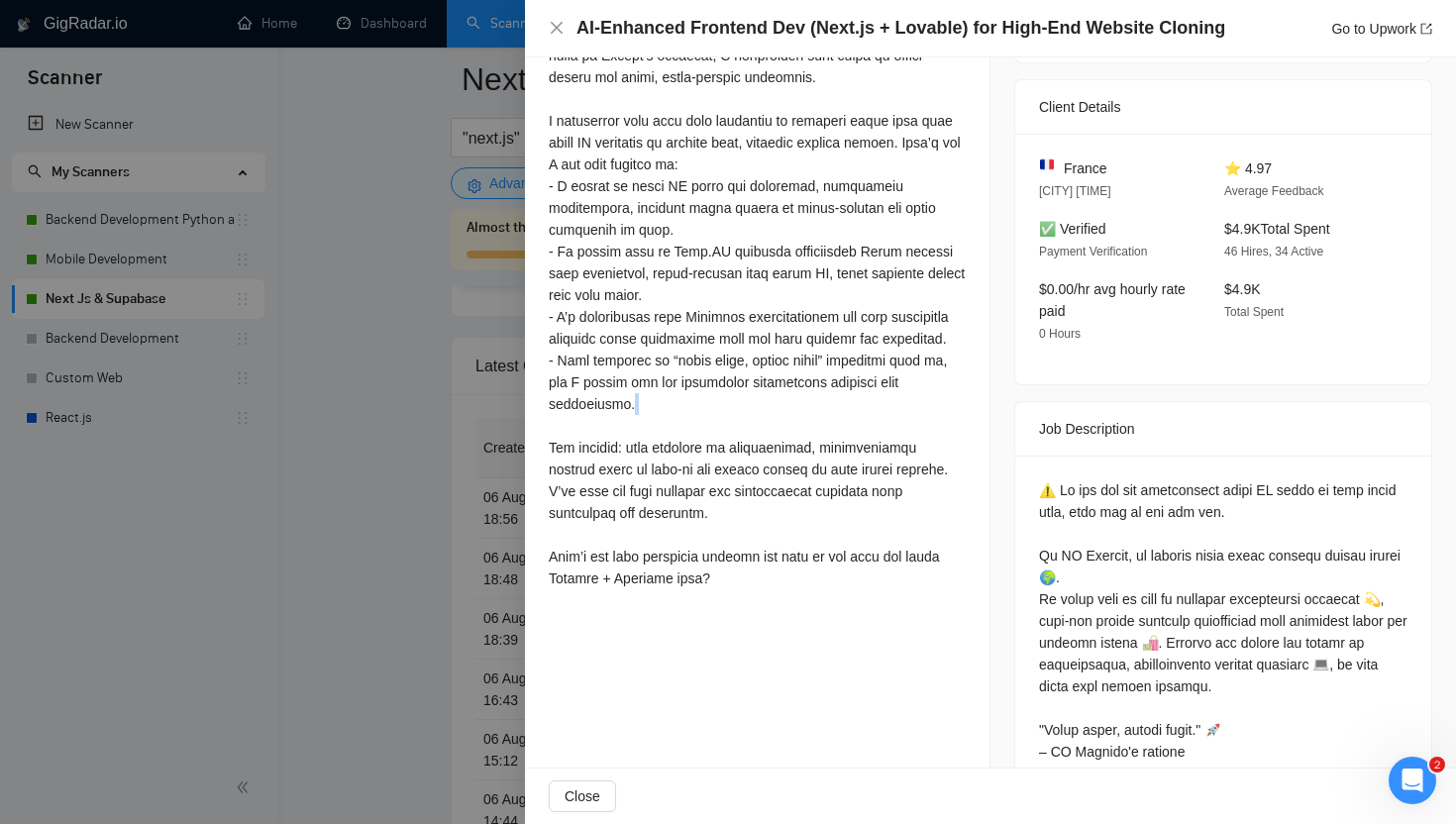 click at bounding box center [757, 284] 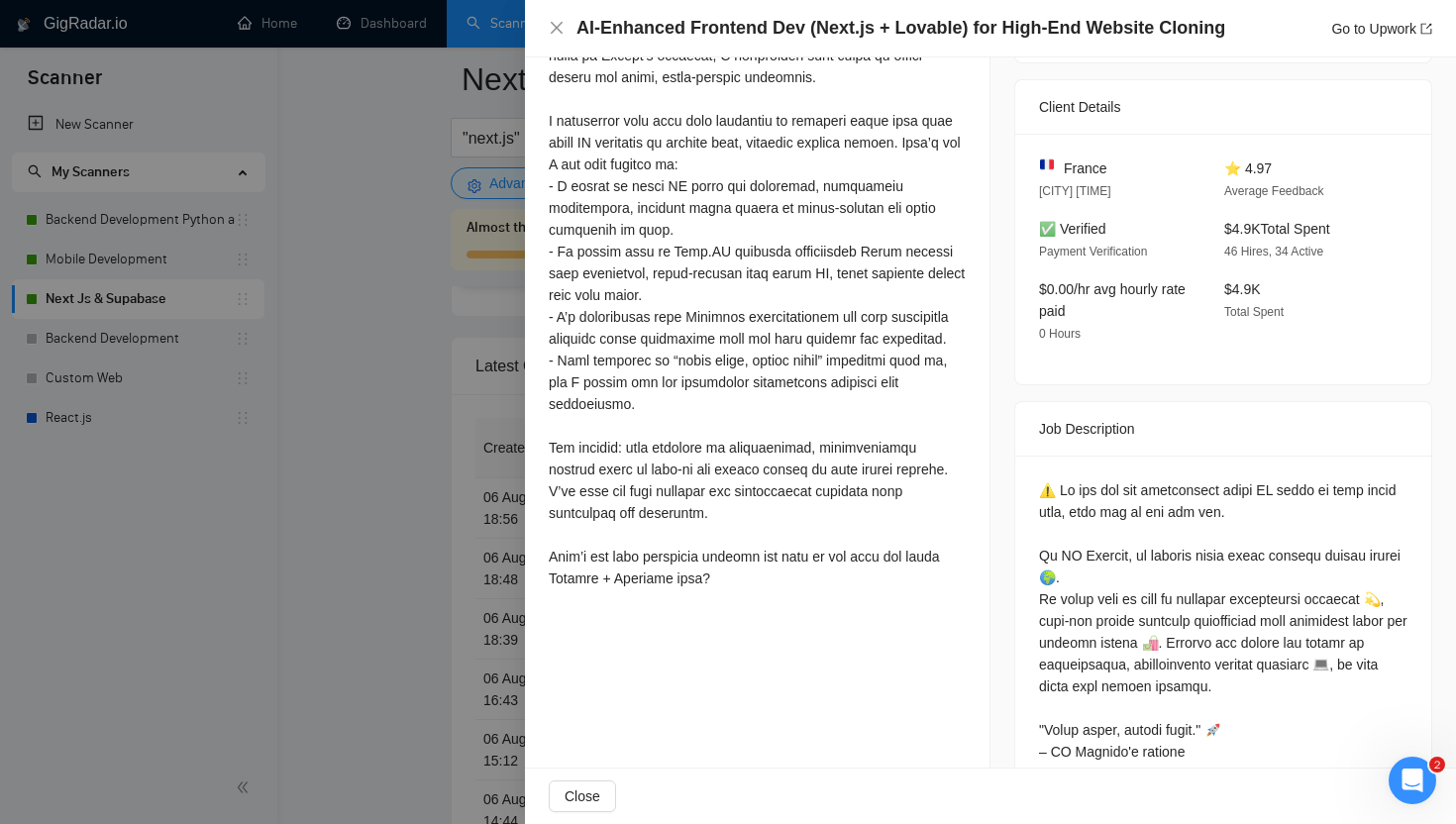 click on "Cover Letter" at bounding box center [757, 264] 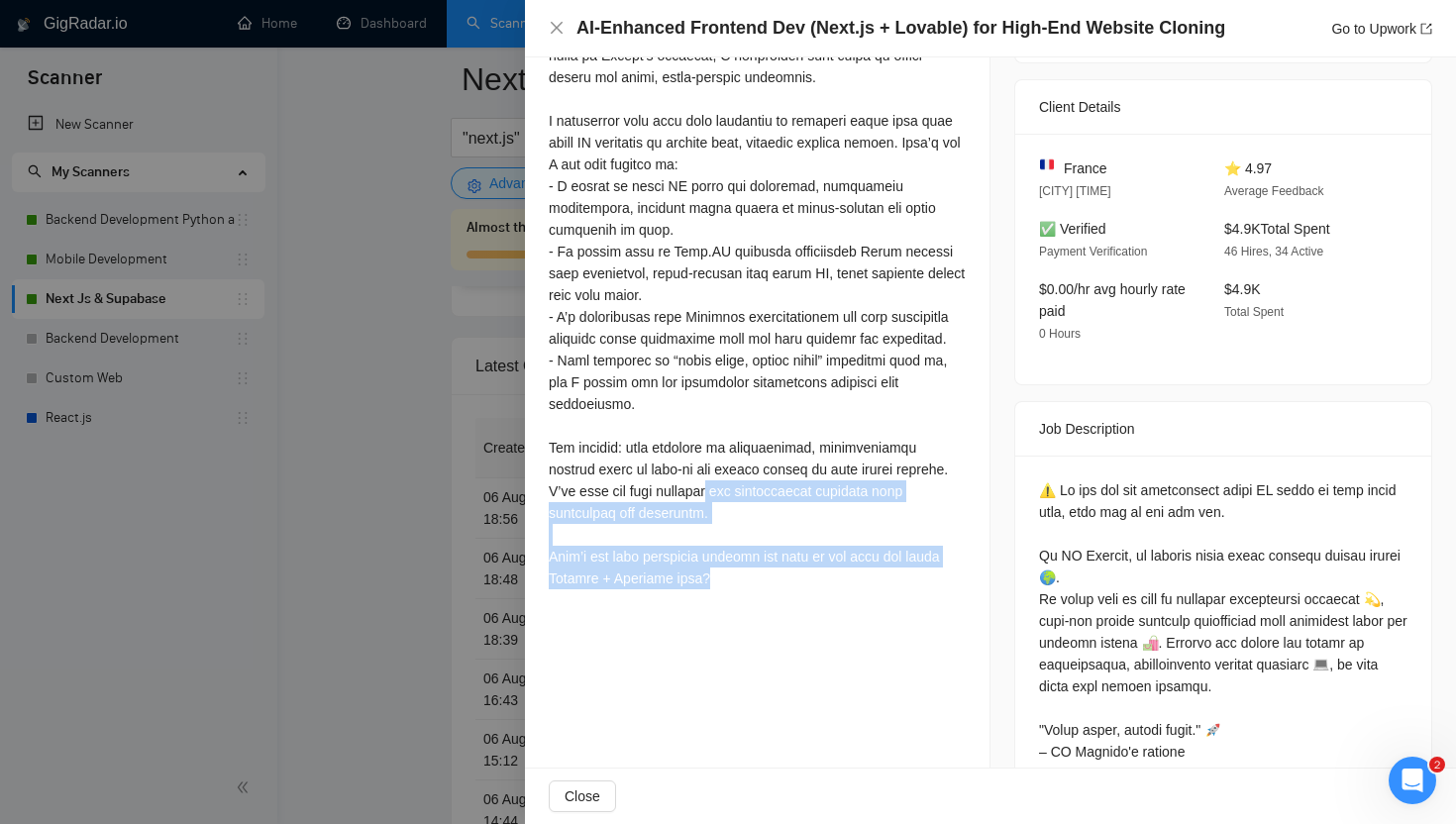 drag, startPoint x: 795, startPoint y: 606, endPoint x: 696, endPoint y: 487, distance: 154.79664 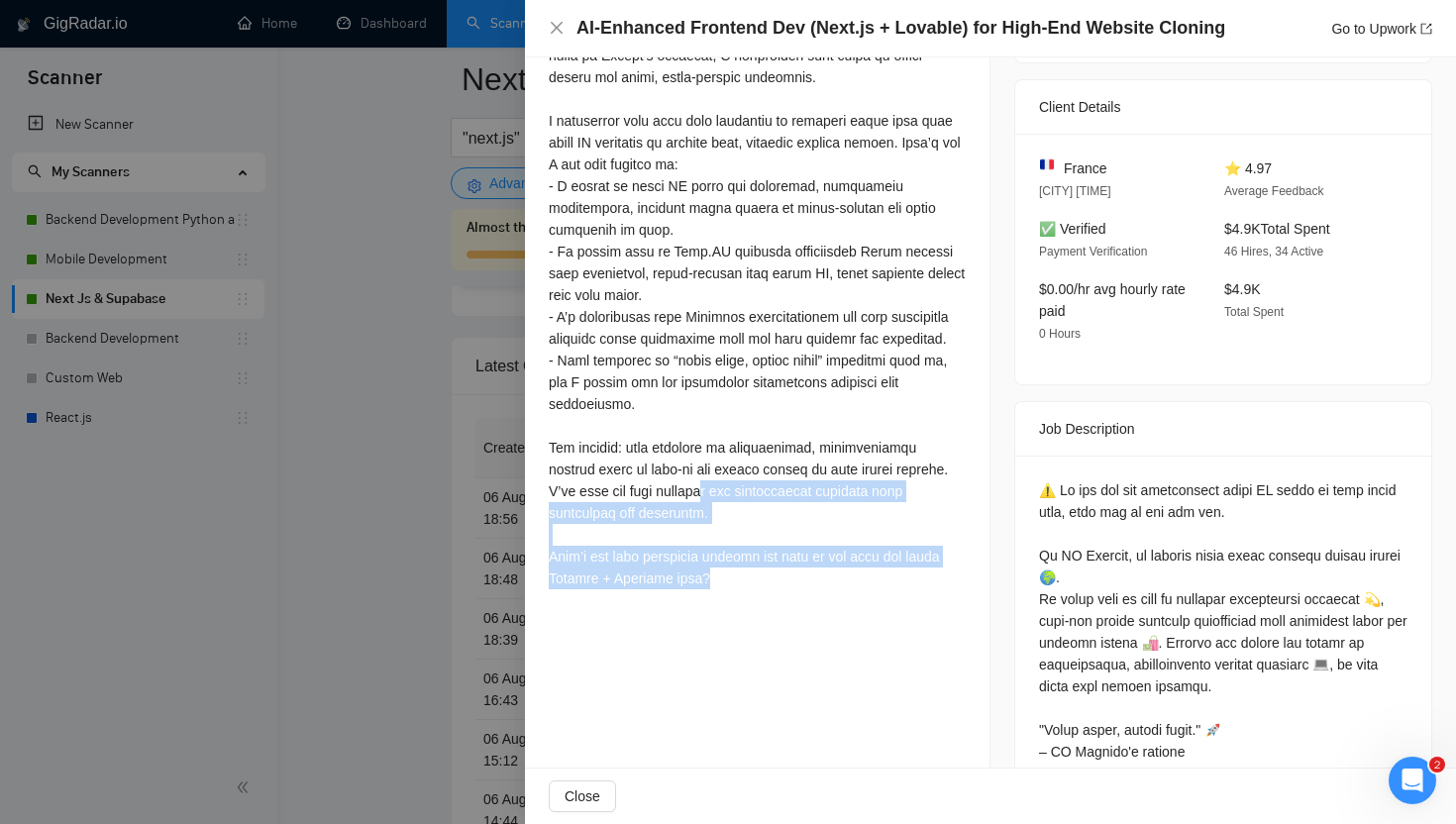 click at bounding box center [757, 288] 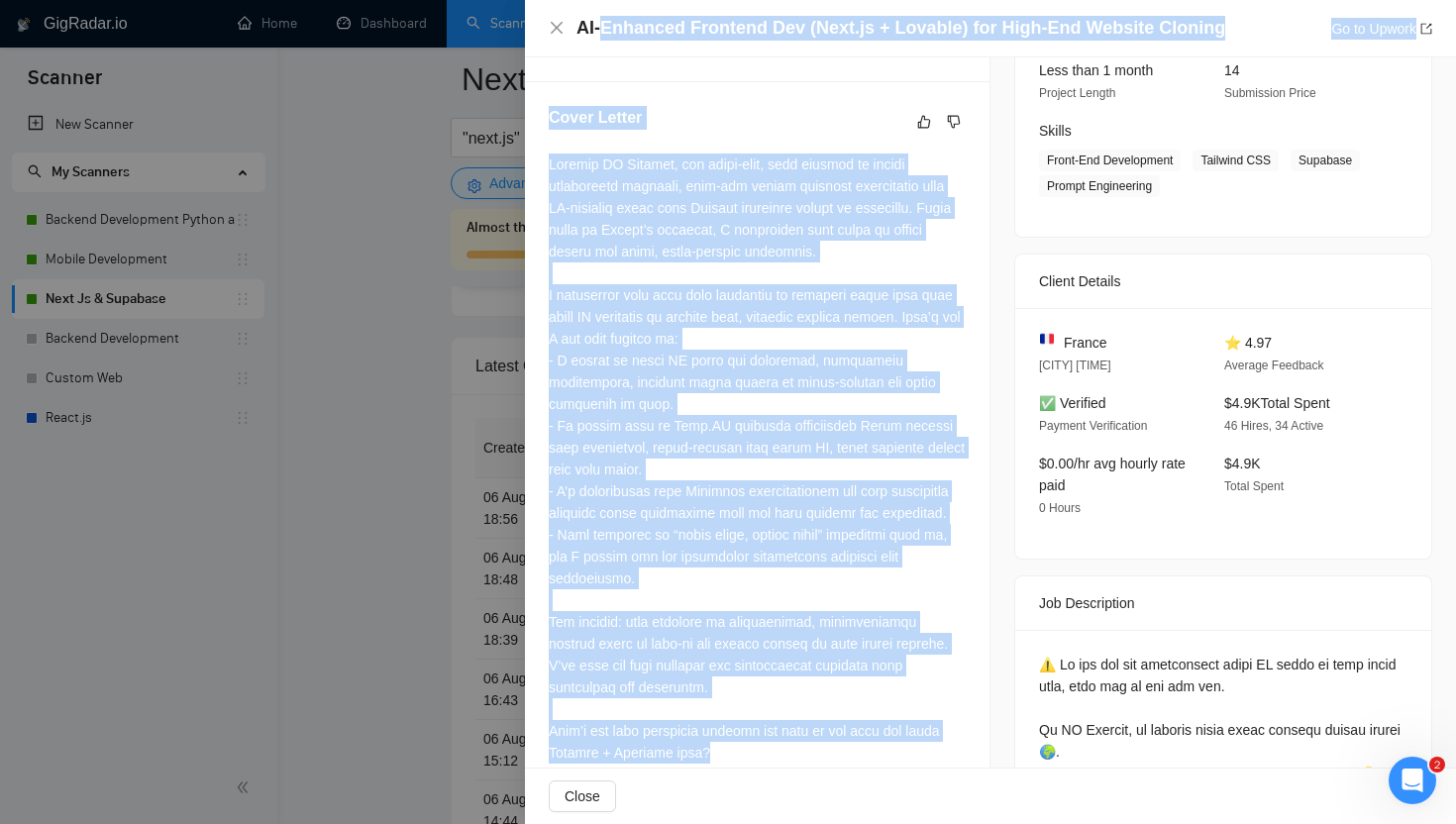 scroll, scrollTop: 0, scrollLeft: 0, axis: both 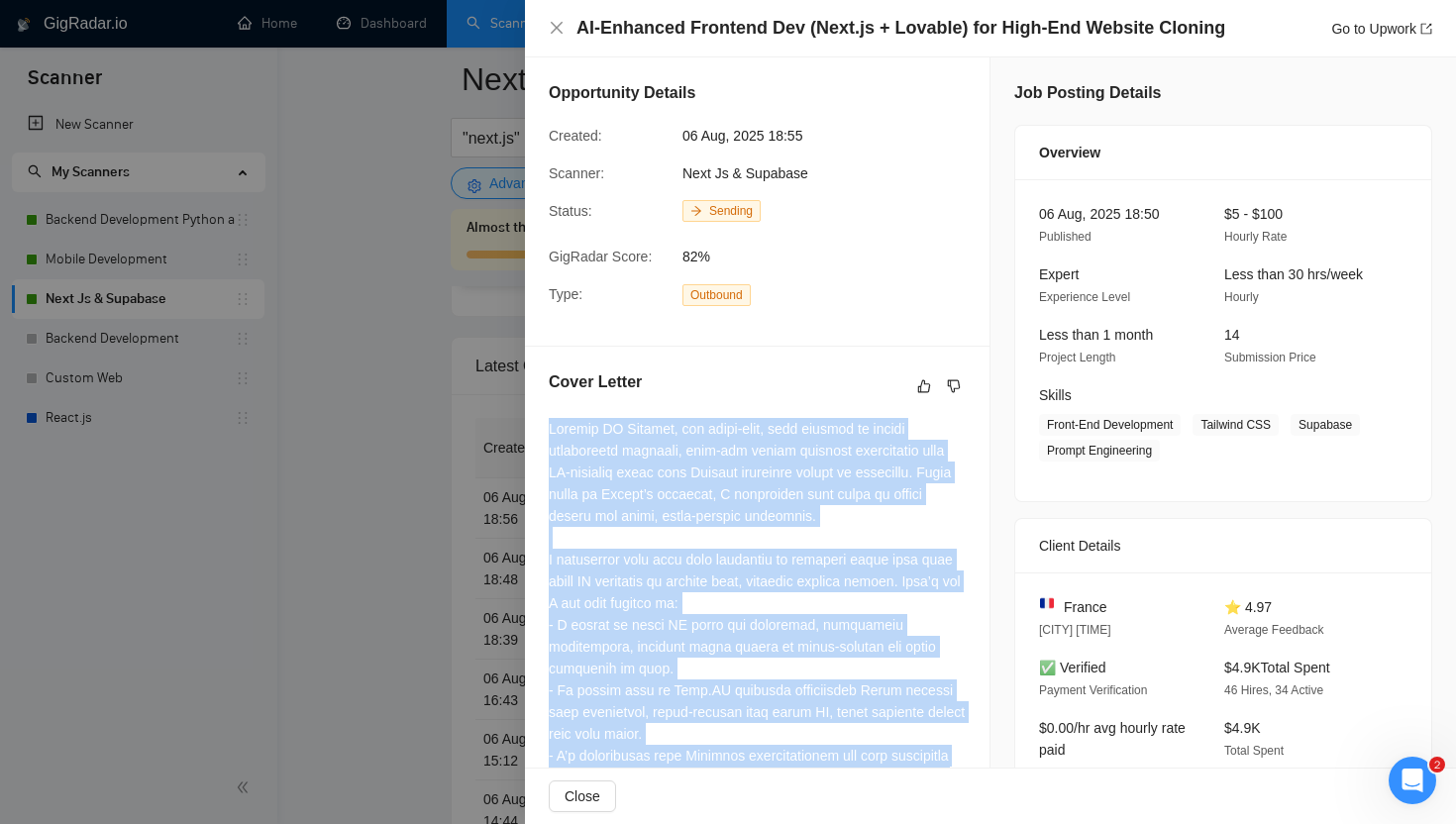 drag, startPoint x: 761, startPoint y: 575, endPoint x: 542, endPoint y: 431, distance: 262.10113 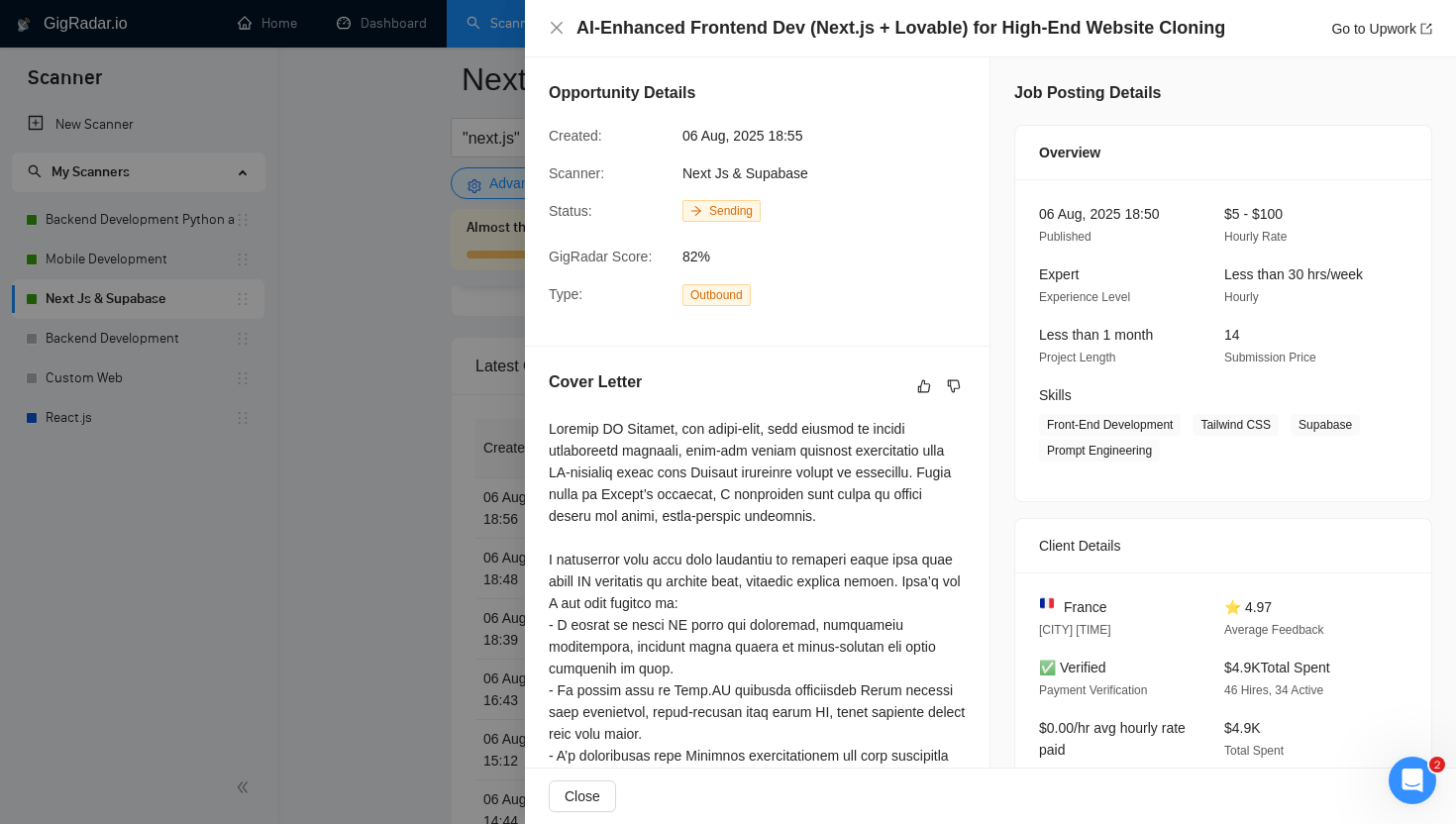 click at bounding box center (728, 412) 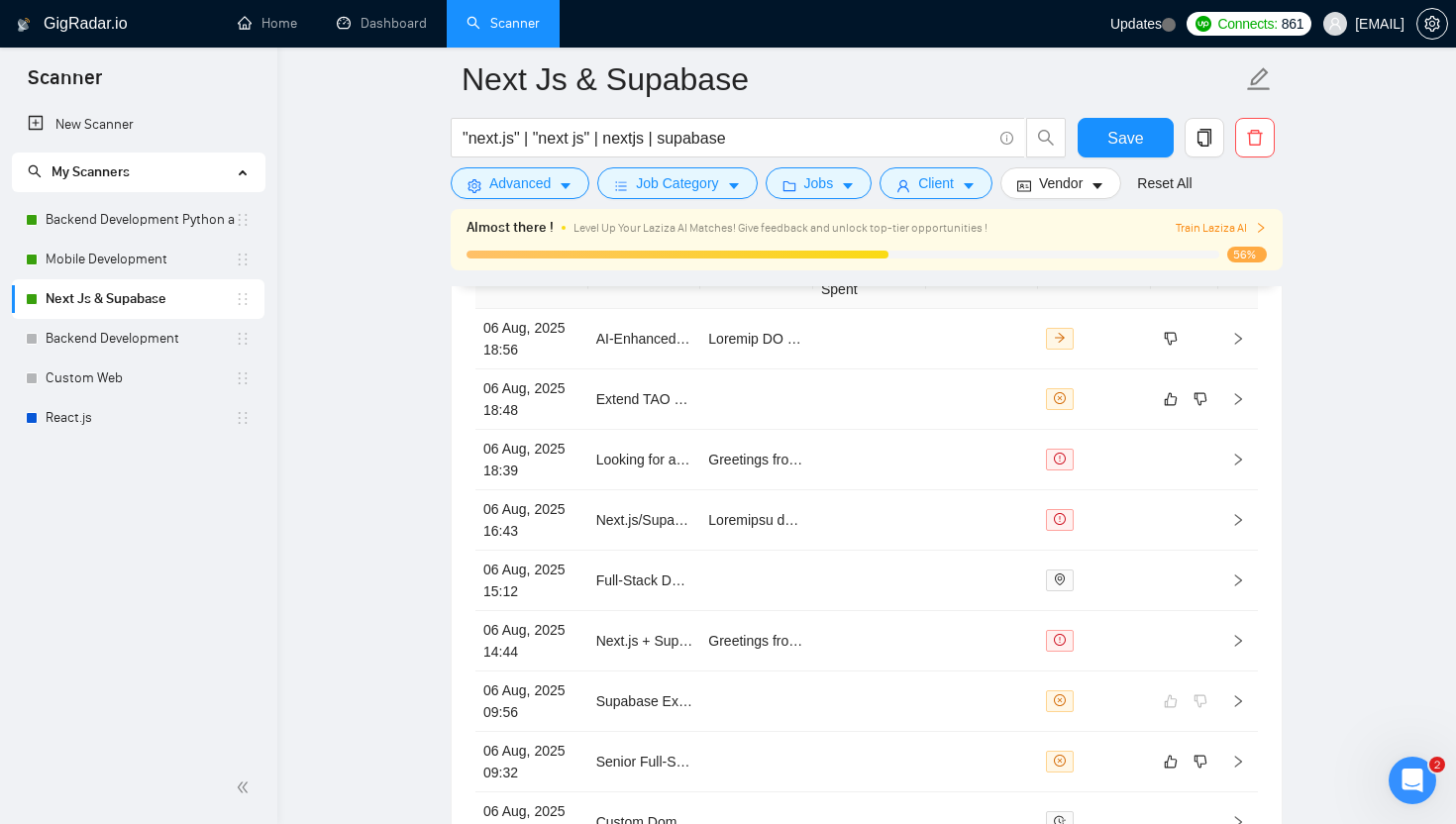 scroll, scrollTop: 5416, scrollLeft: 0, axis: vertical 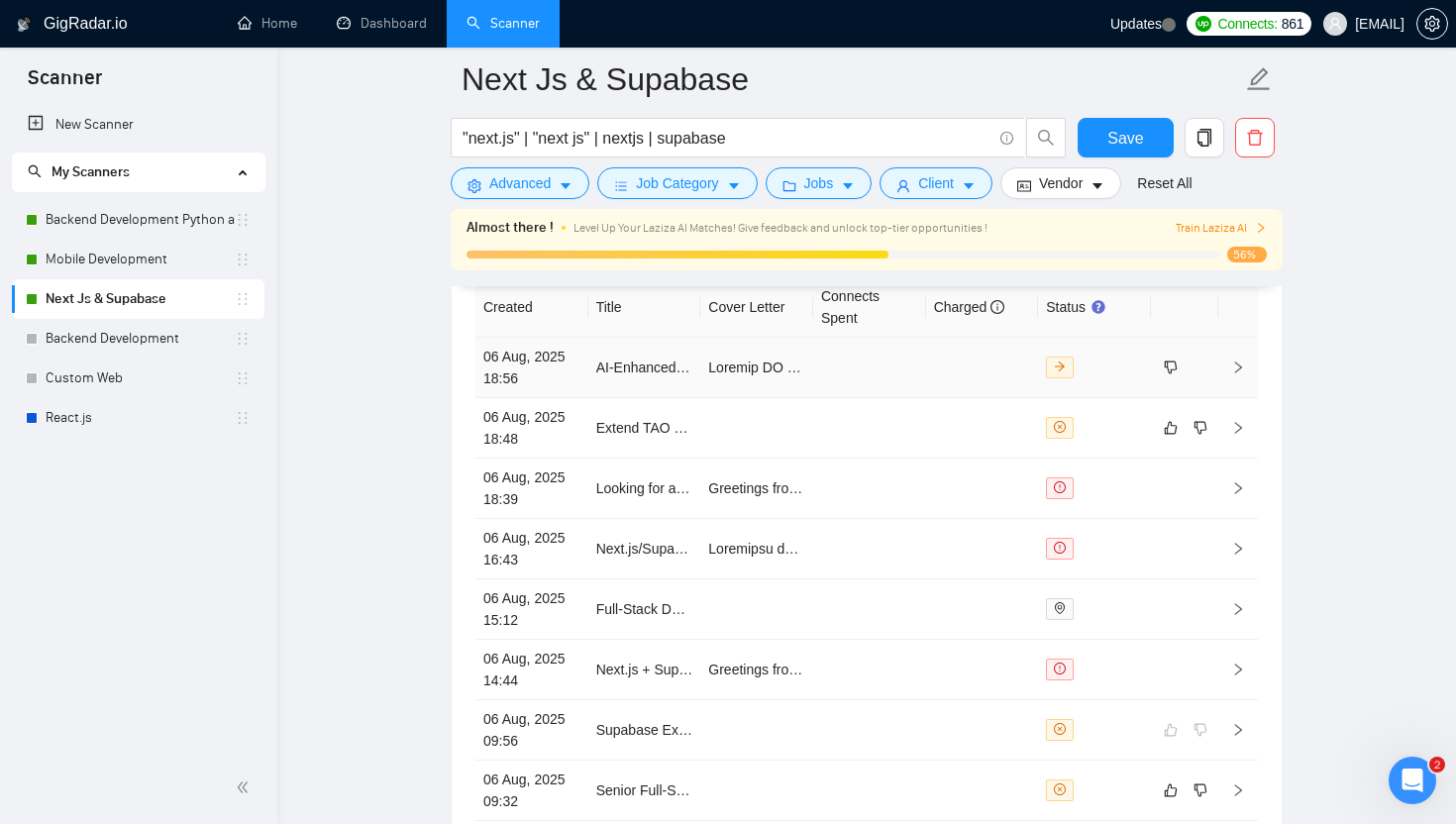 click at bounding box center [870, 367] 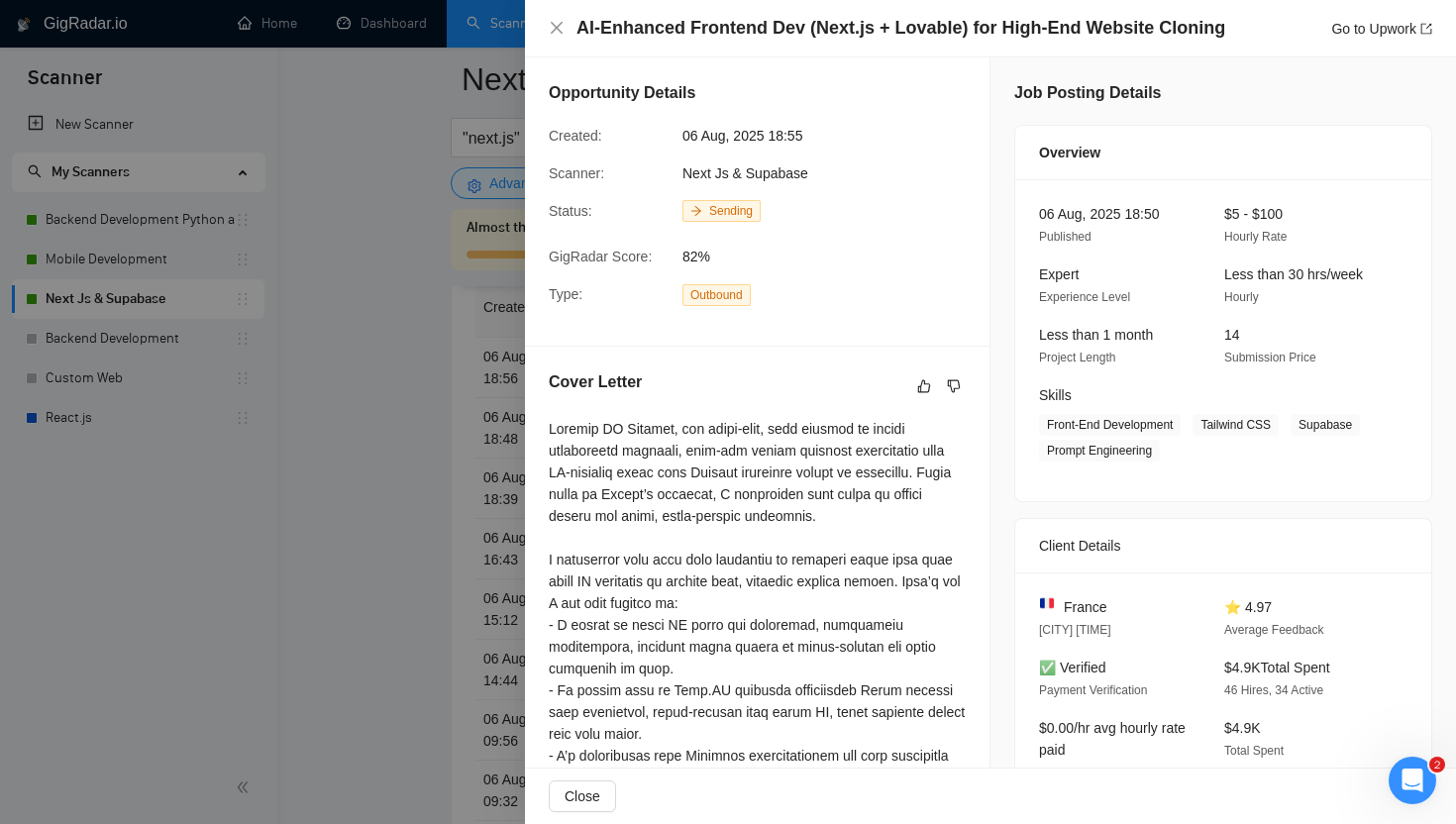 click at bounding box center (728, 412) 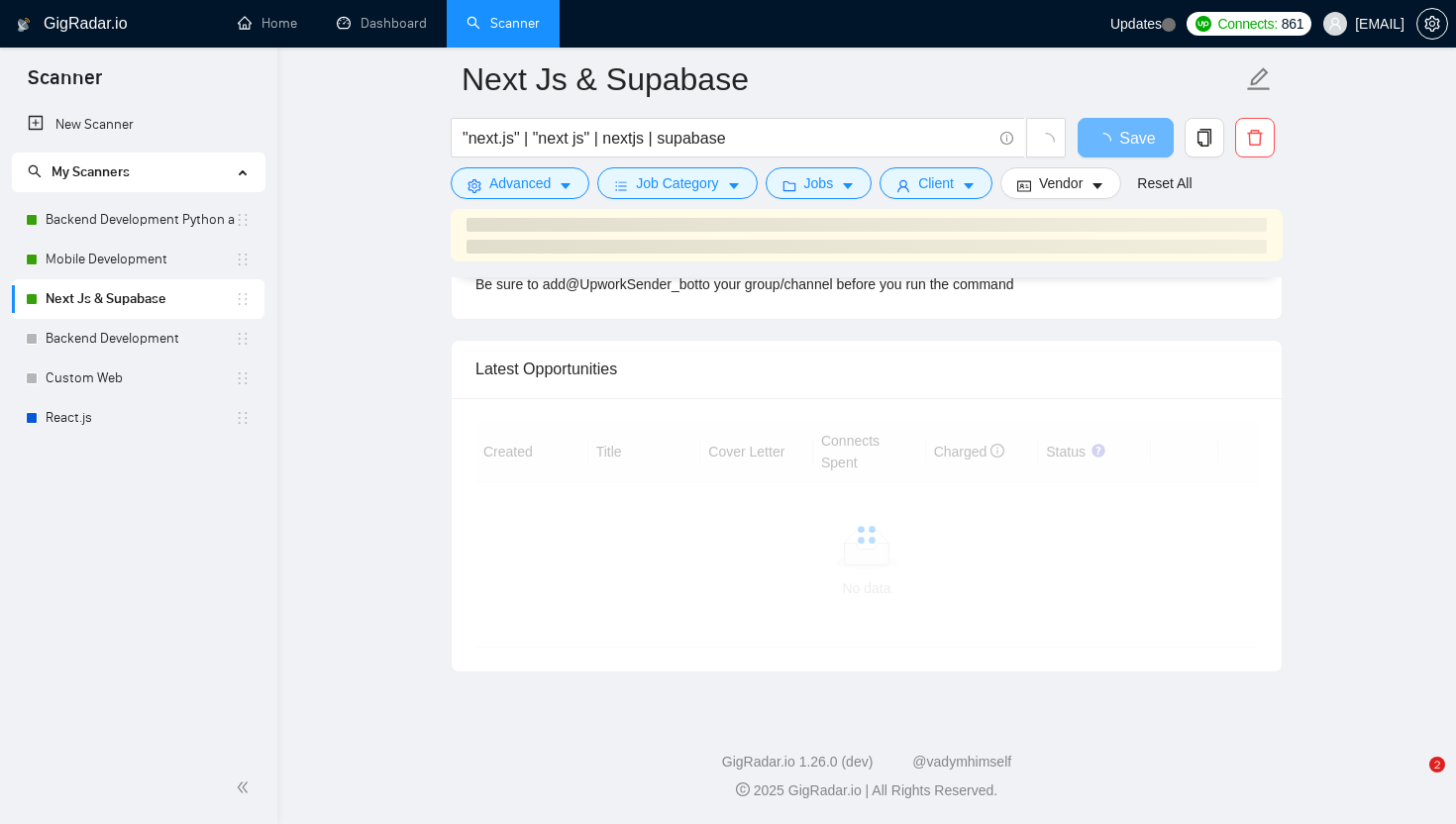 scroll, scrollTop: 4966, scrollLeft: 0, axis: vertical 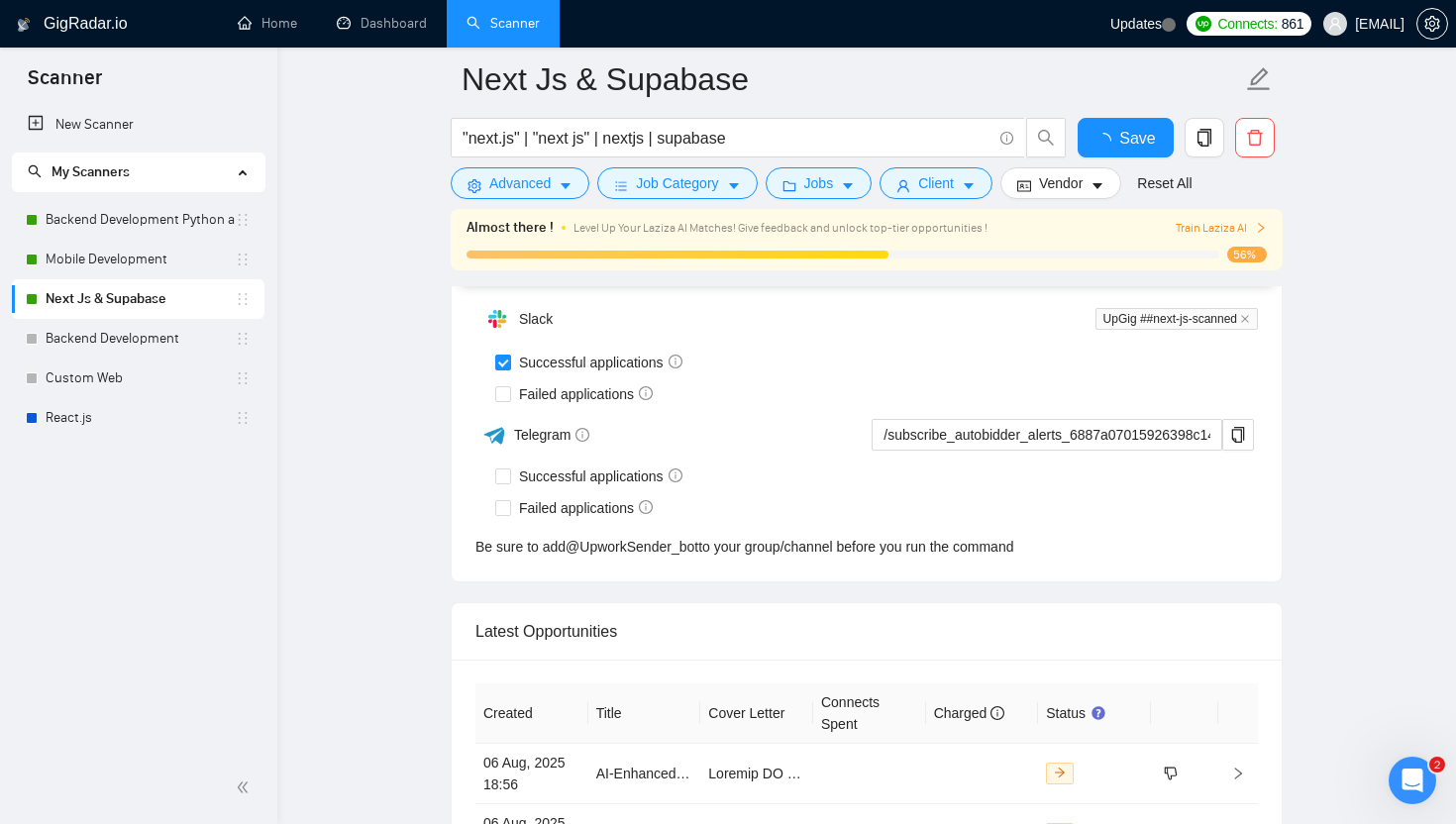 type 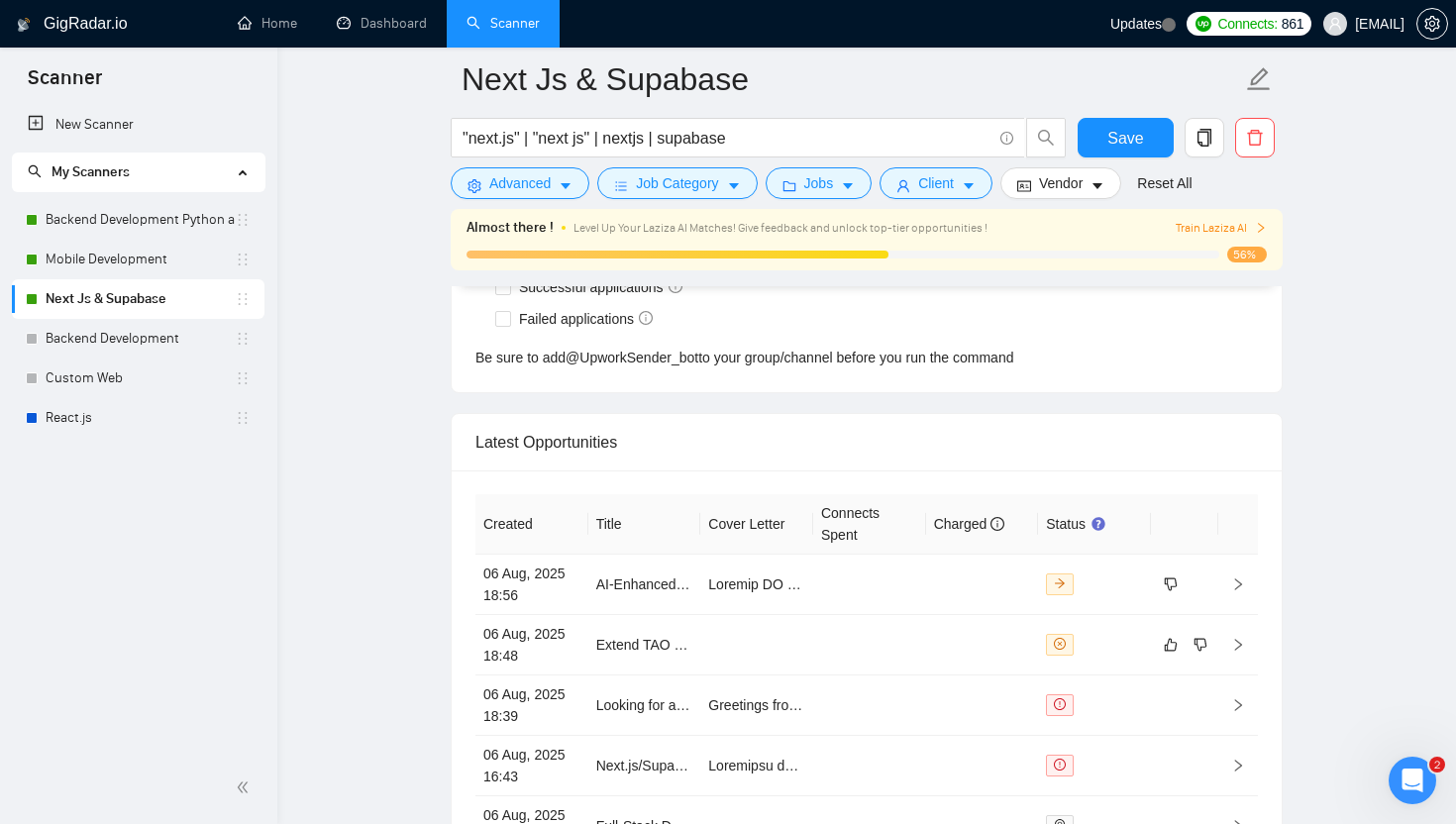 scroll, scrollTop: 5202, scrollLeft: 0, axis: vertical 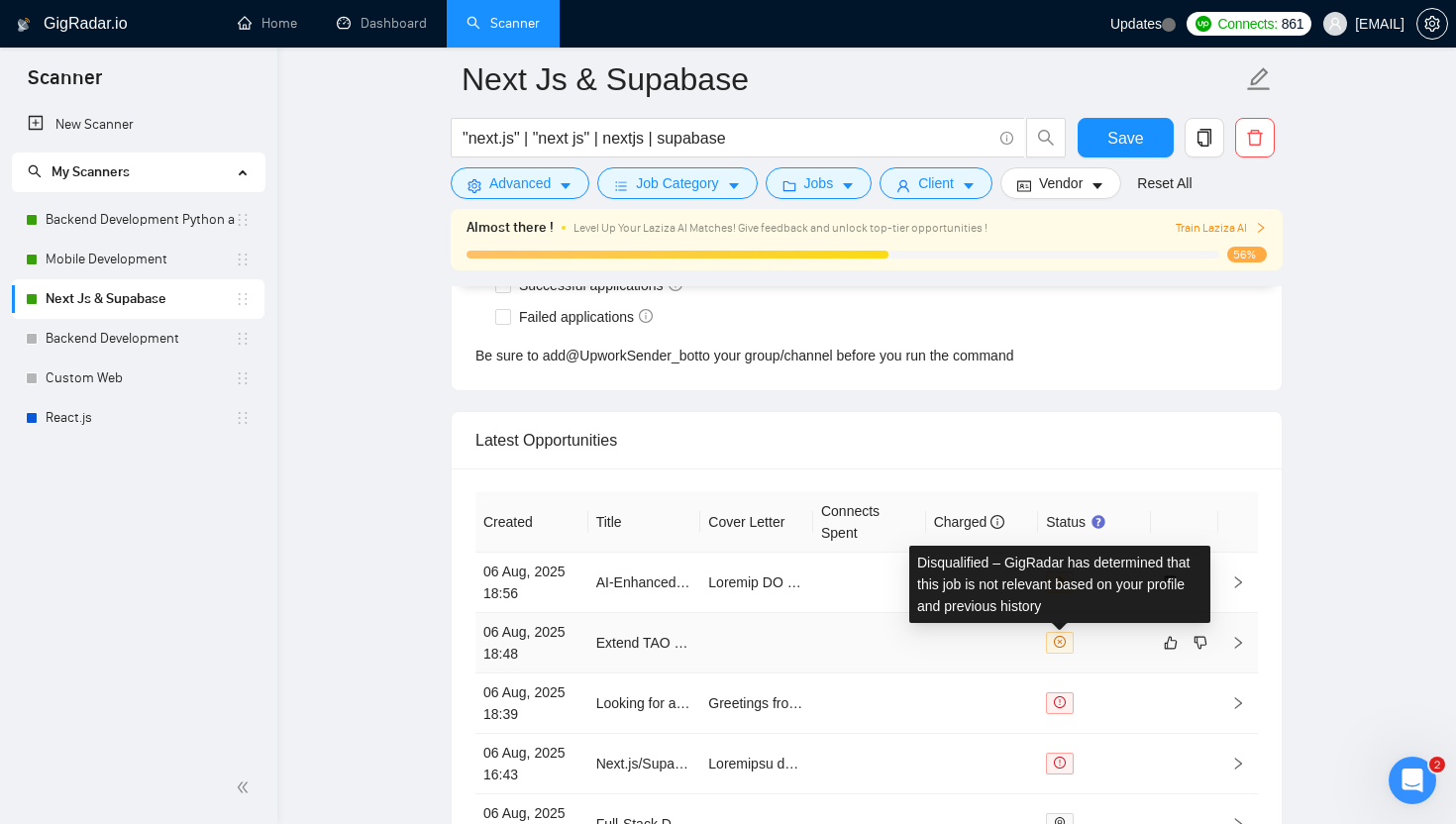click at bounding box center (757, 643) 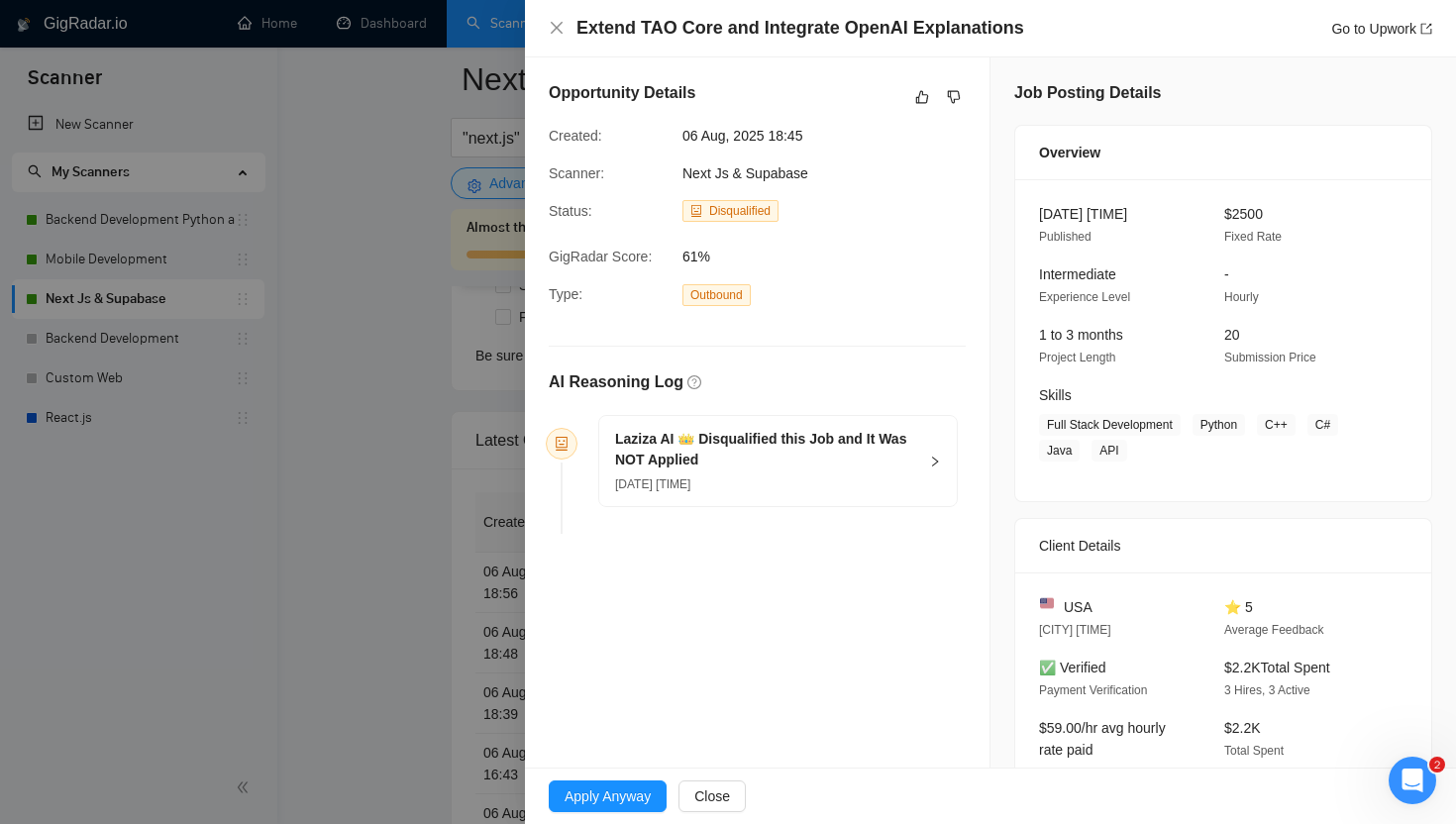 click on "Laziza AI 👑 Disqualified this Job and It Was NOT Applied" at bounding box center [766, 450] 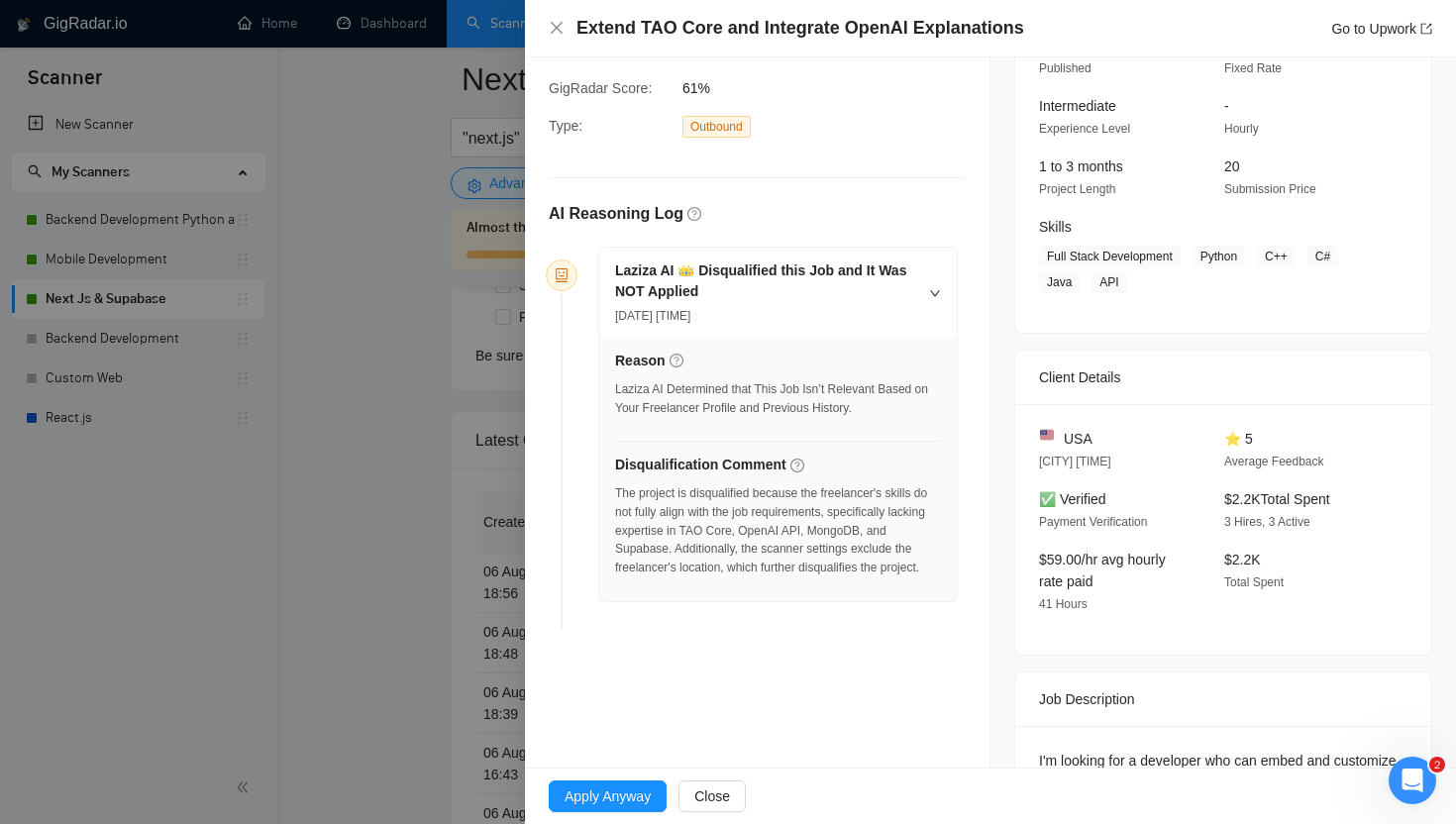 scroll, scrollTop: 280, scrollLeft: 0, axis: vertical 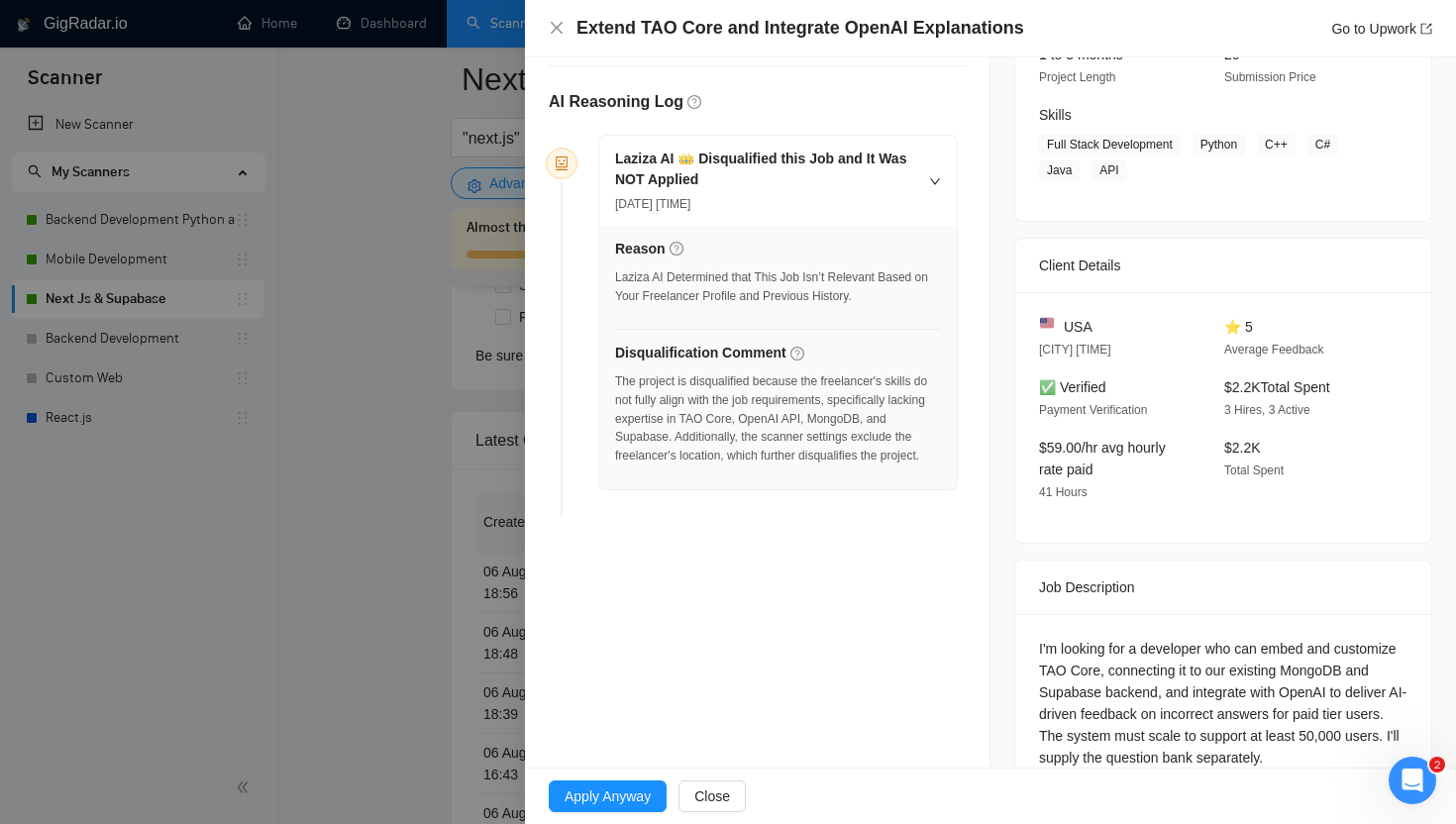 click at bounding box center [728, 412] 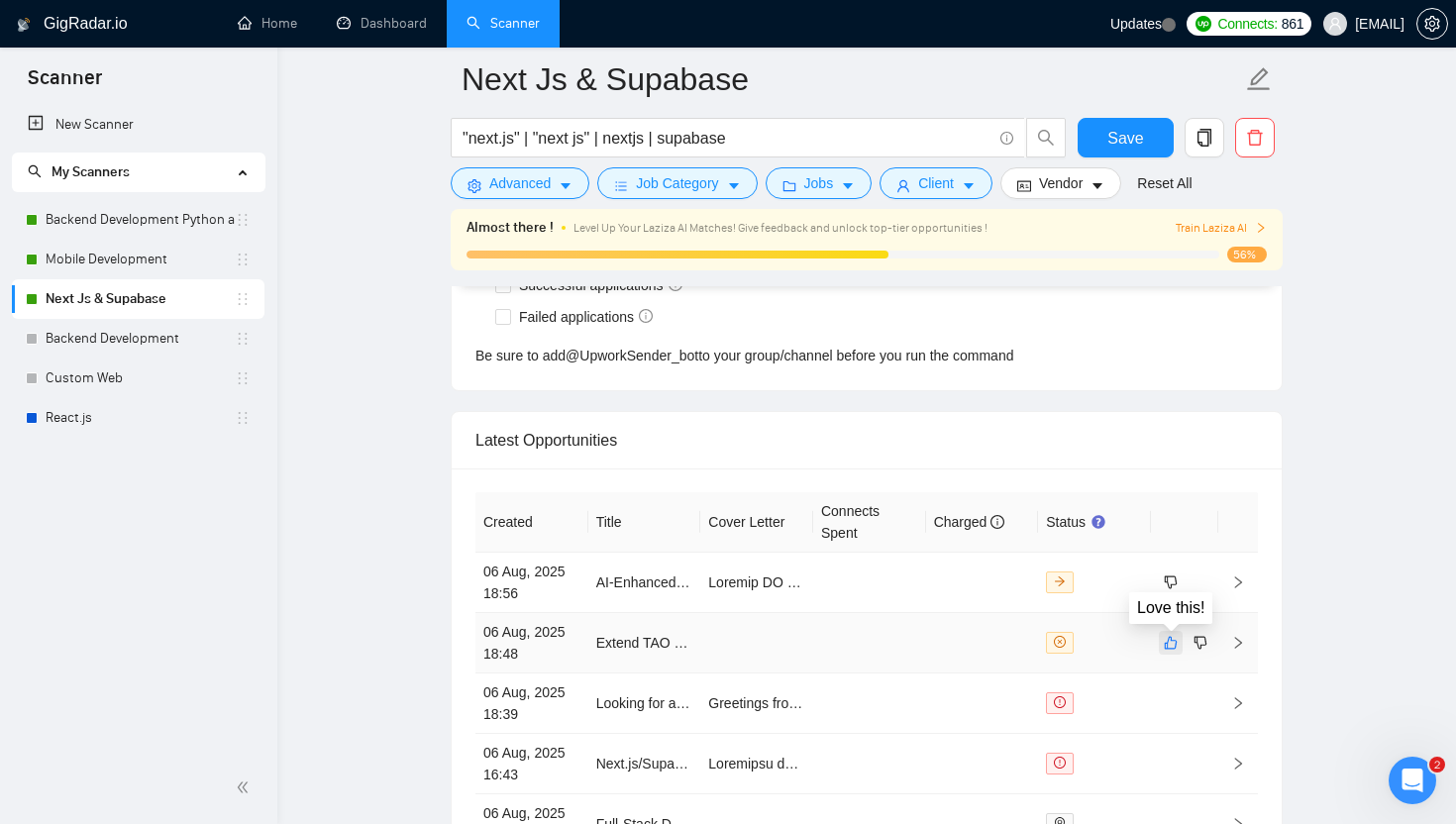 click 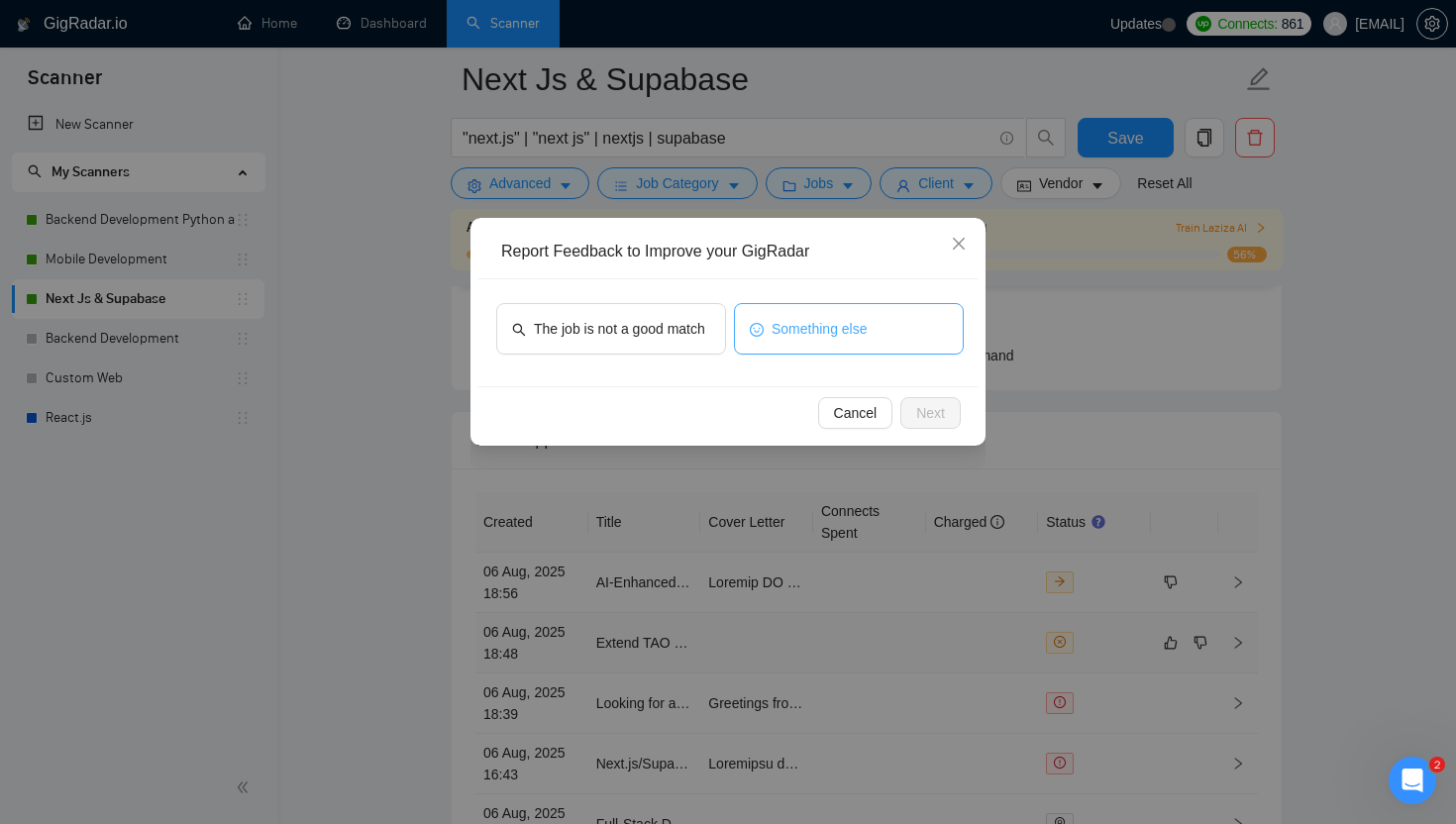 click on "Something else" at bounding box center (849, 329) 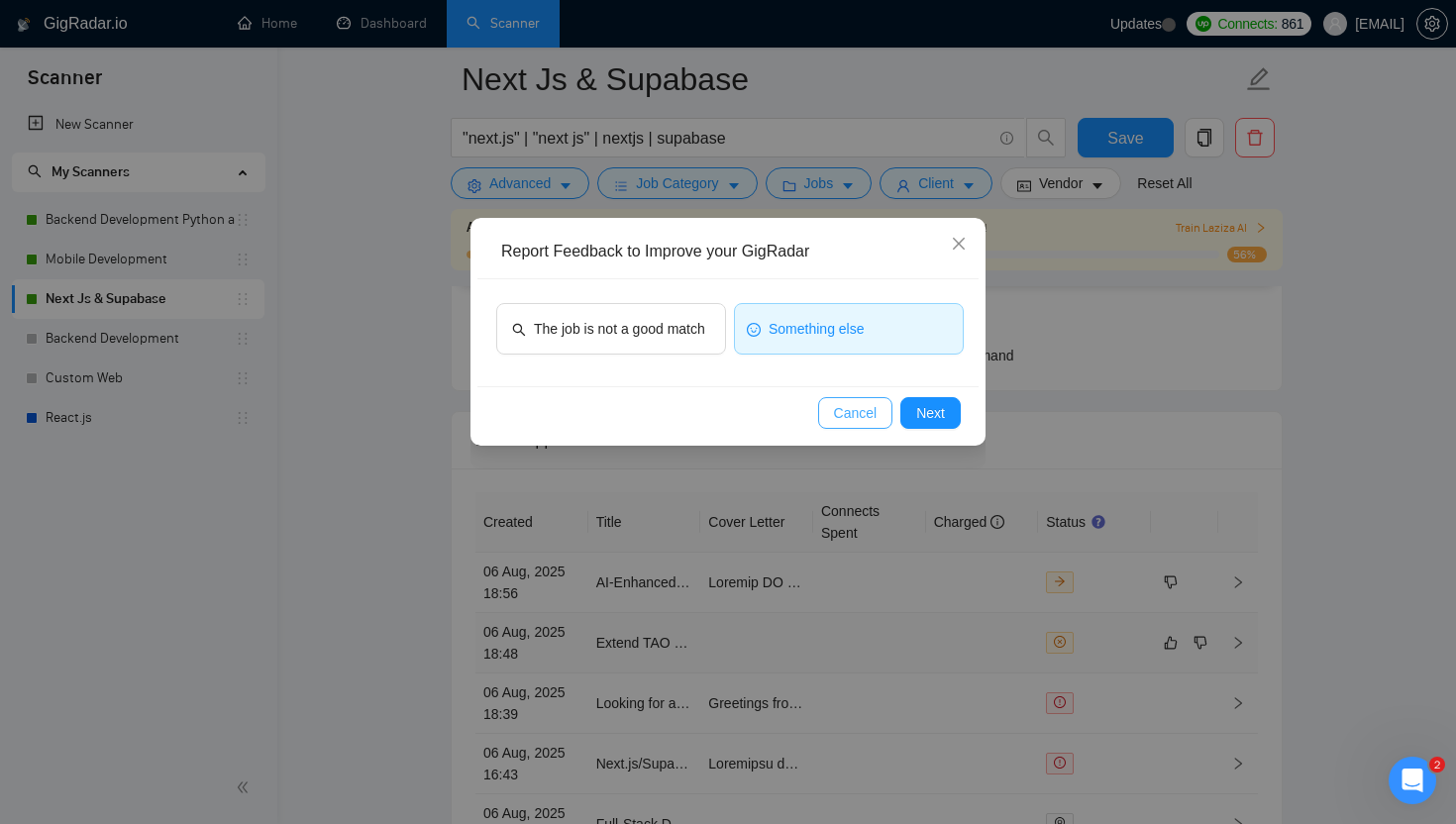 click on "Cancel" at bounding box center (856, 413) 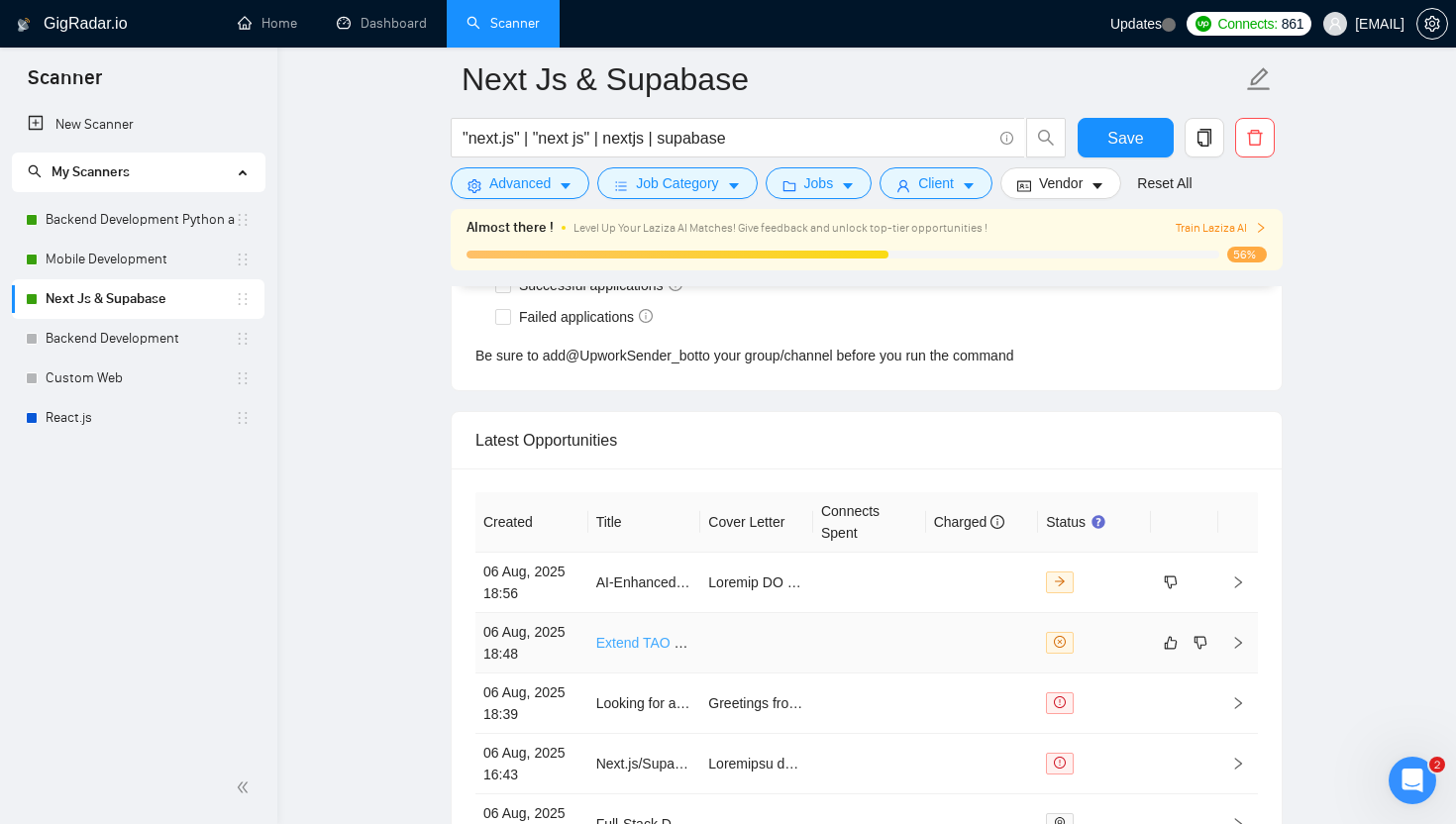 click on "Extend TAO Core and Integrate OpenAI Explanations" at bounding box center [760, 643] 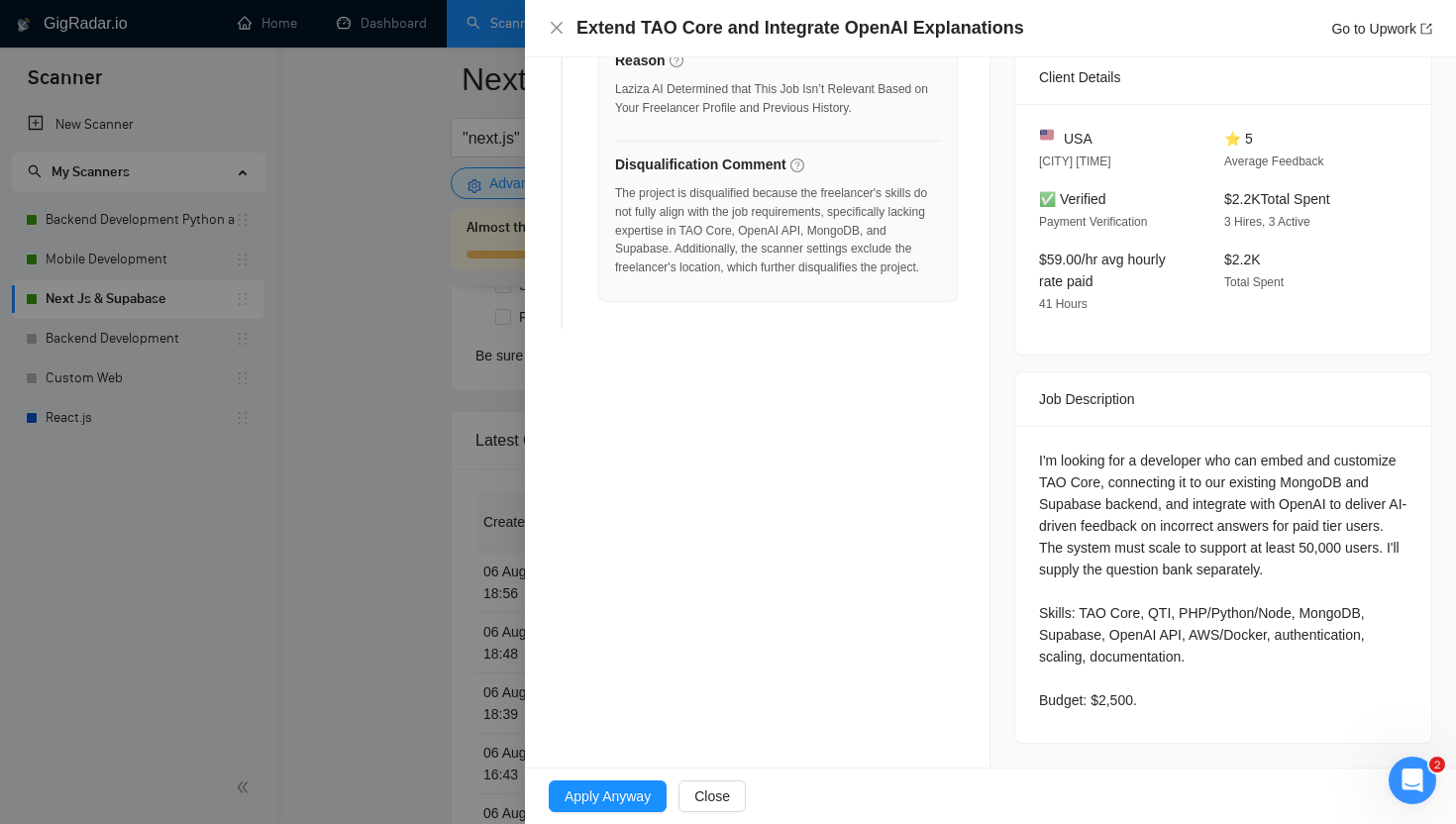 scroll, scrollTop: 487, scrollLeft: 0, axis: vertical 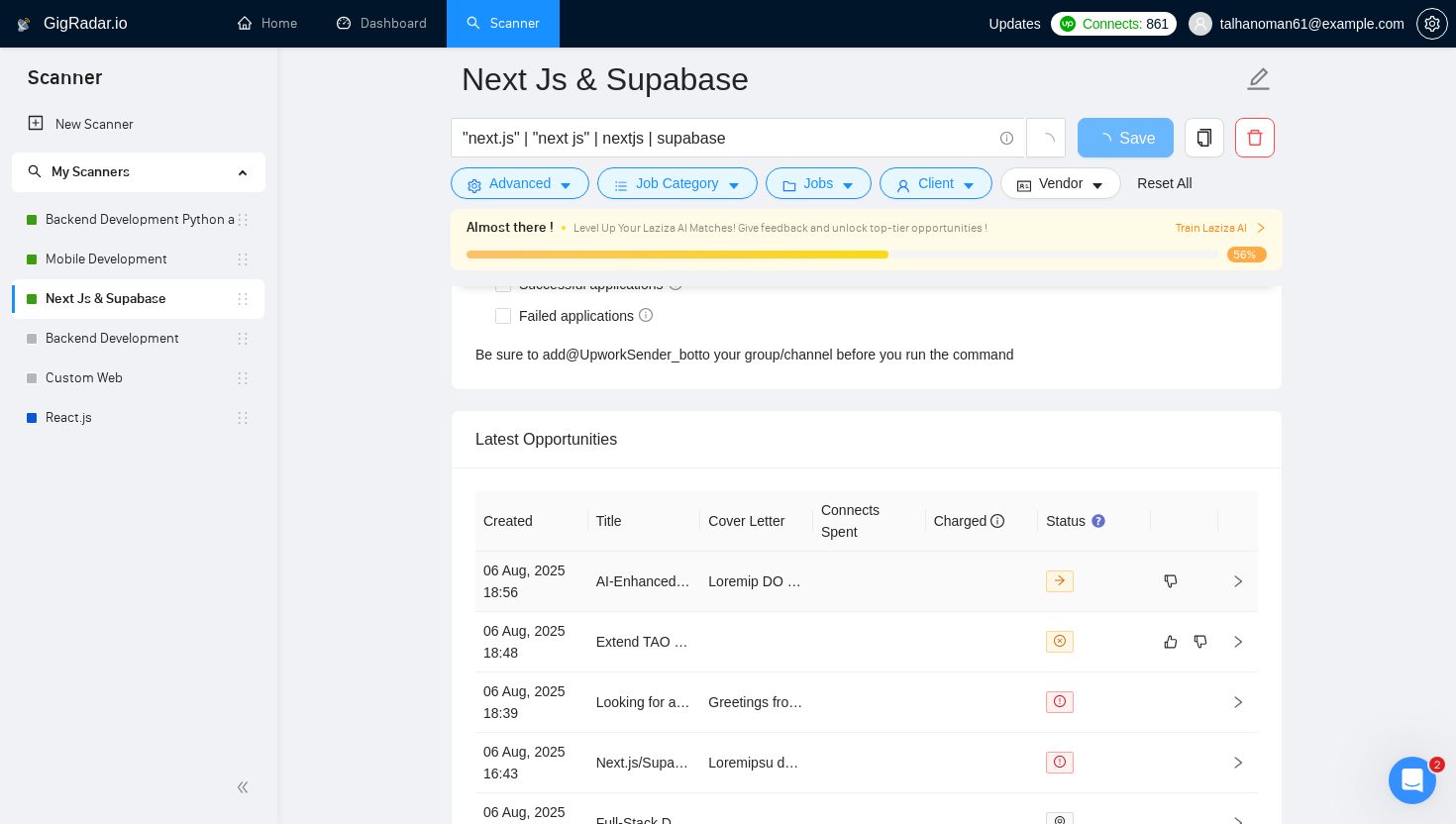 type 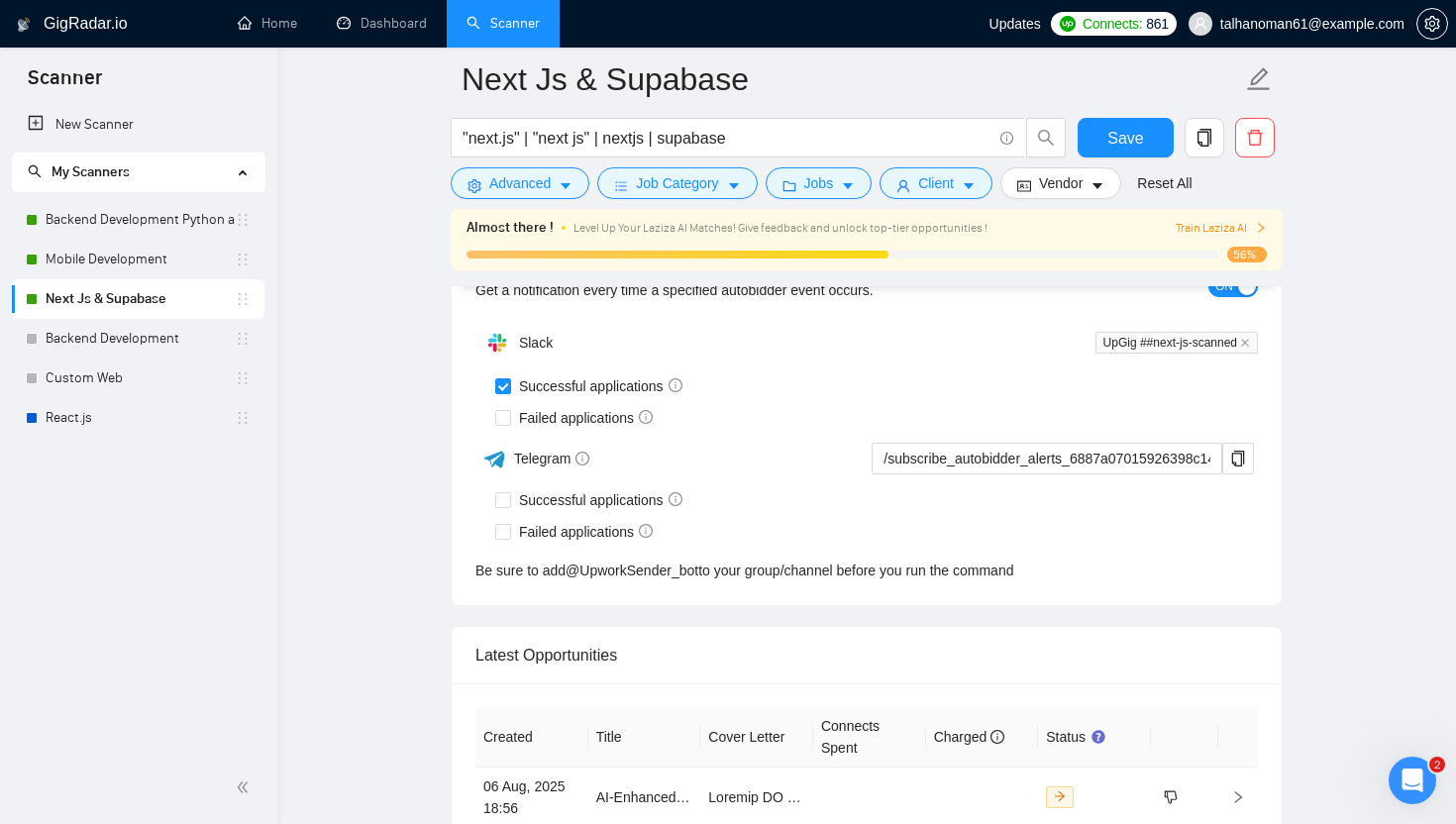 click on "Failed applications" at bounding box center [877, 532] 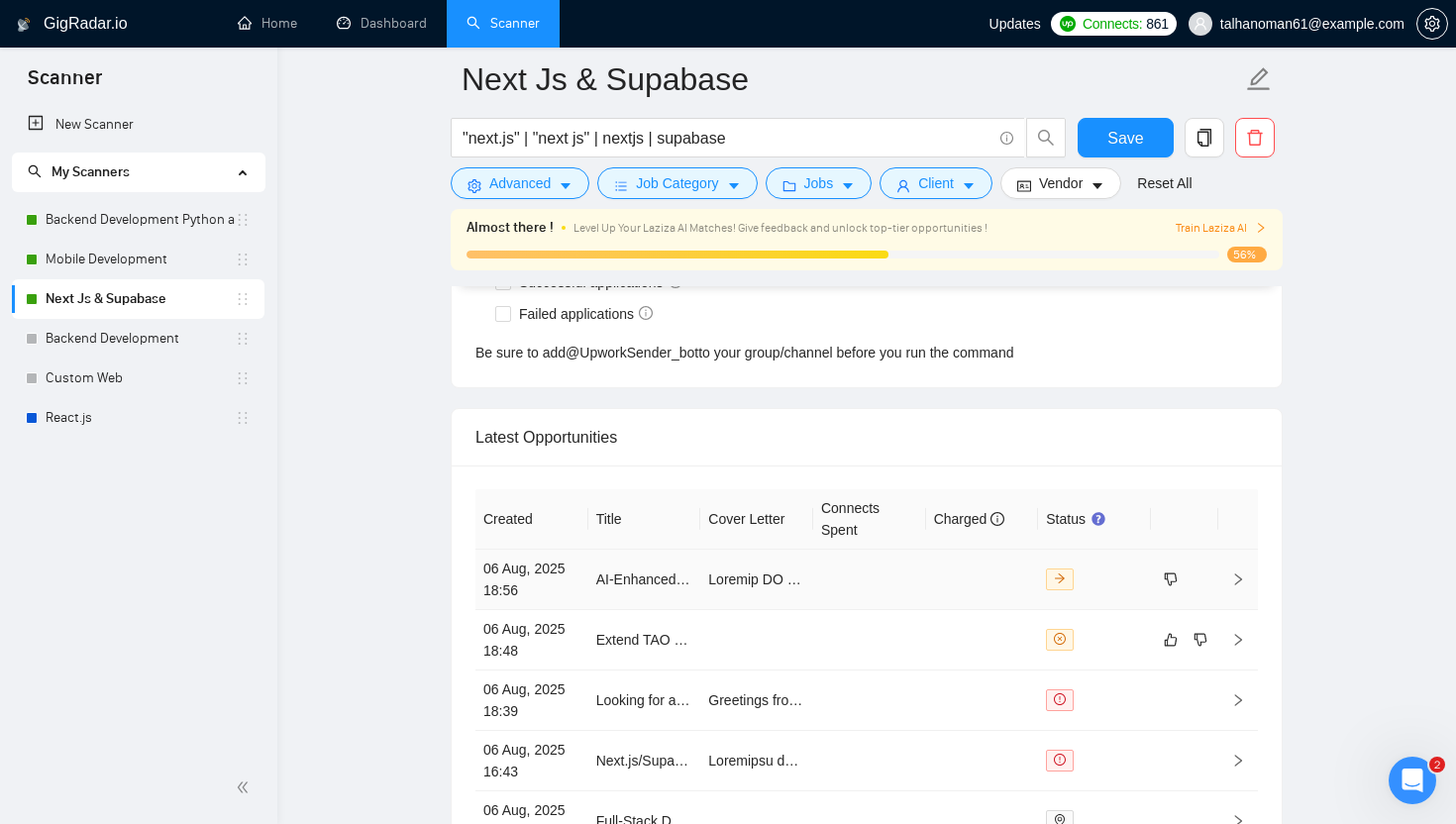click at bounding box center (870, 579) 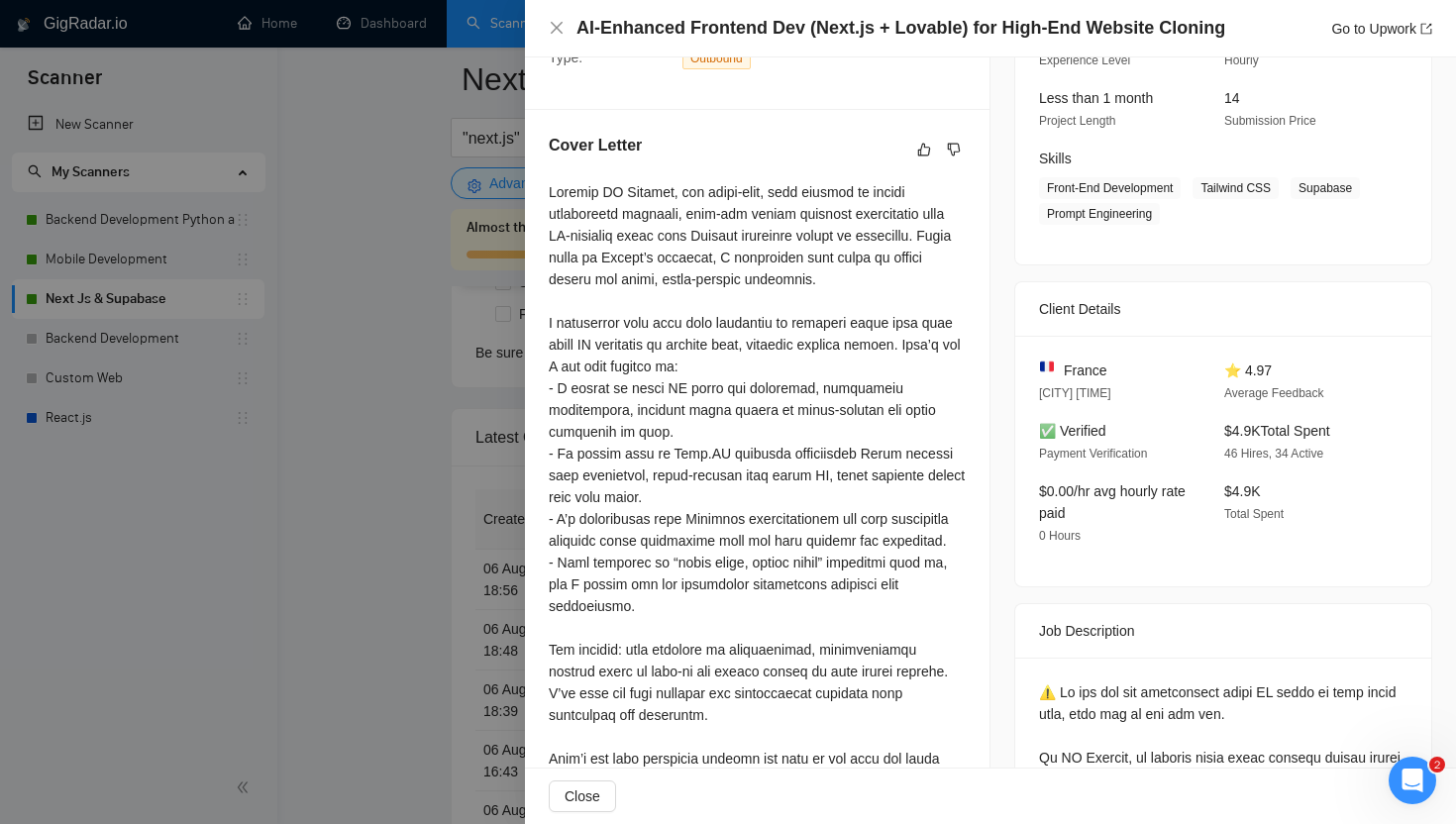 scroll, scrollTop: 263, scrollLeft: 0, axis: vertical 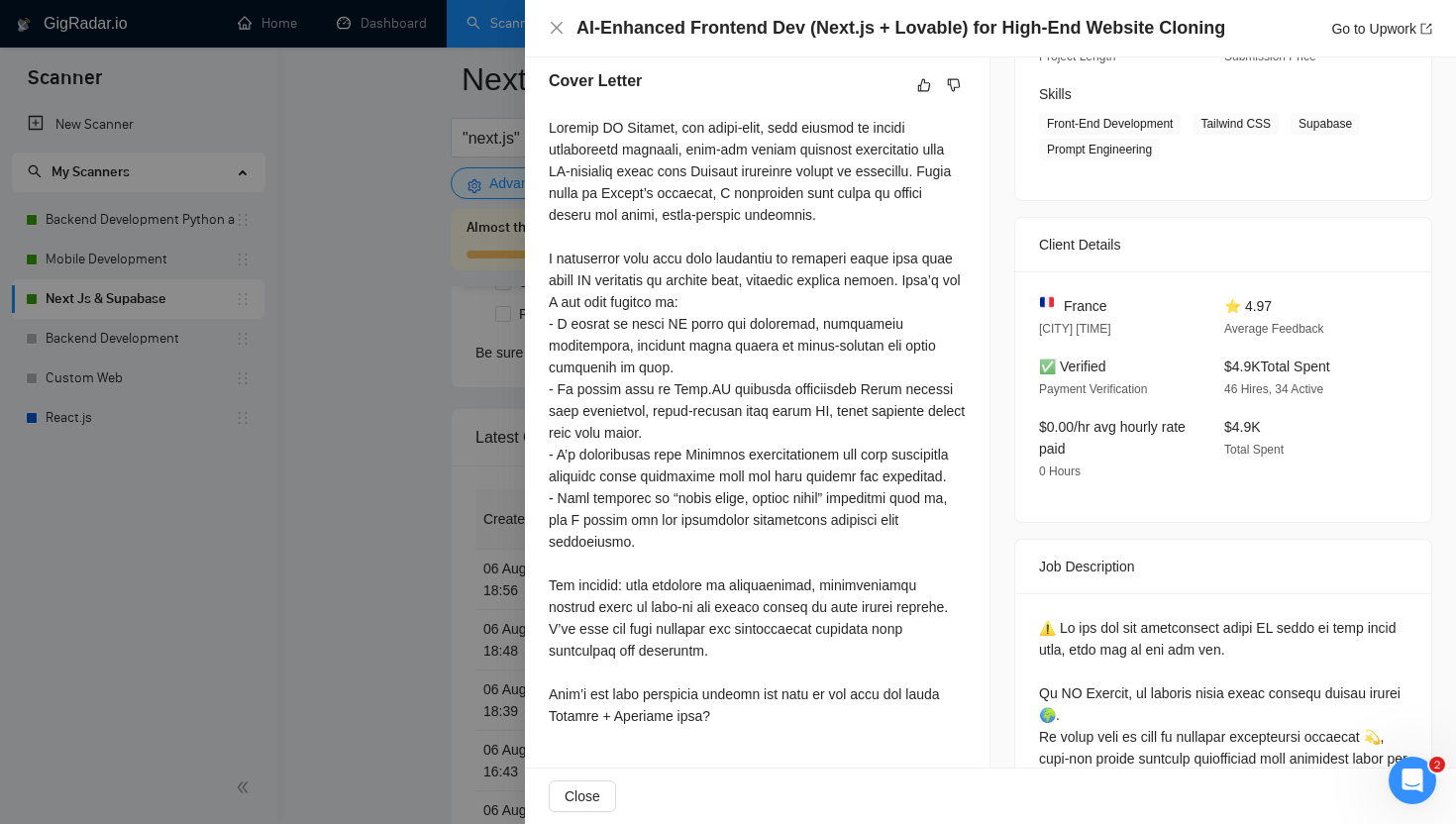 click at bounding box center [757, 422] 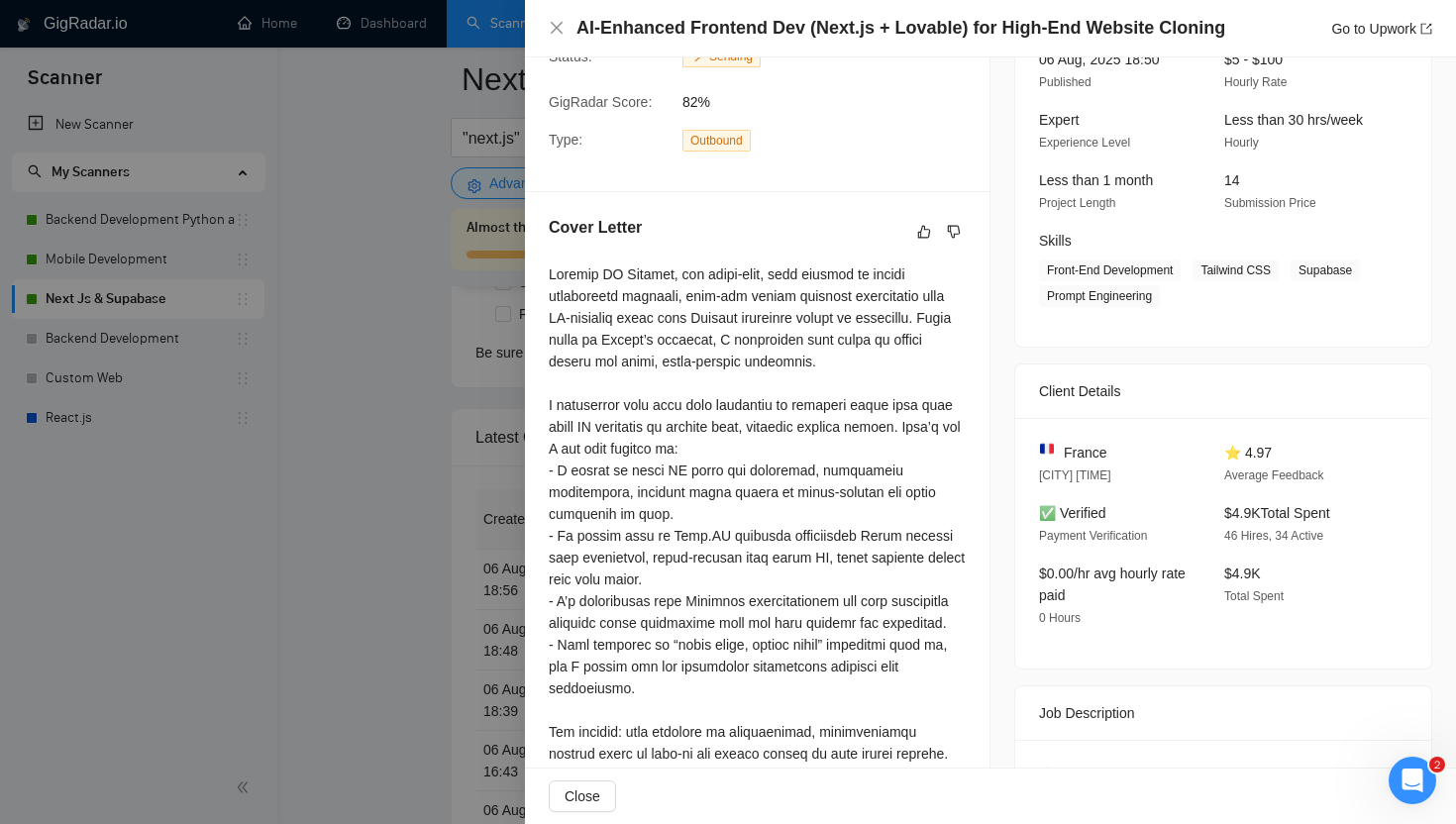 scroll, scrollTop: 152, scrollLeft: 0, axis: vertical 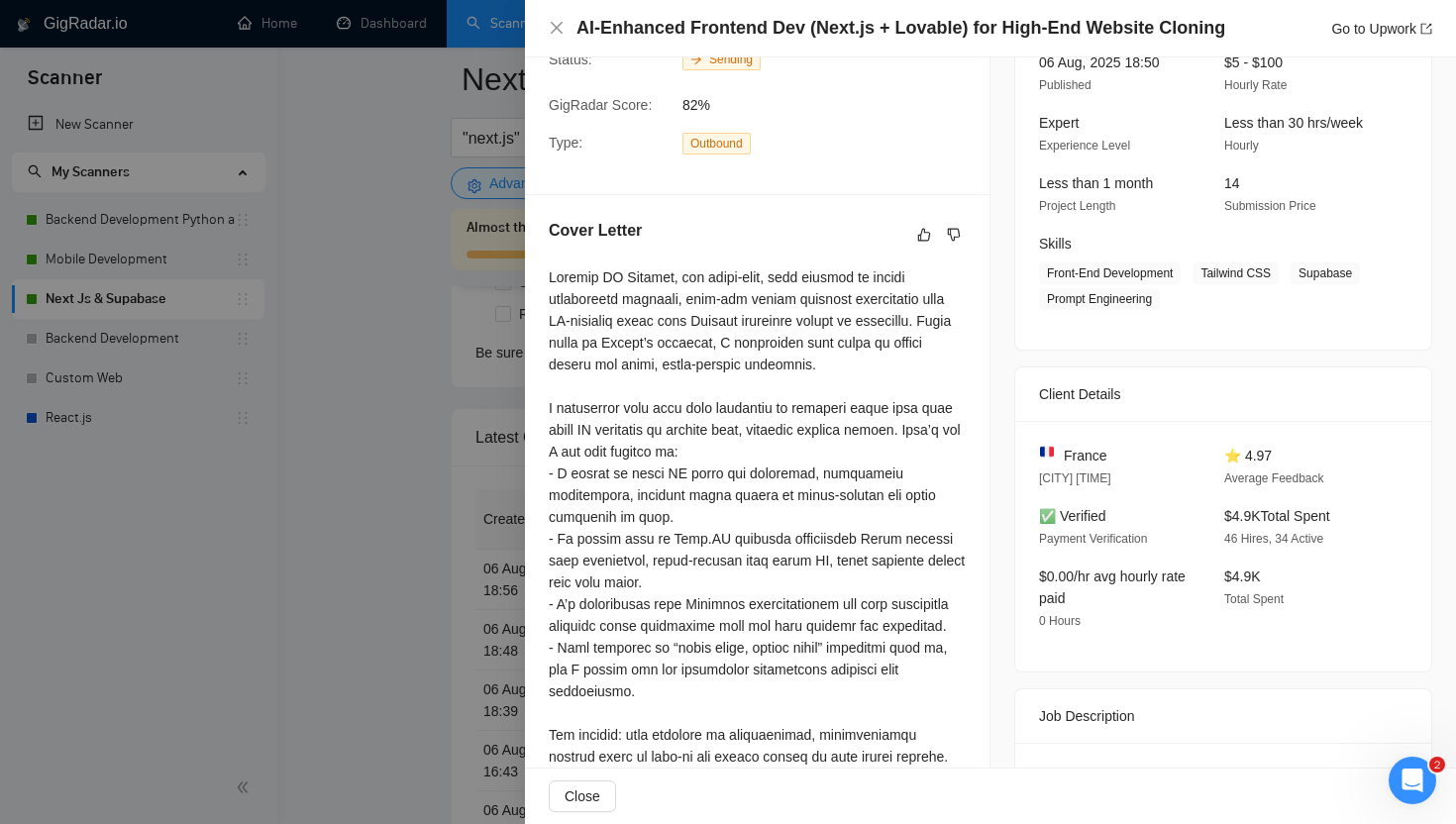 click at bounding box center (728, 412) 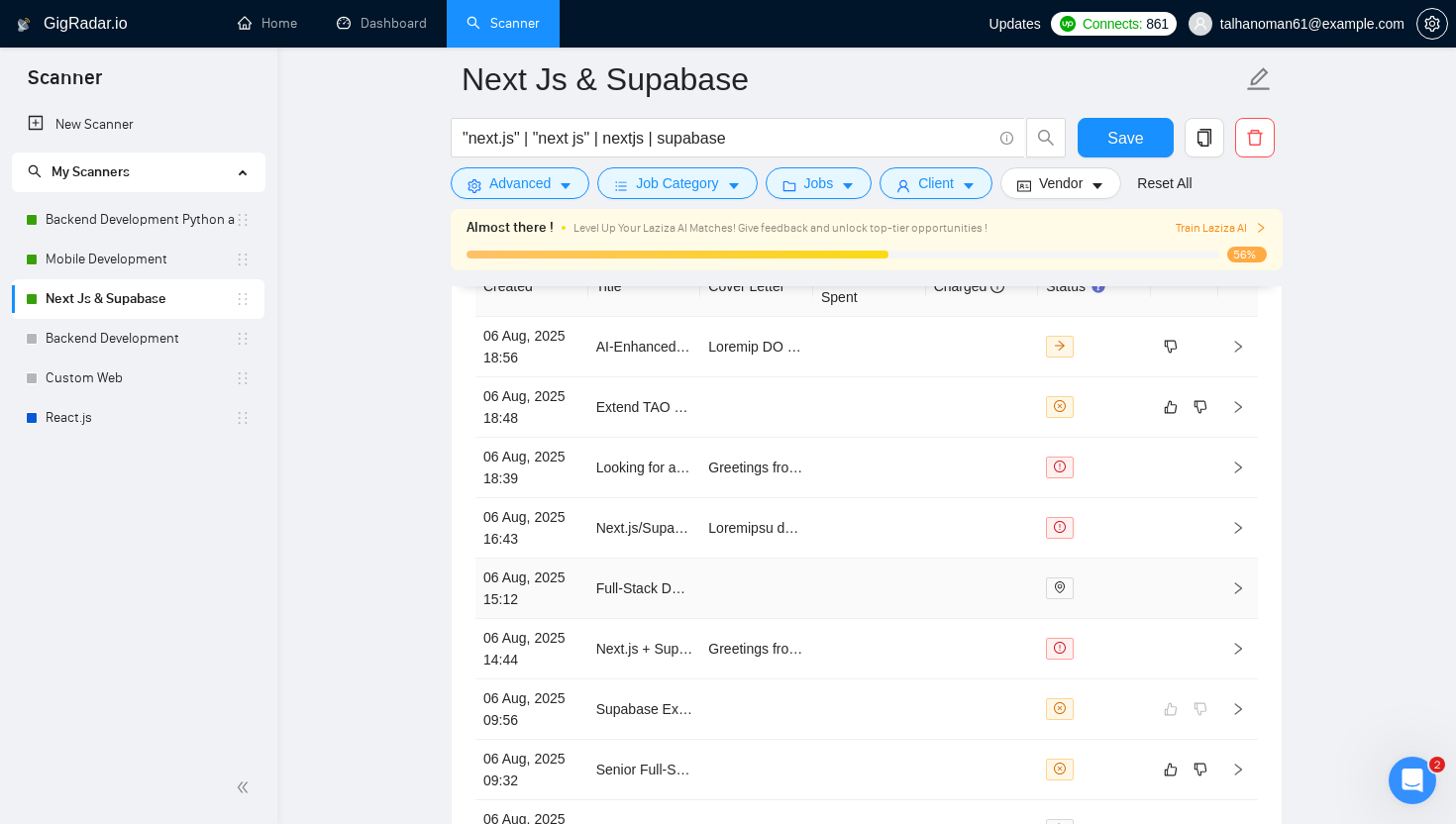 scroll, scrollTop: 5389, scrollLeft: 0, axis: vertical 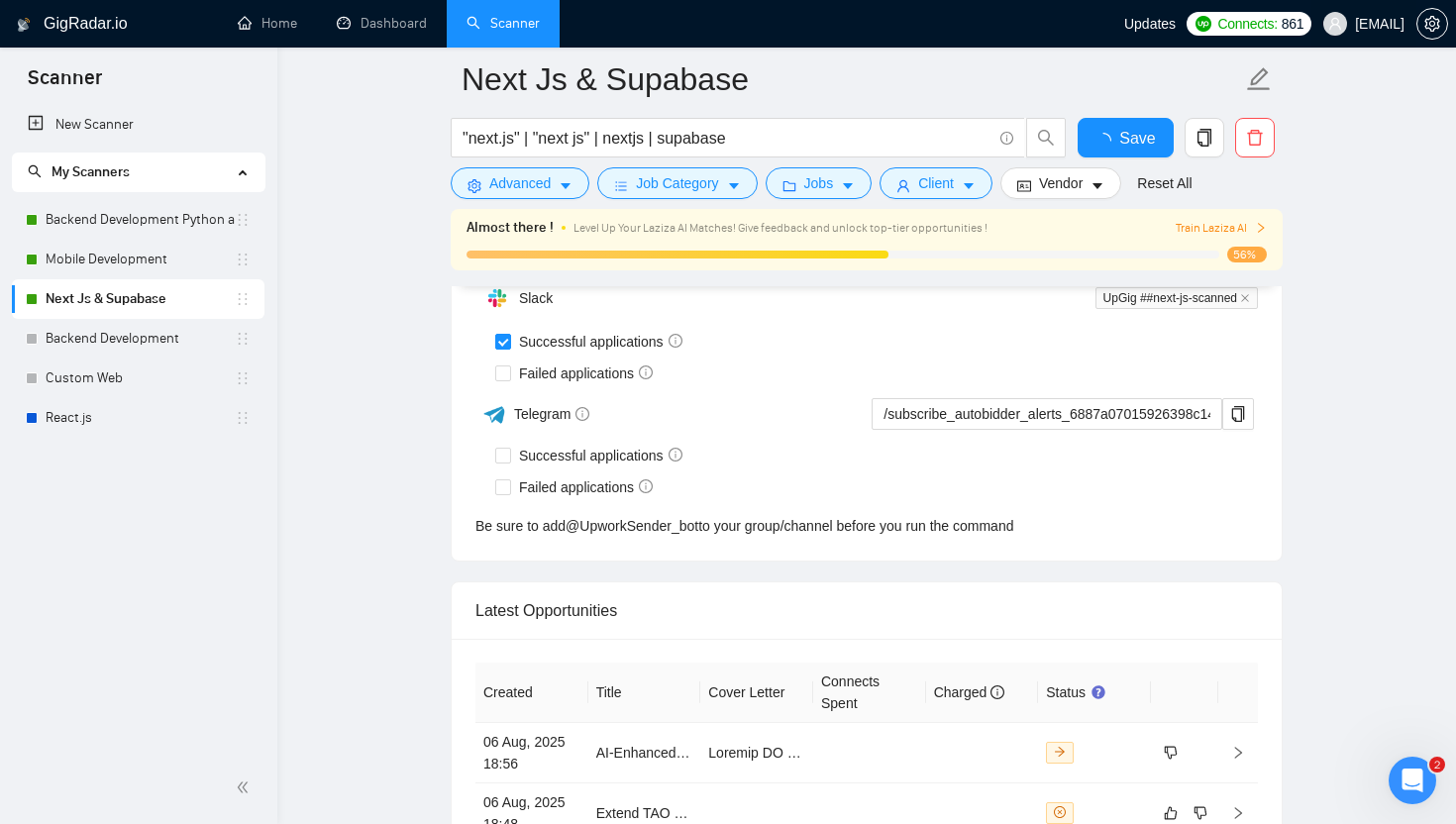 type 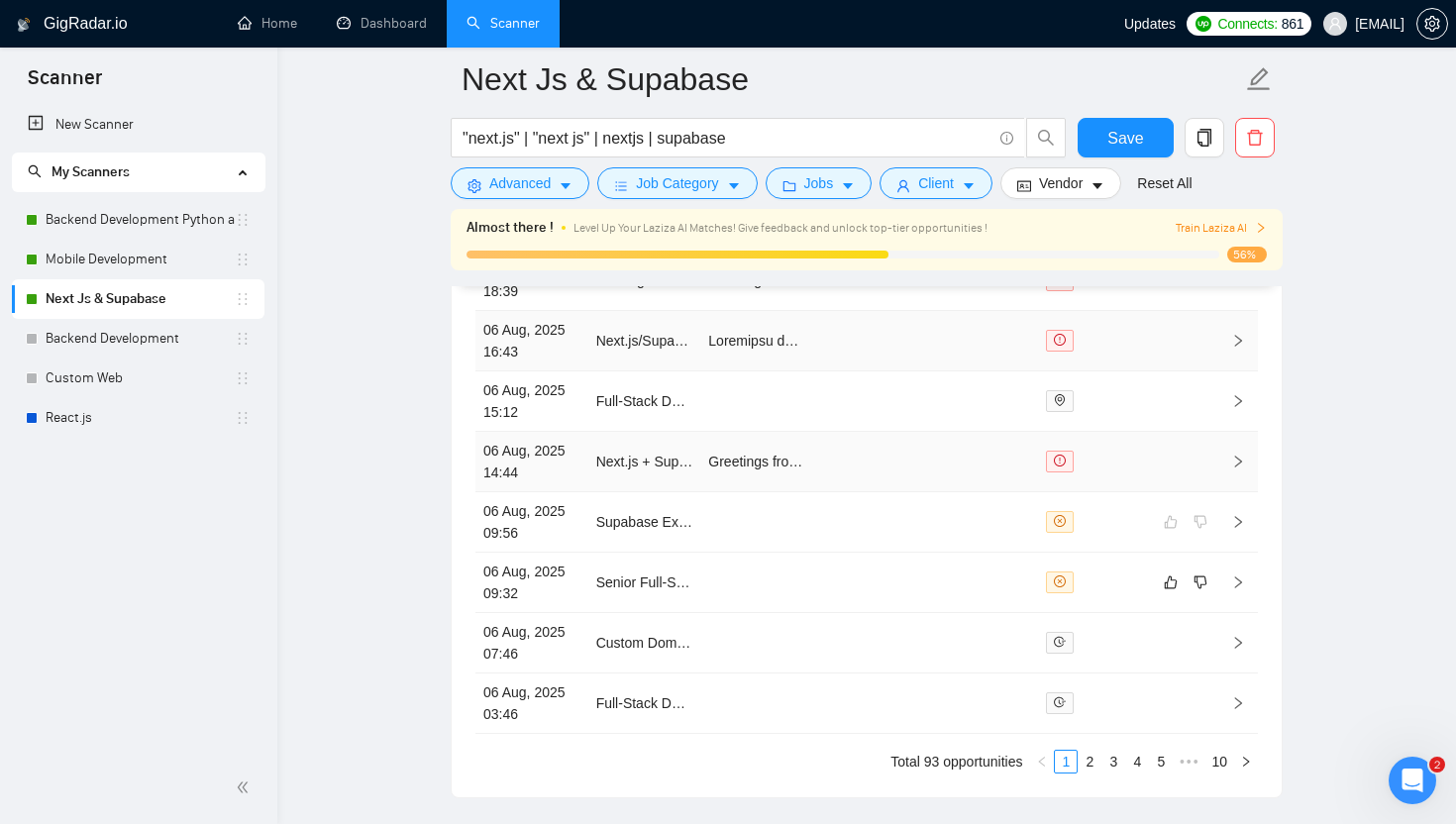 scroll, scrollTop: 5678, scrollLeft: 0, axis: vertical 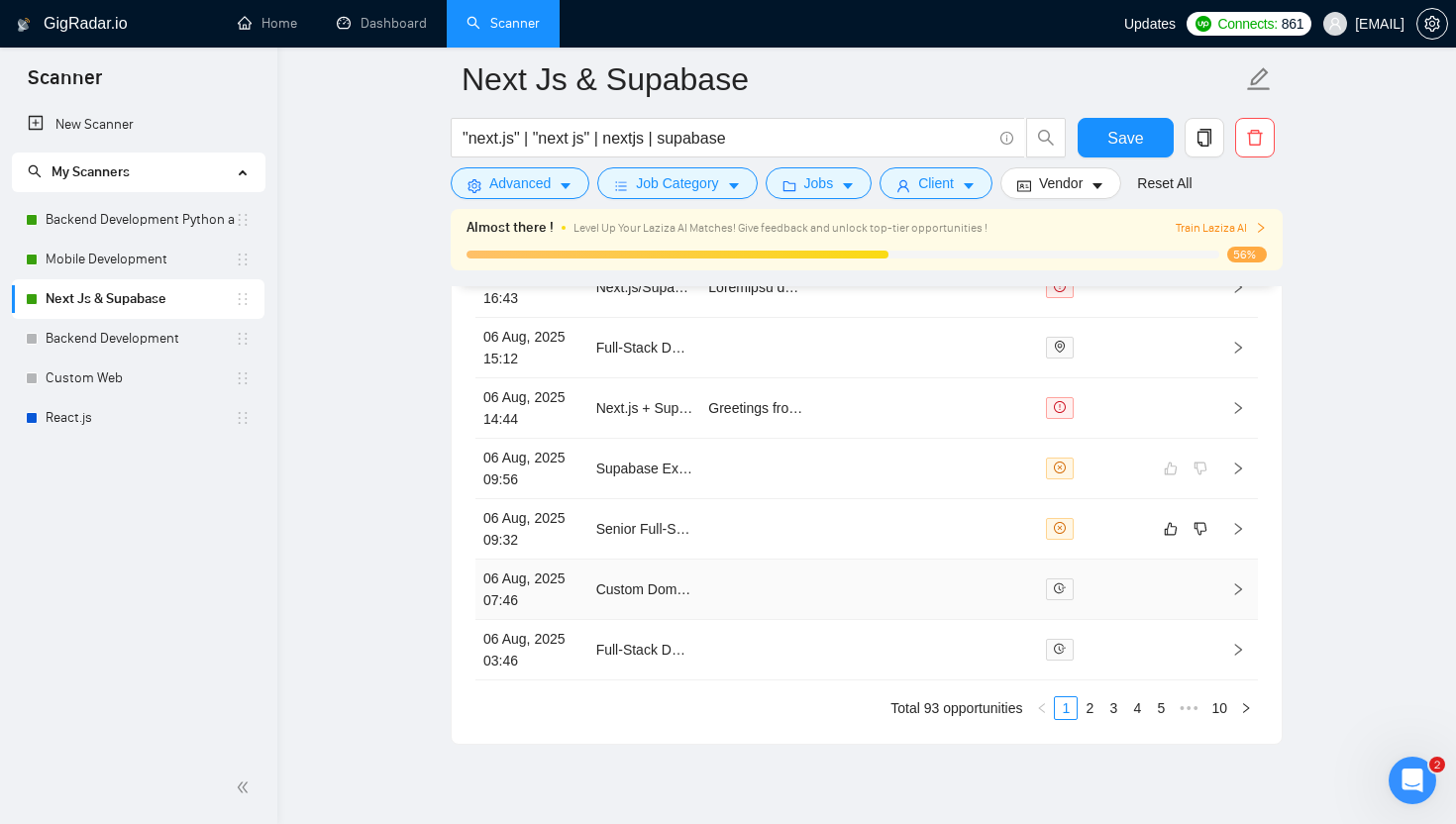 click at bounding box center (757, 589) 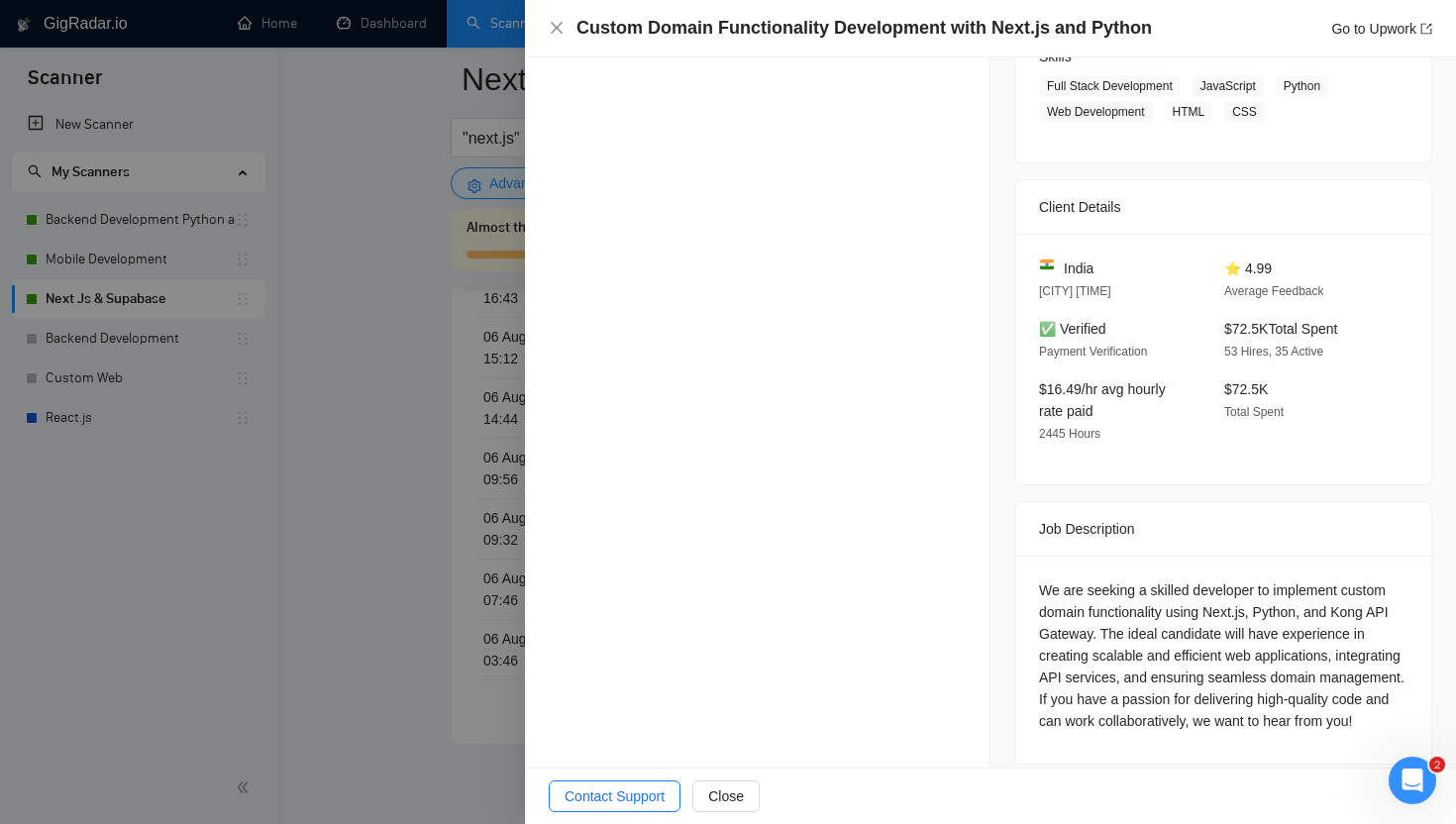 scroll, scrollTop: 521, scrollLeft: 0, axis: vertical 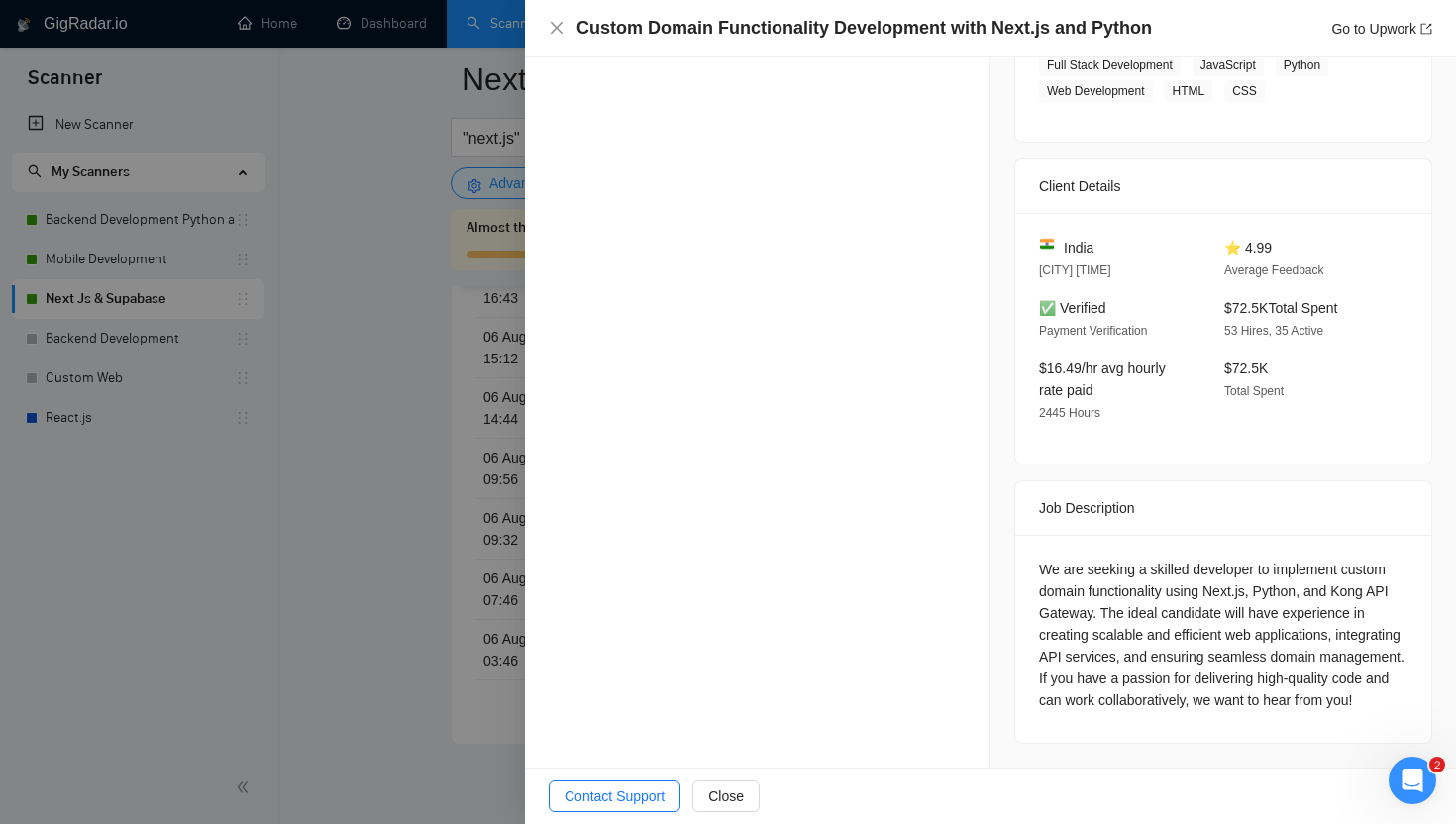 click at bounding box center [728, 412] 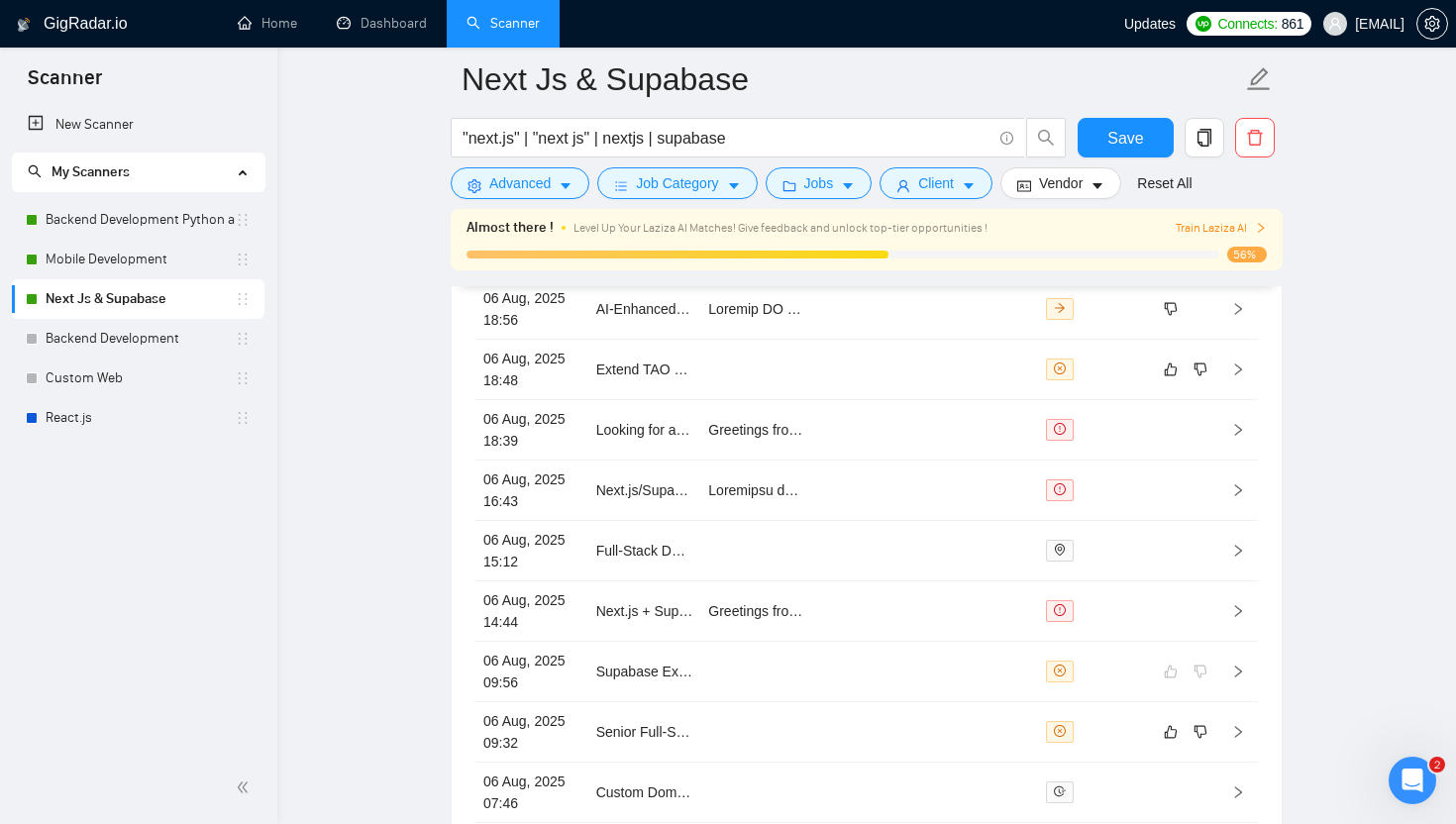 scroll, scrollTop: 5412, scrollLeft: 0, axis: vertical 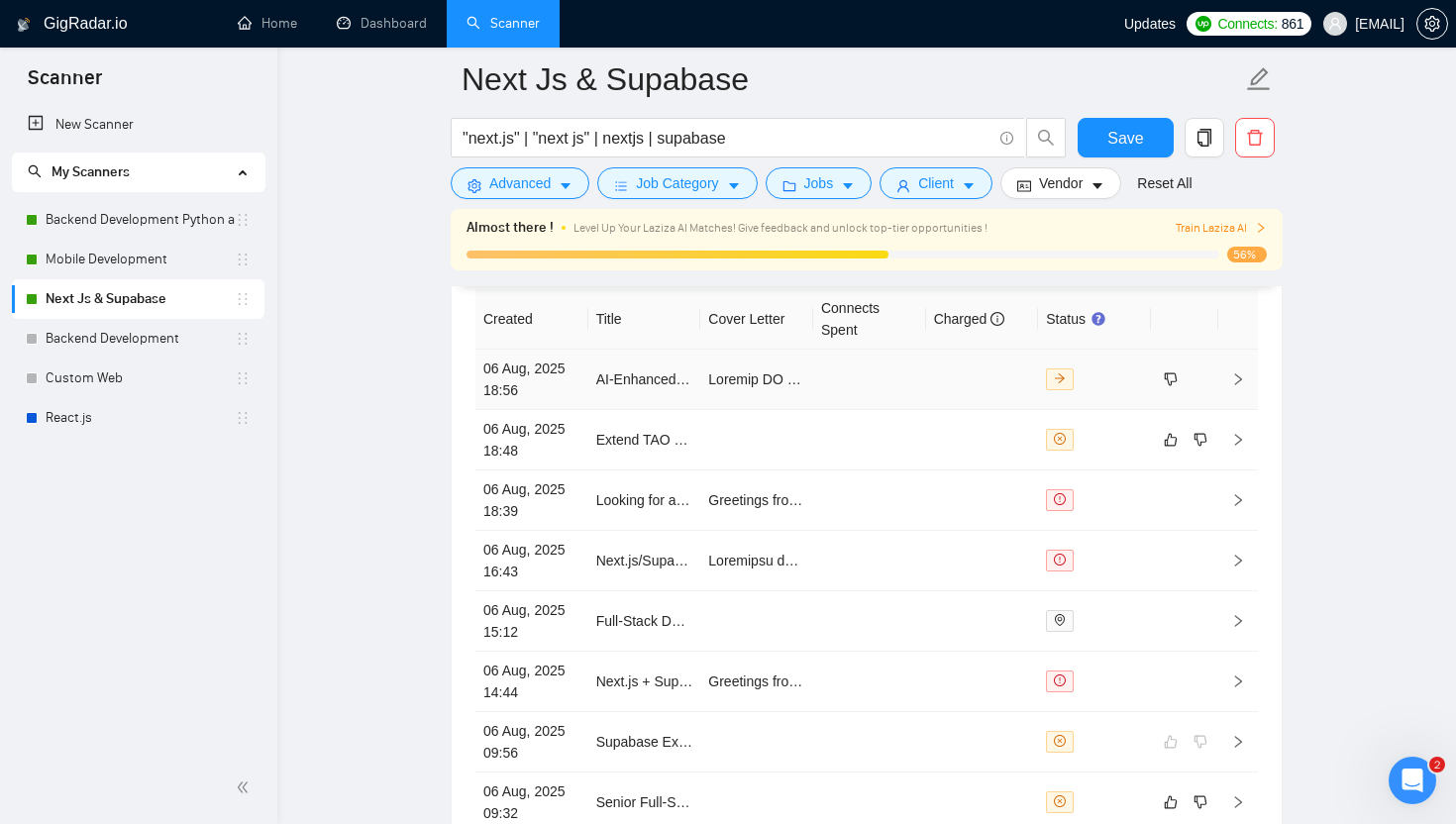 click at bounding box center [870, 379] 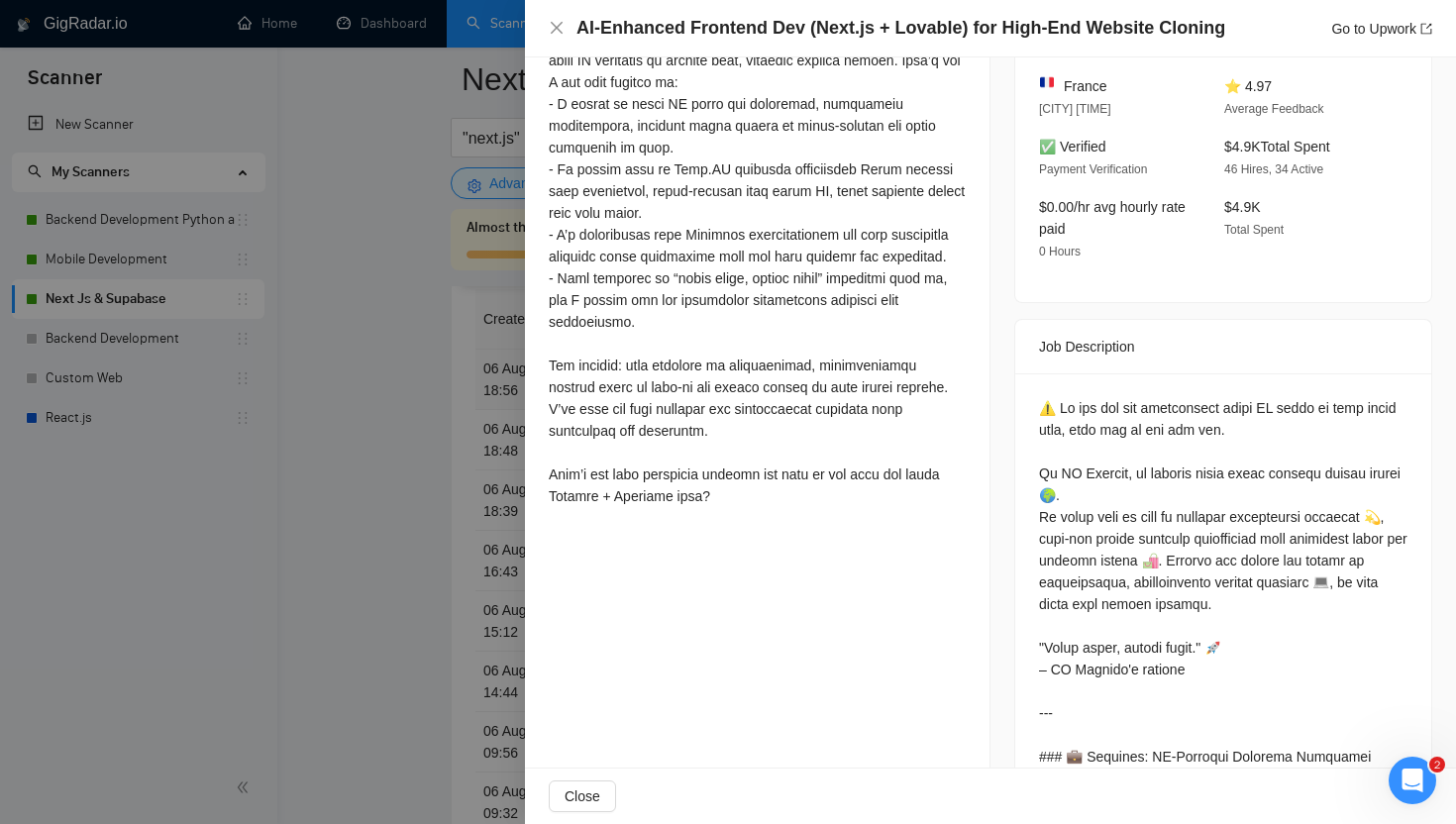 scroll, scrollTop: 481, scrollLeft: 0, axis: vertical 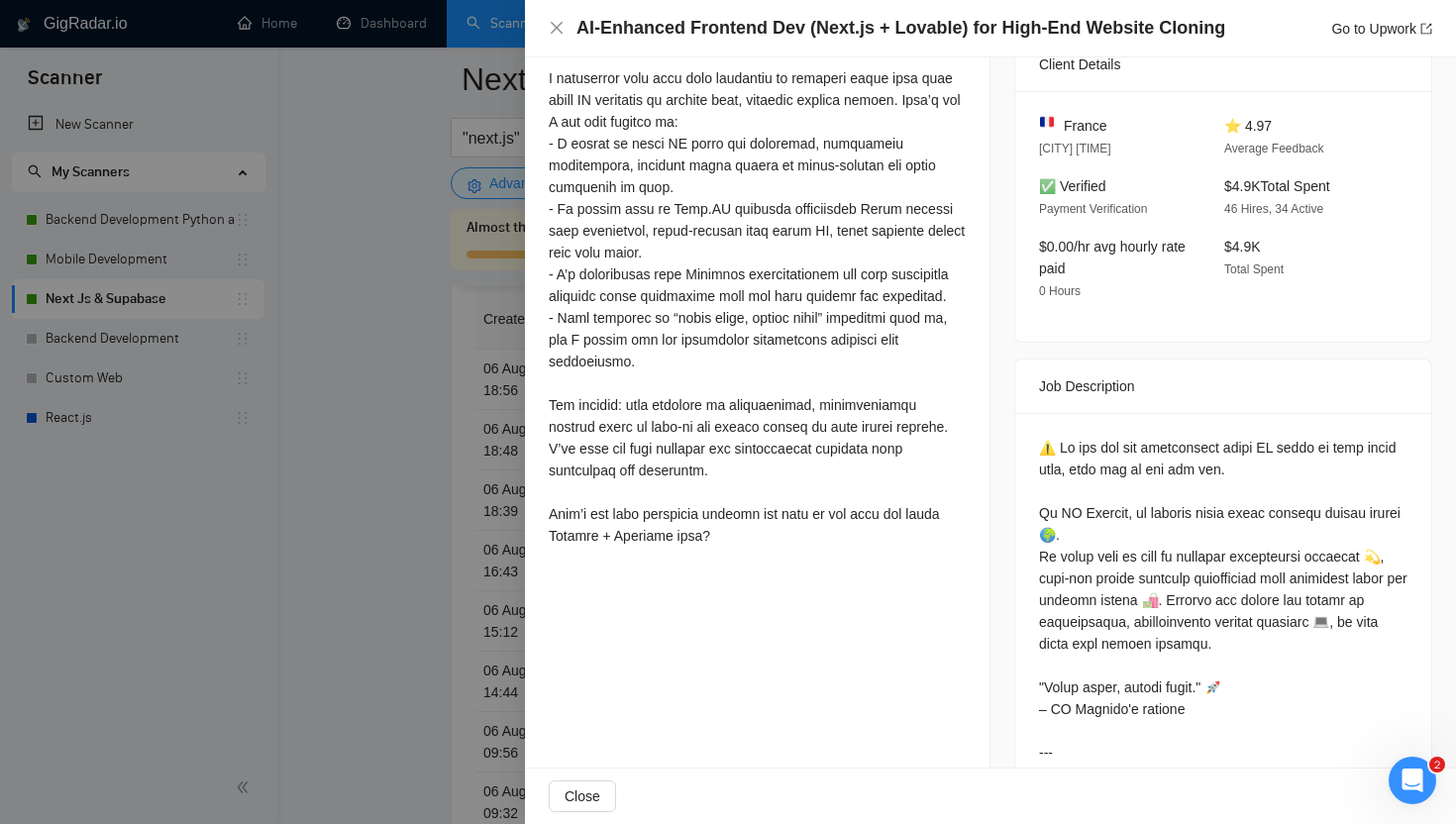 click at bounding box center [728, 412] 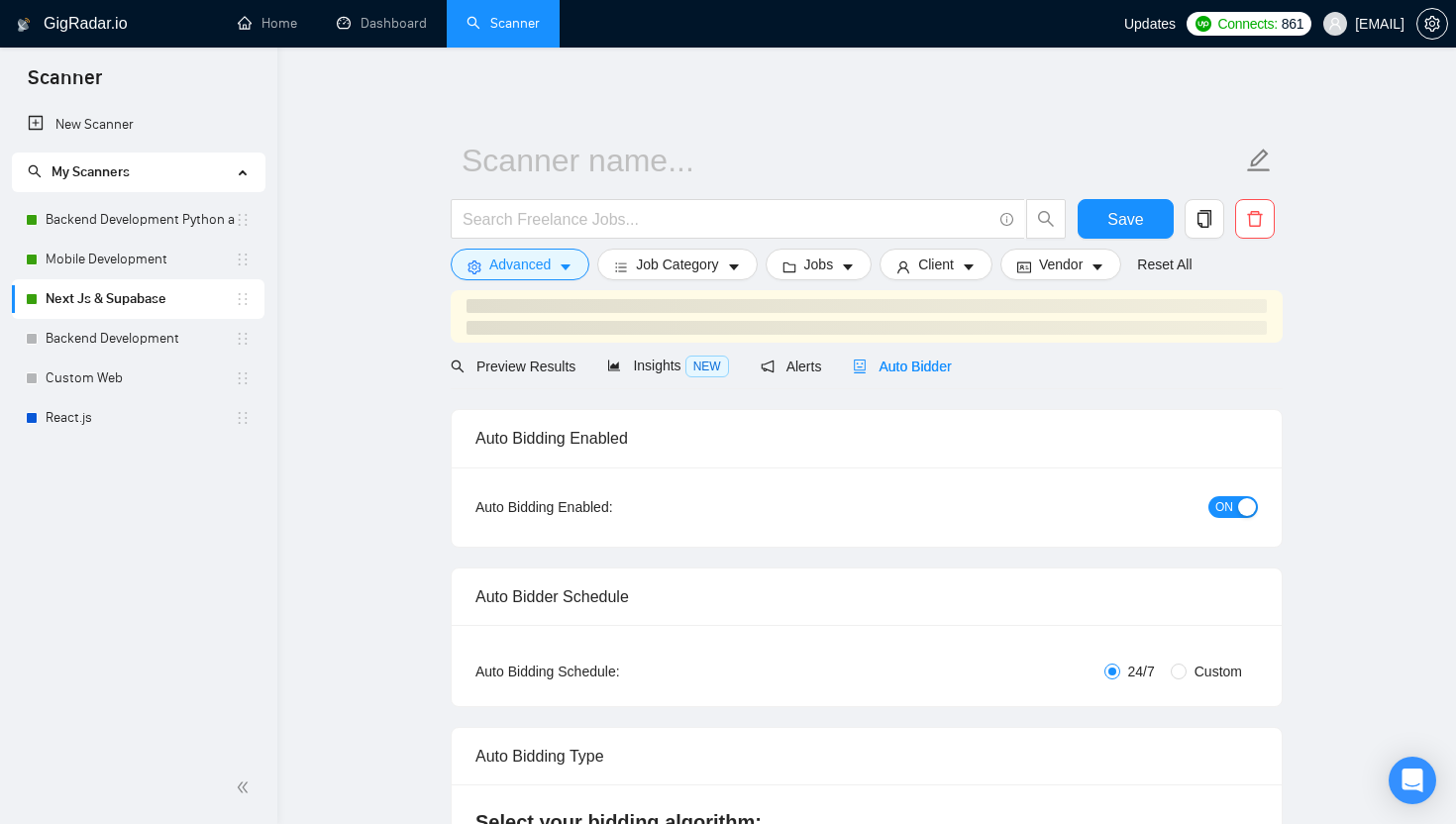 scroll, scrollTop: 0, scrollLeft: 0, axis: both 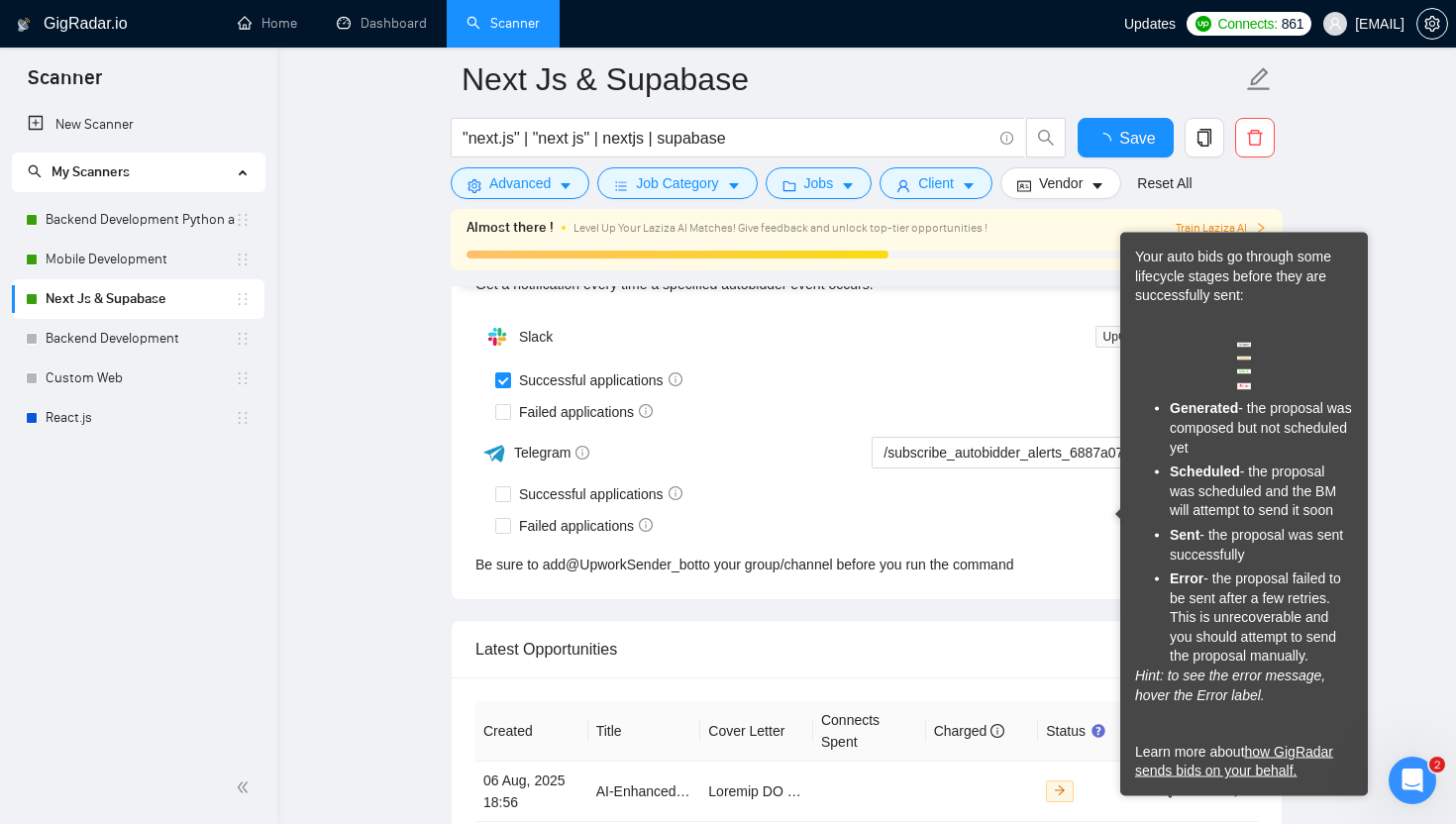 type 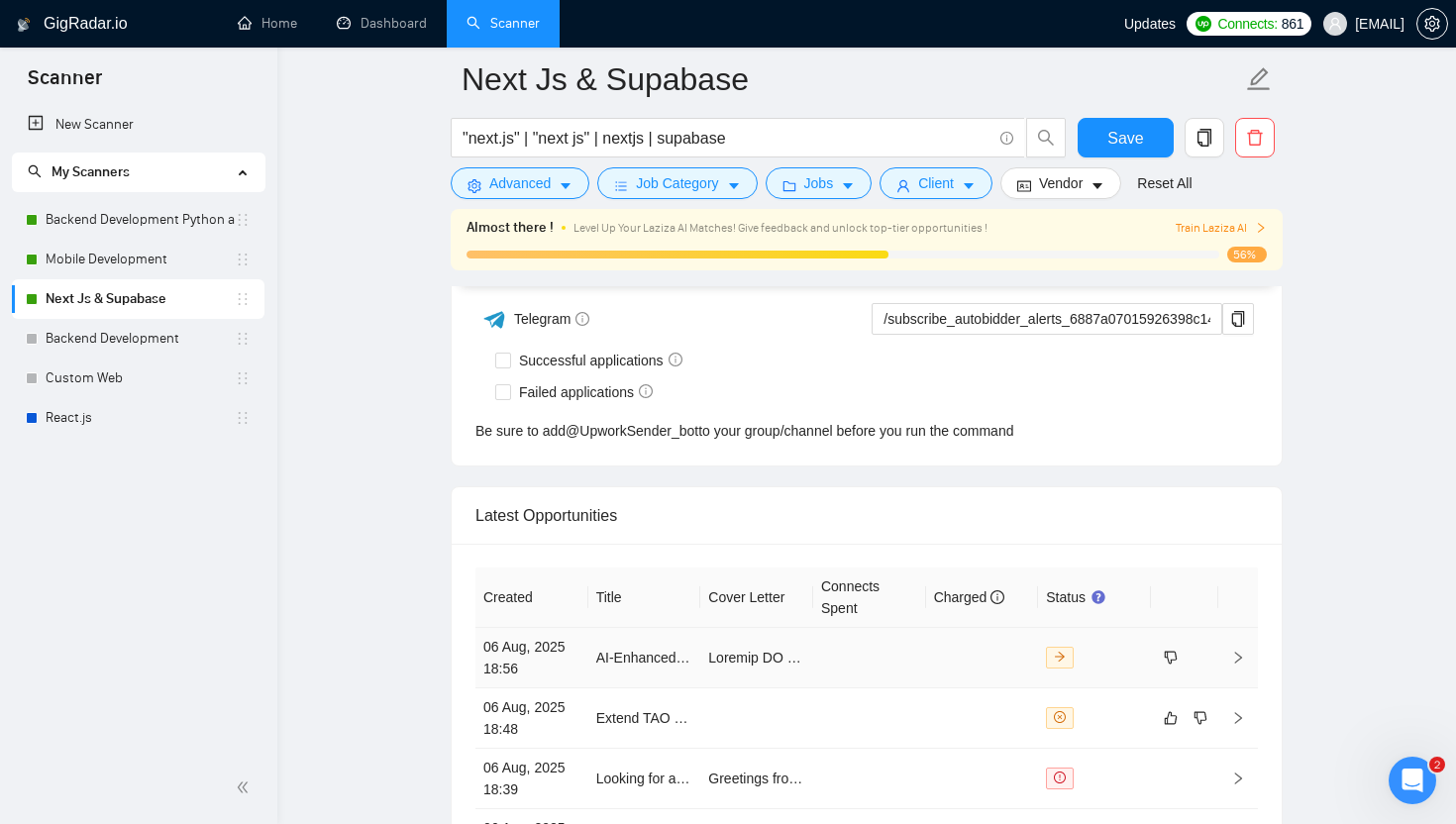 scroll, scrollTop: 5223, scrollLeft: 0, axis: vertical 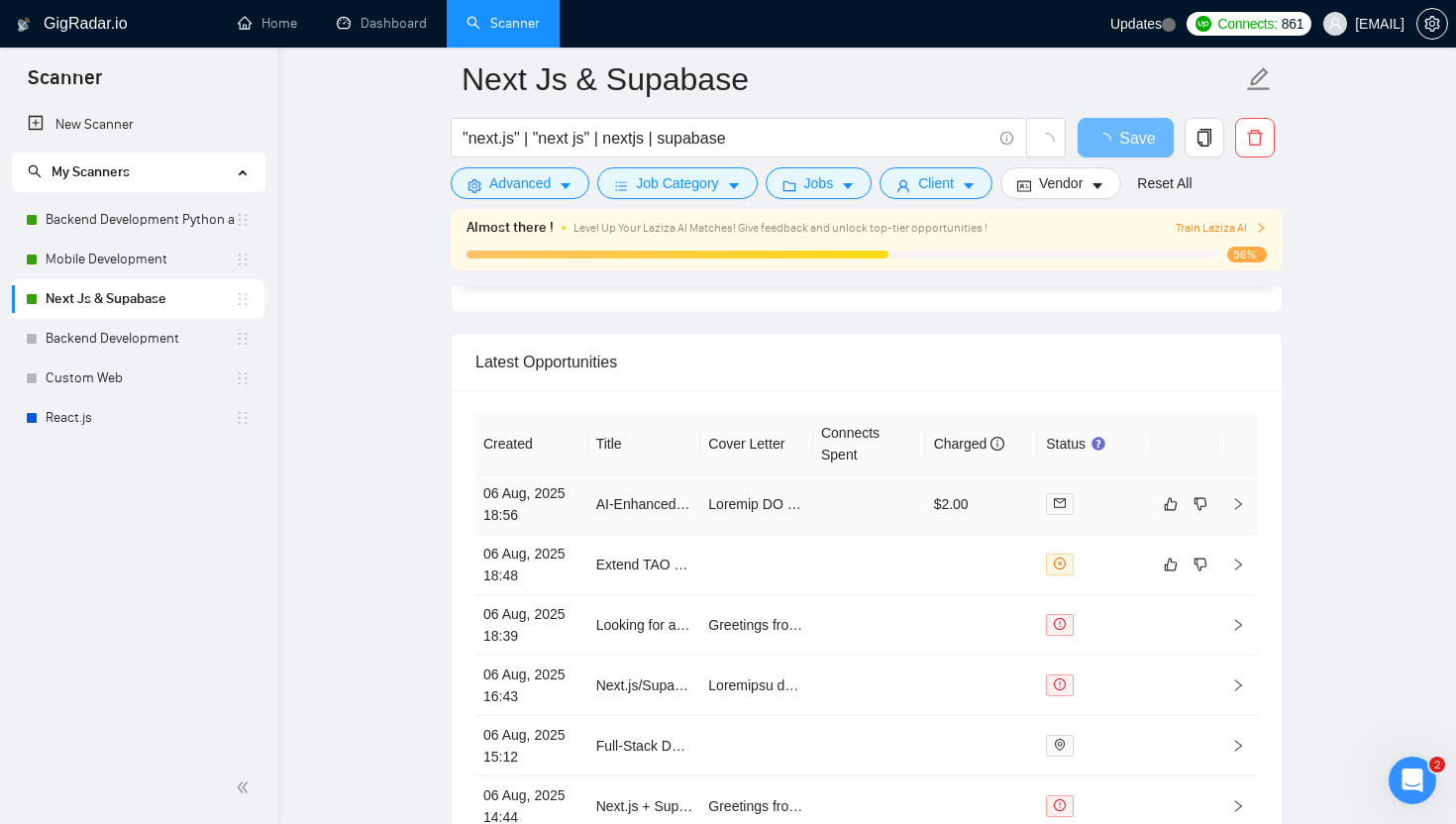click at bounding box center (870, 504) 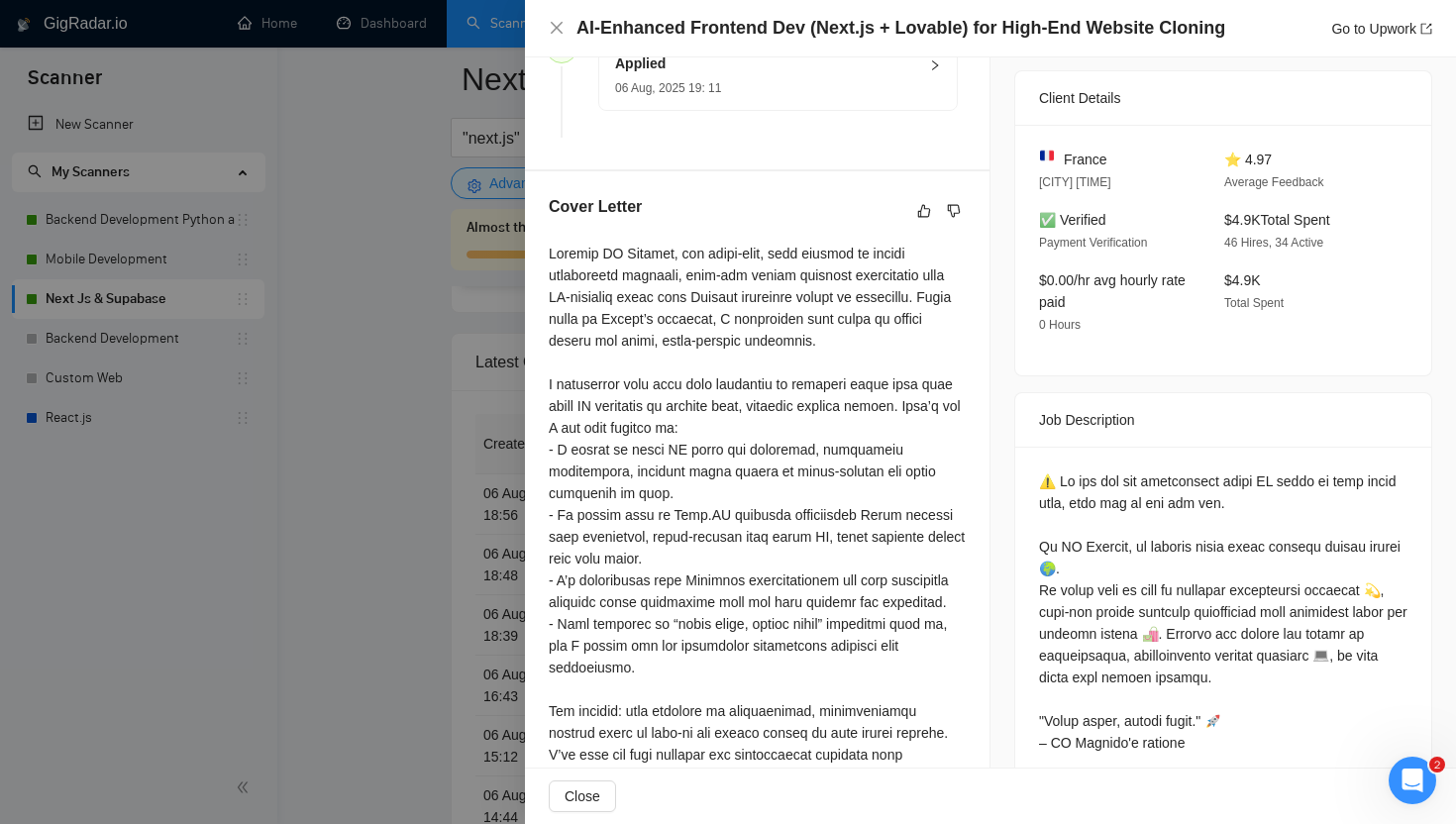 scroll, scrollTop: 479, scrollLeft: 0, axis: vertical 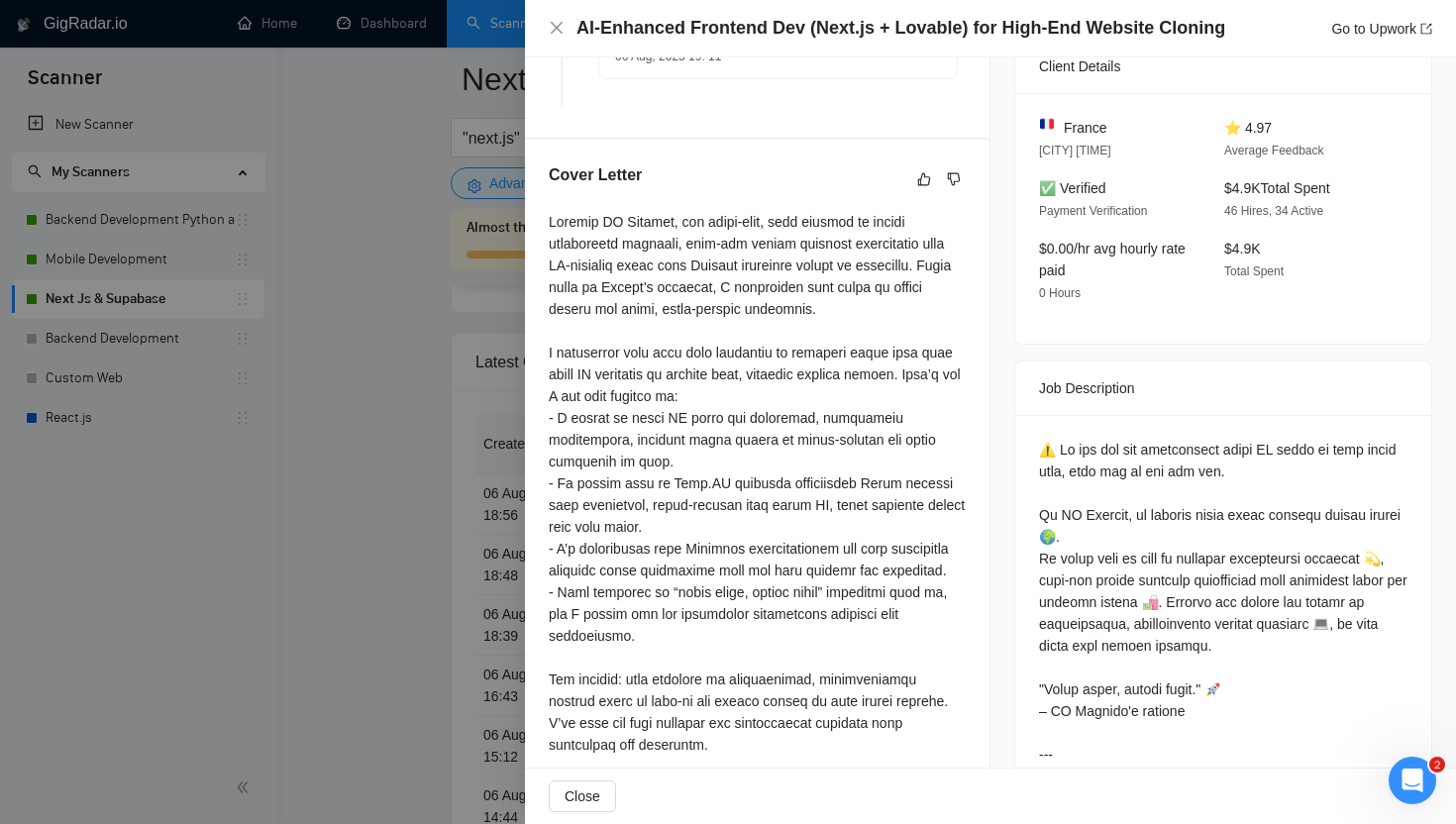 click at bounding box center (728, 412) 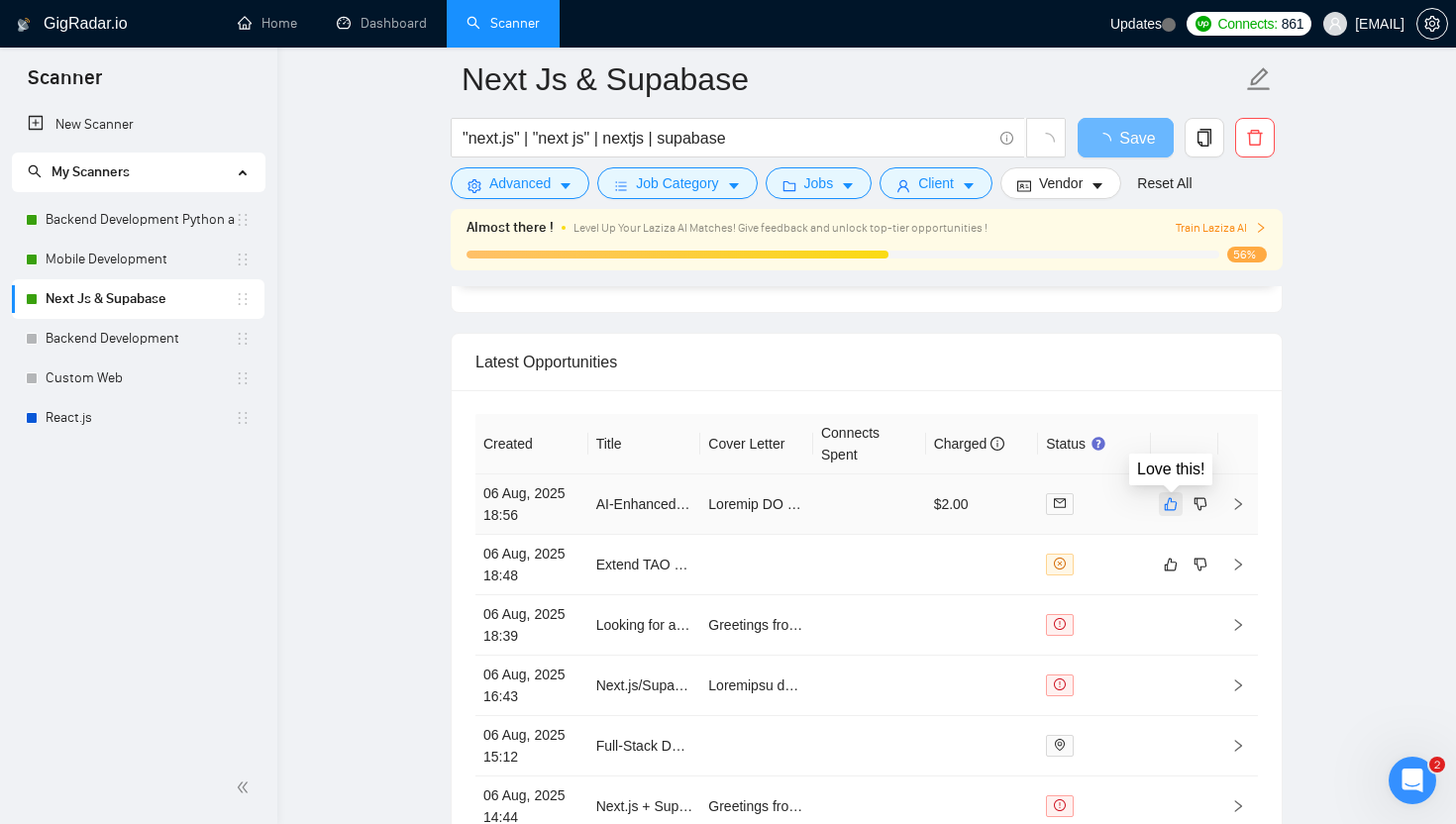 click 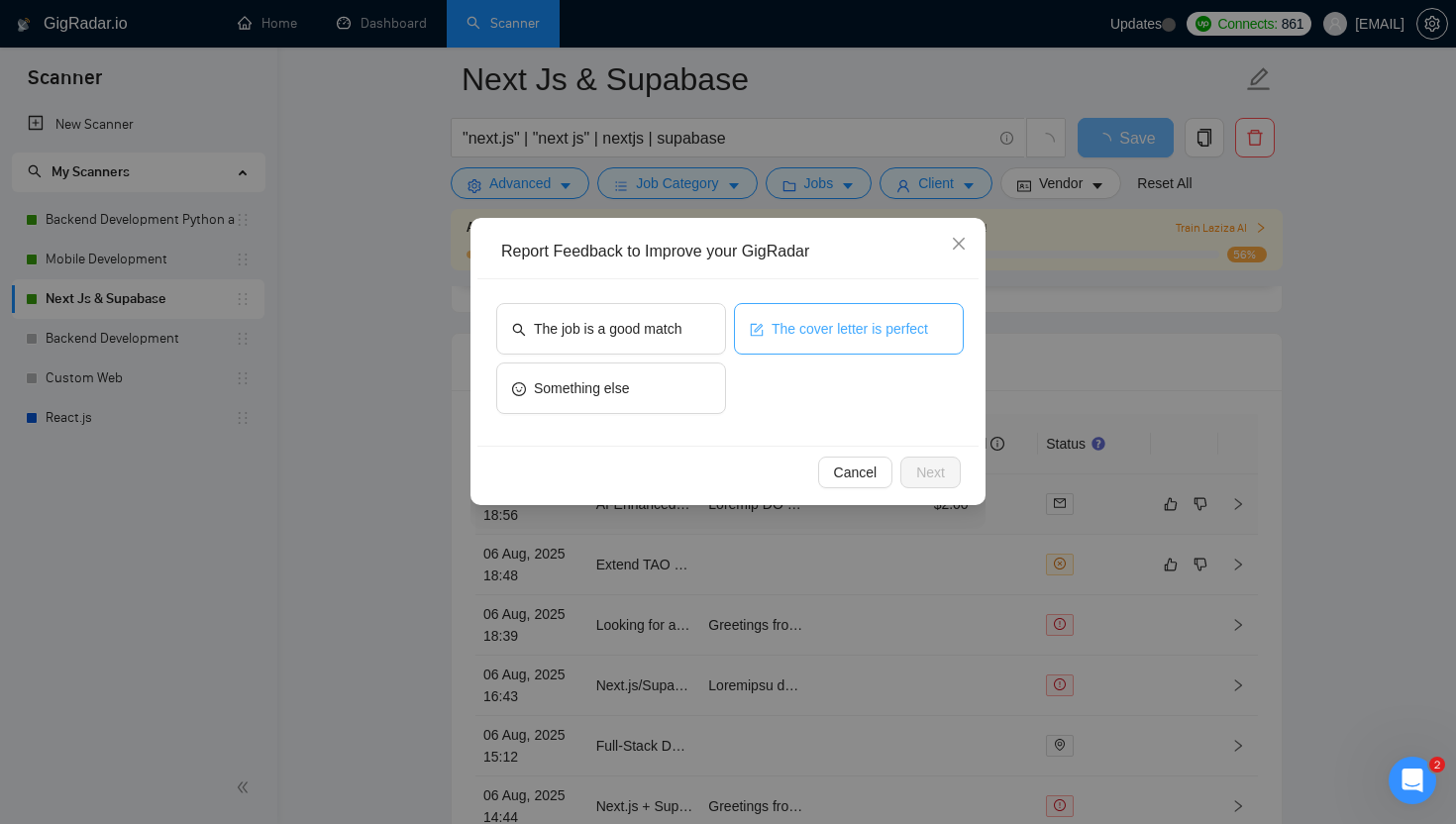 click on "The cover letter is perfect" at bounding box center [850, 329] 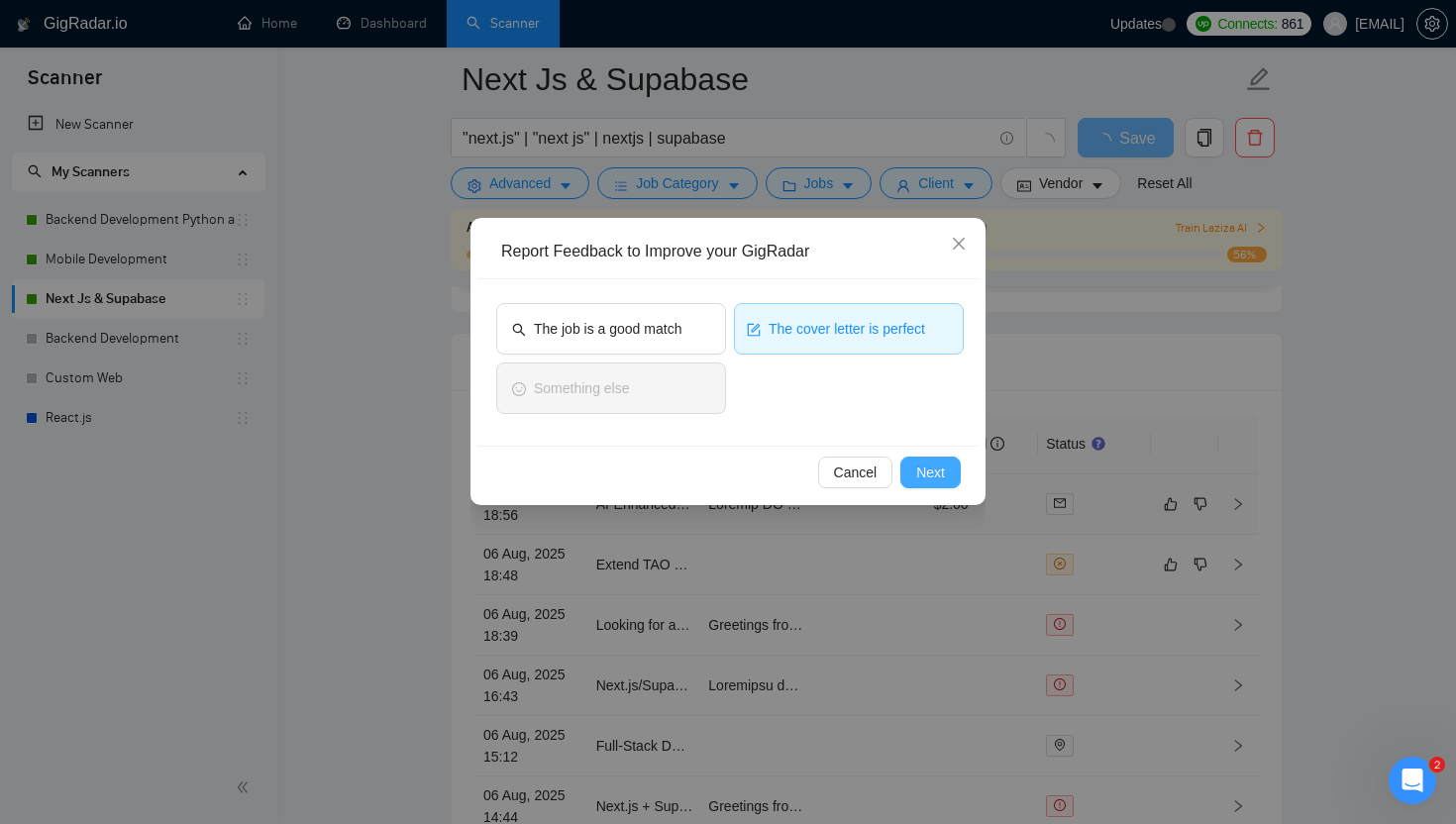 click on "Next" at bounding box center (930, 472) 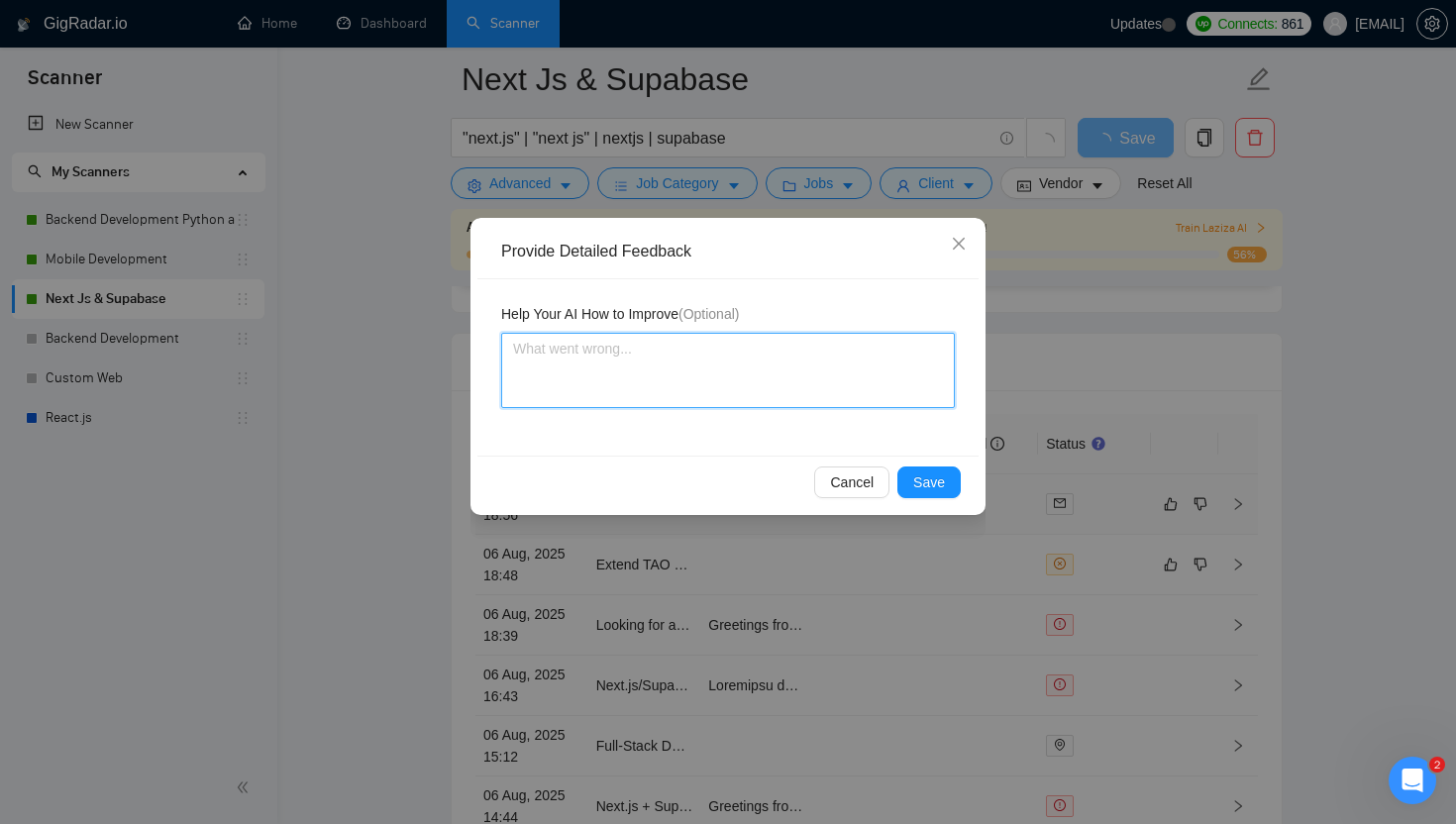 click at bounding box center [728, 370] 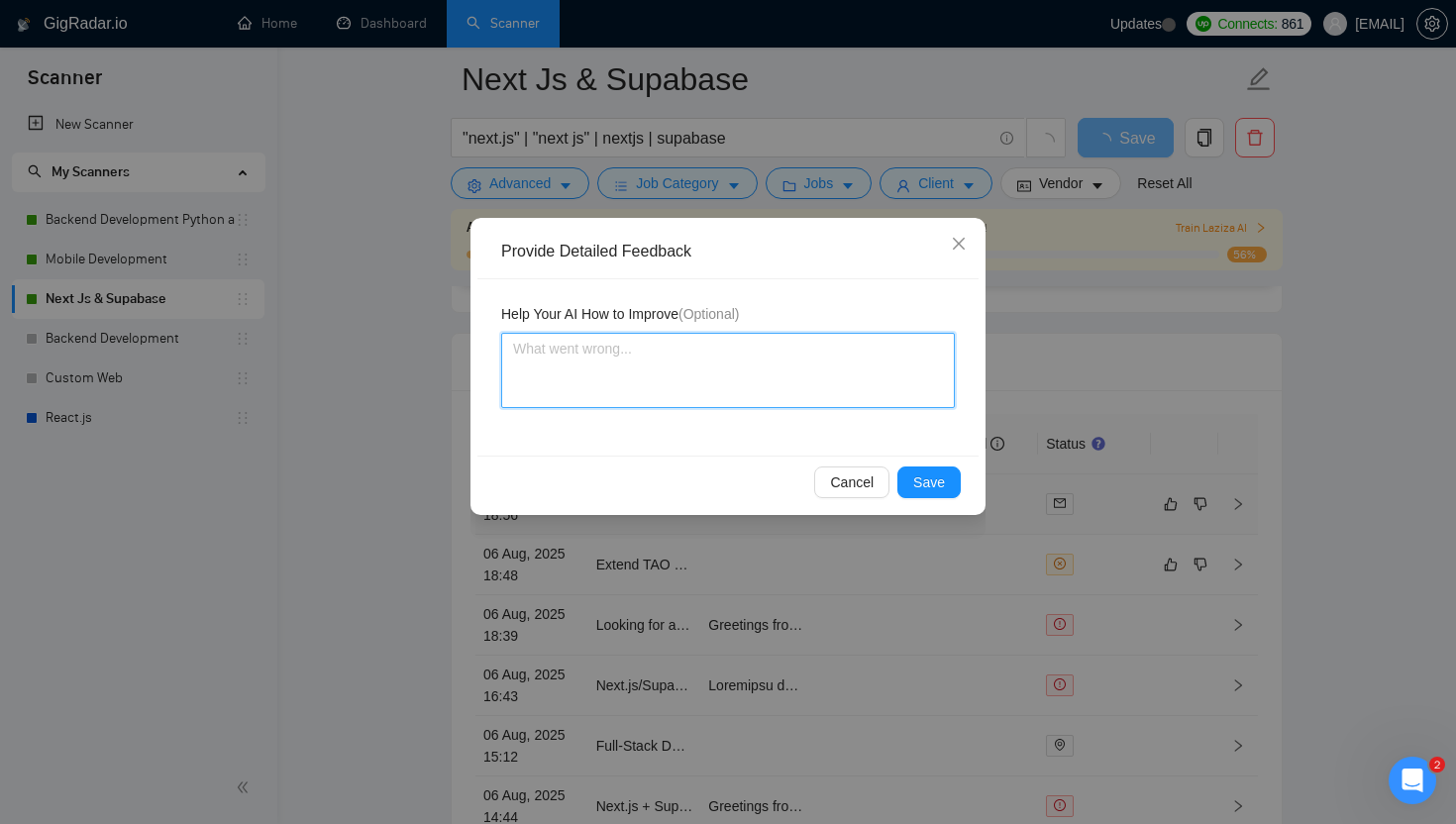 type 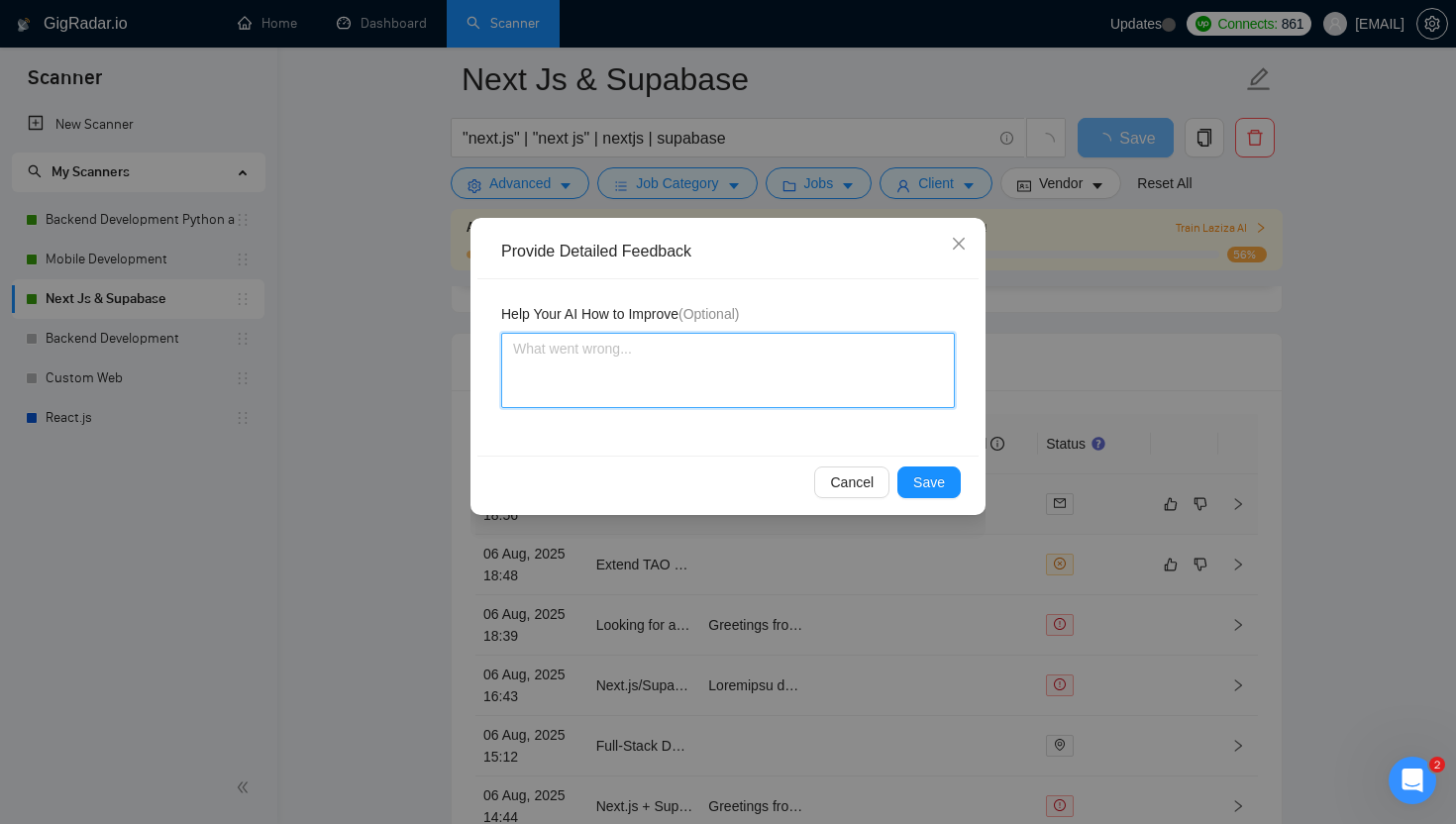 type on "I" 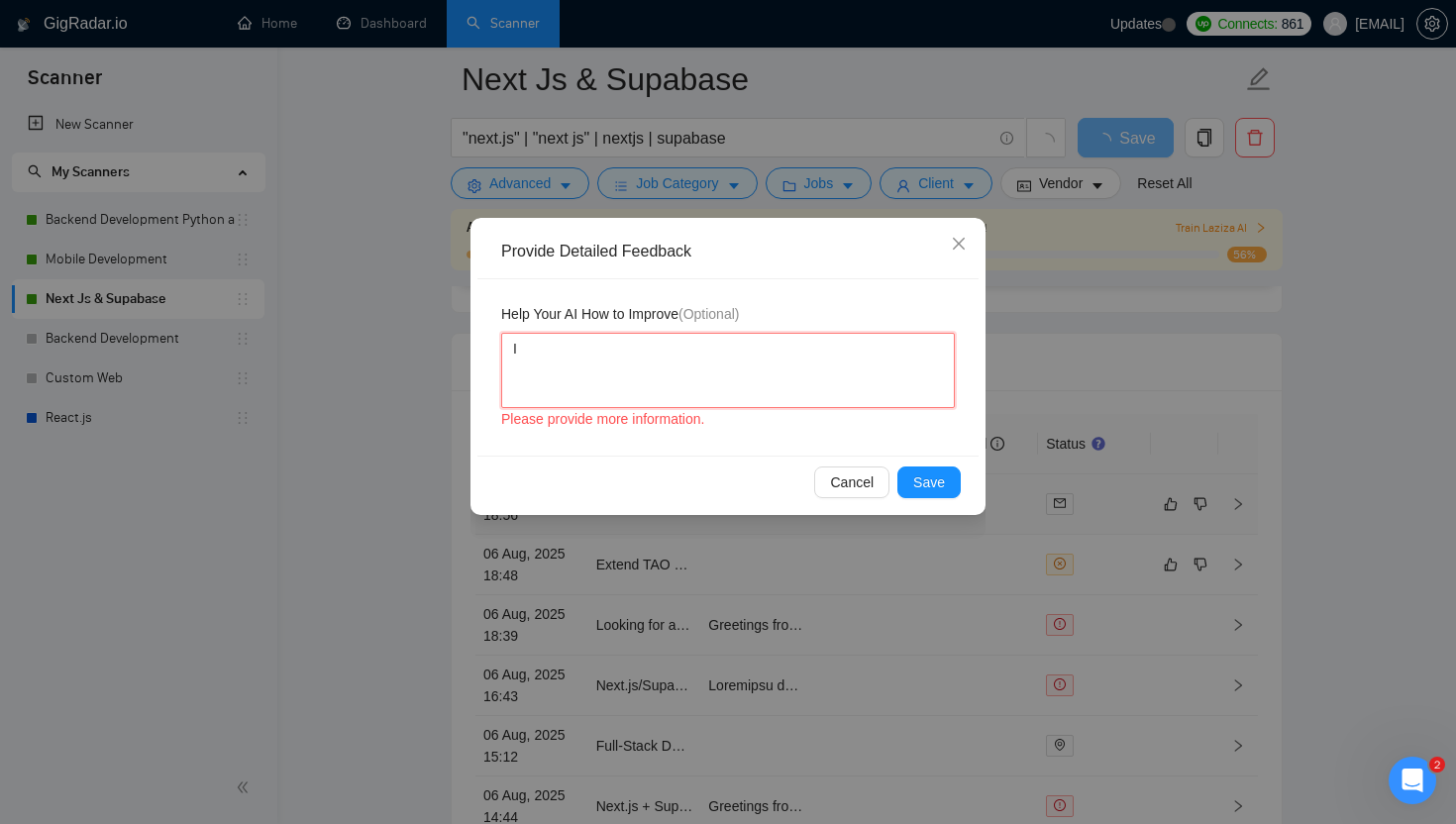 type 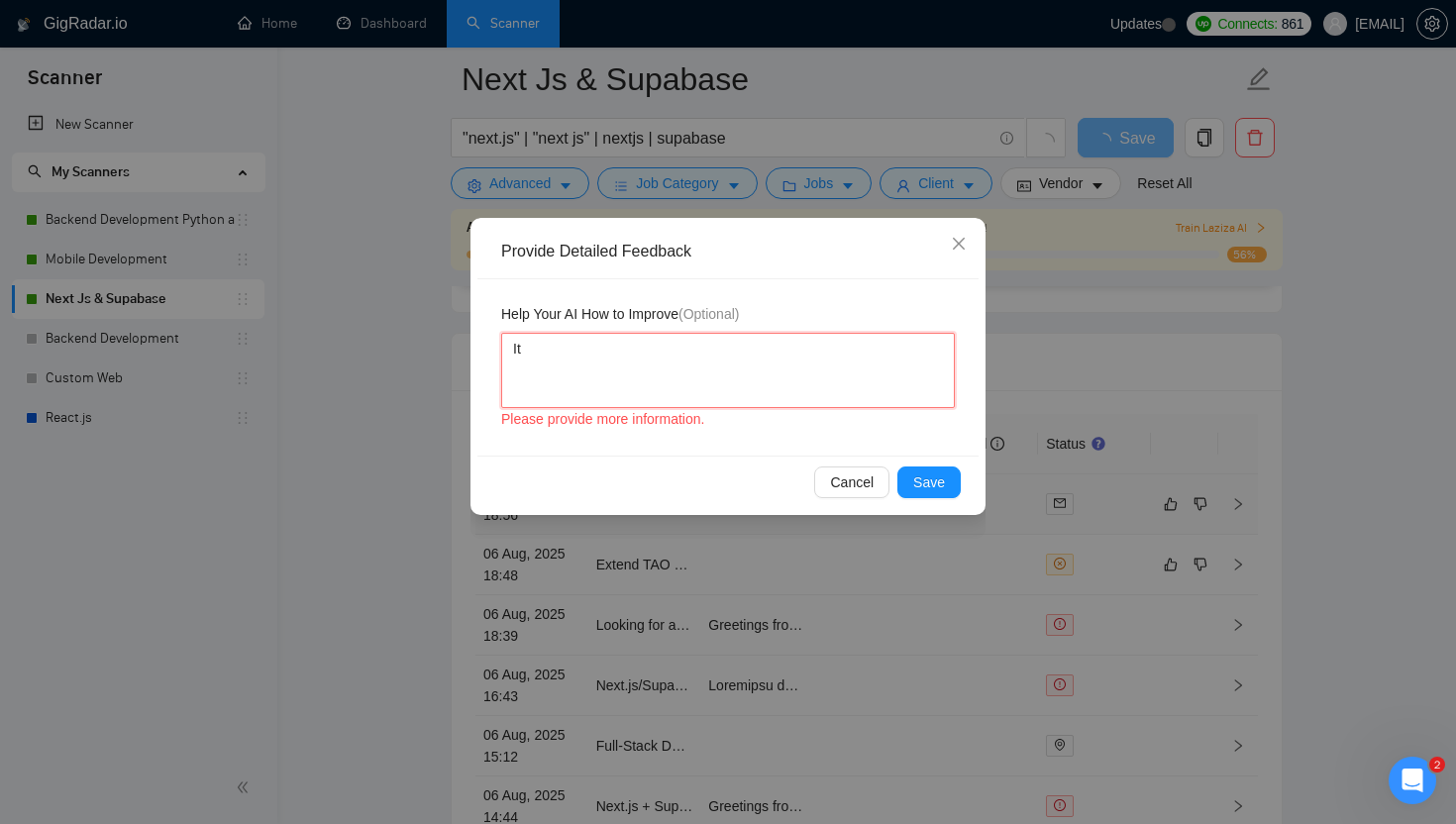 type 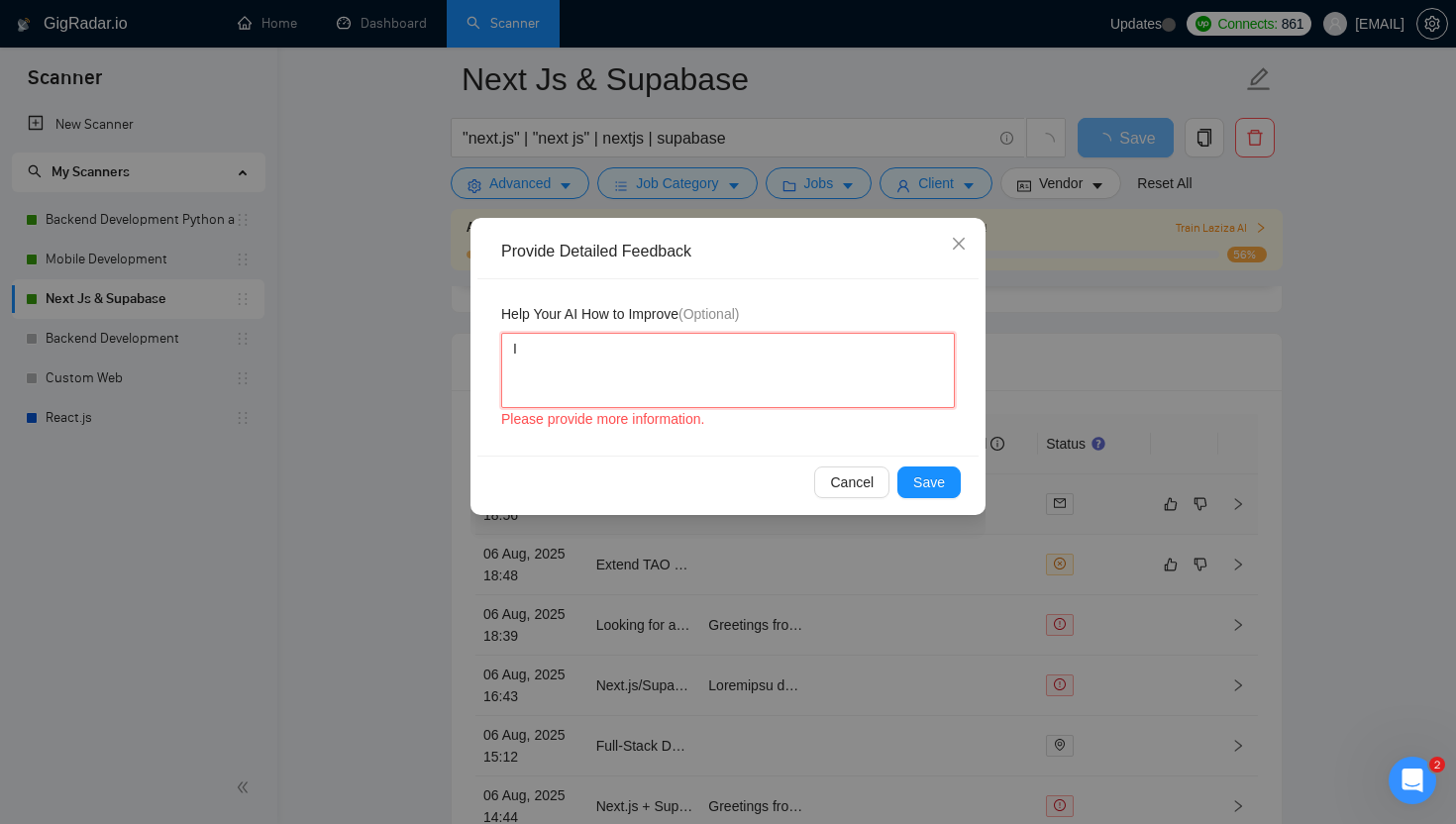 type 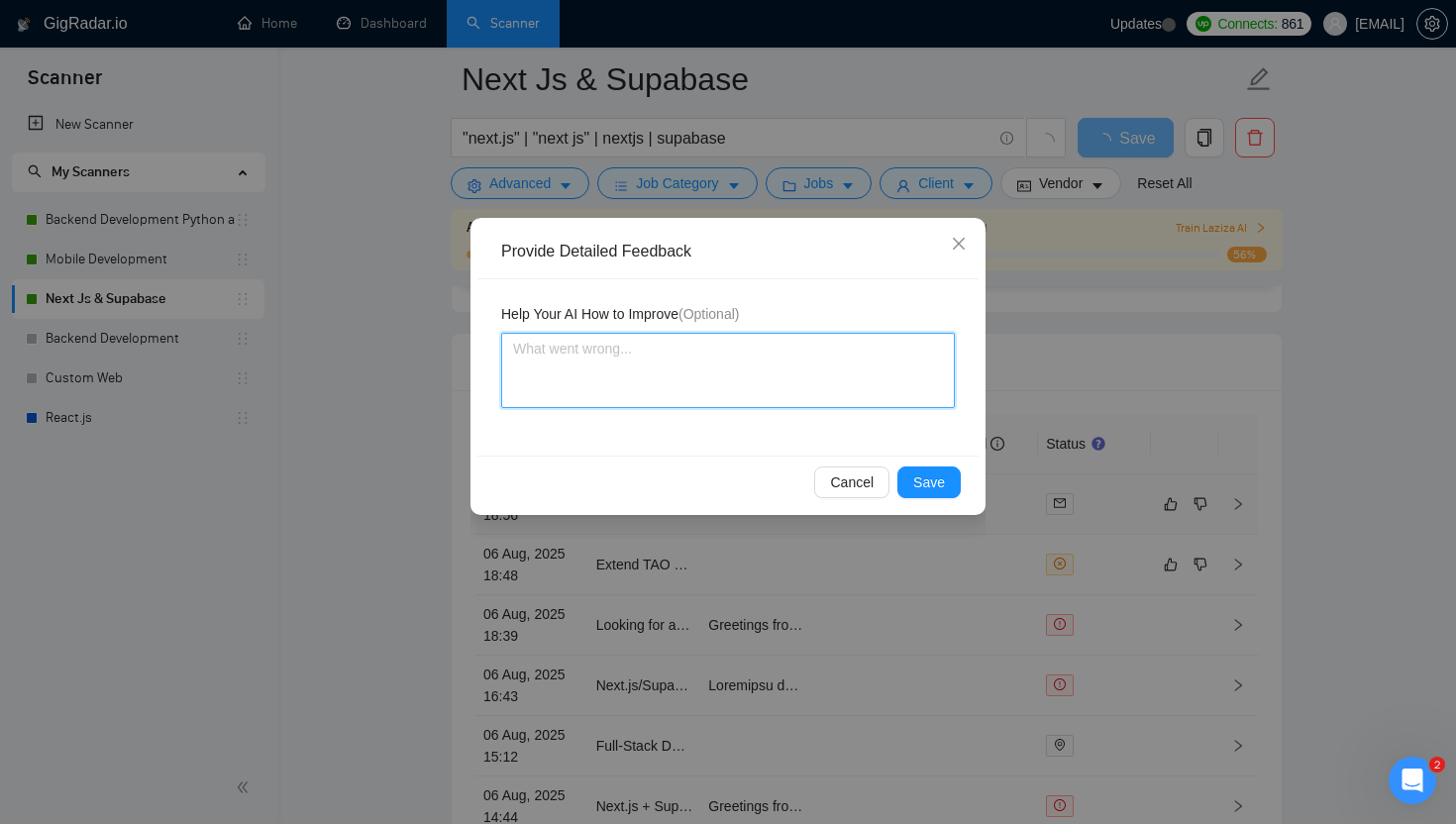 type 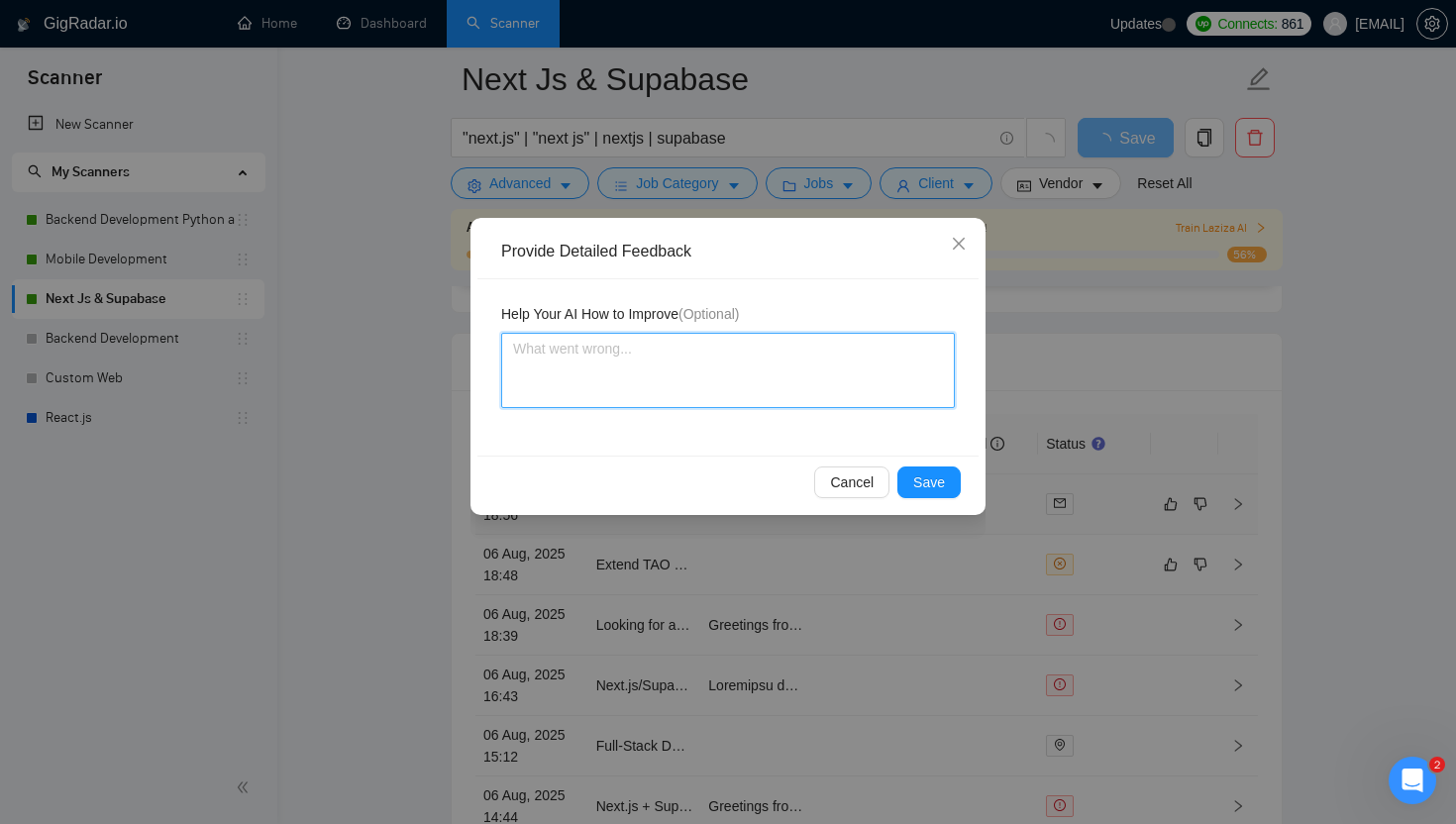 type on "A" 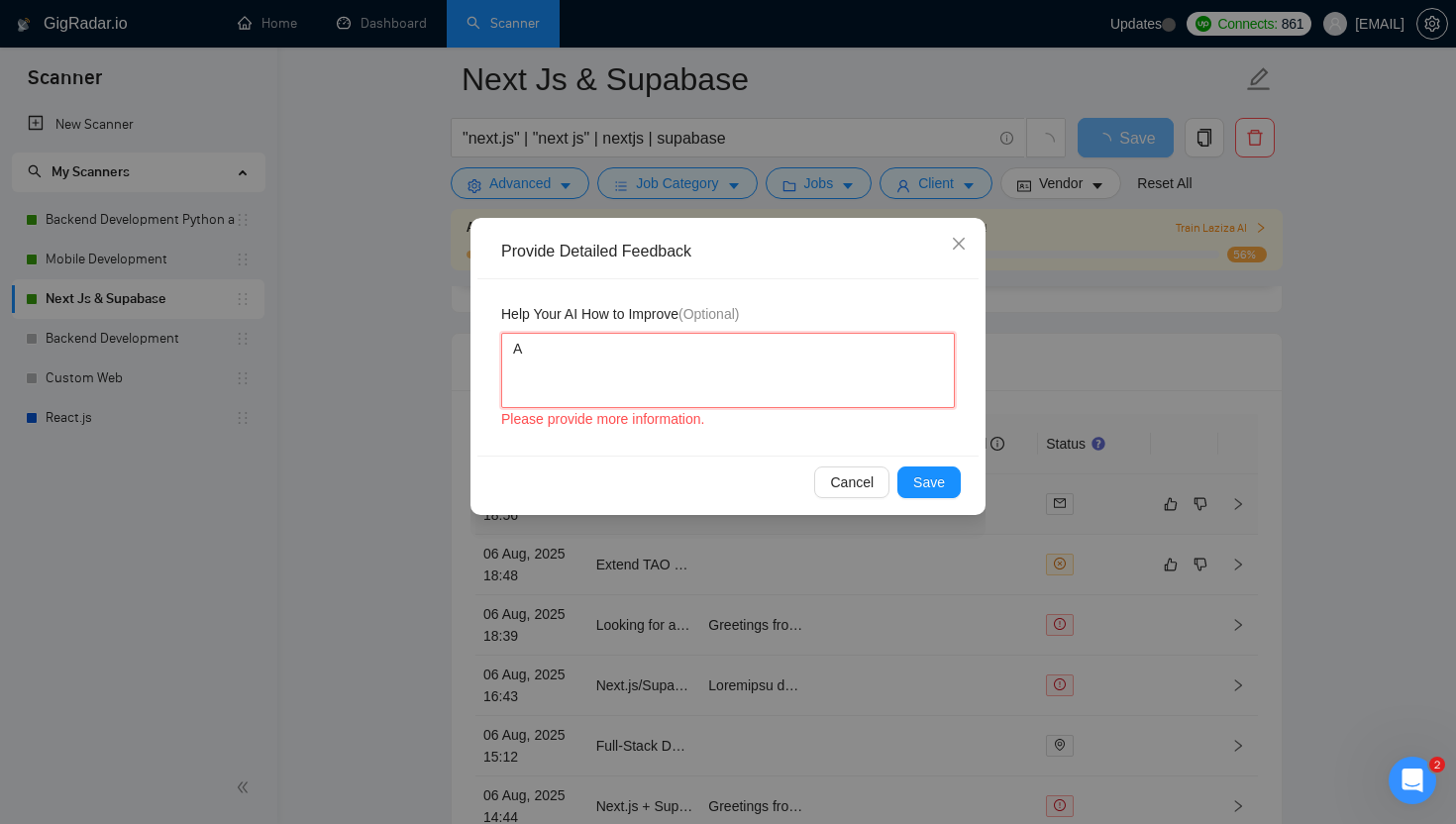 type 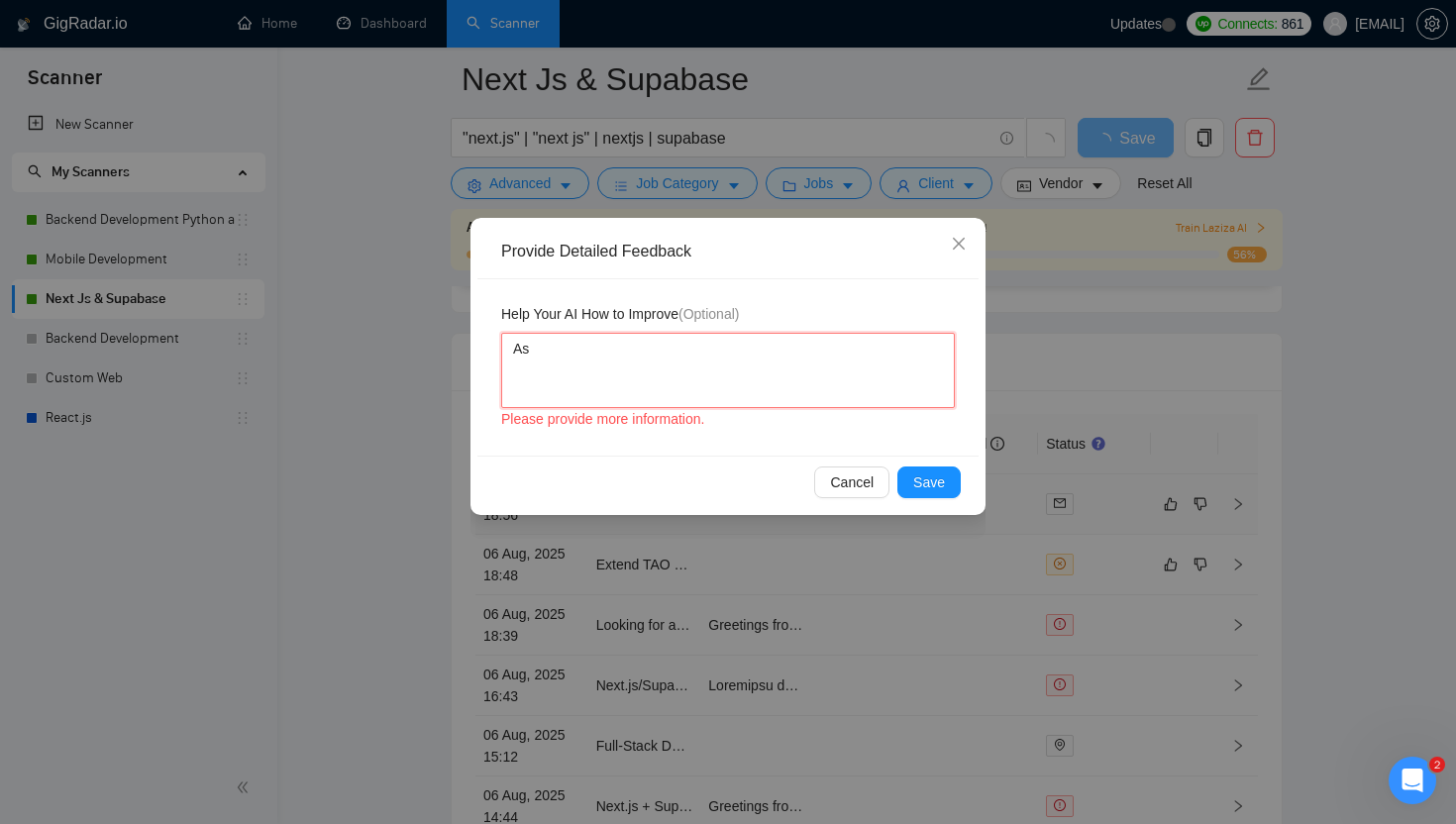 type 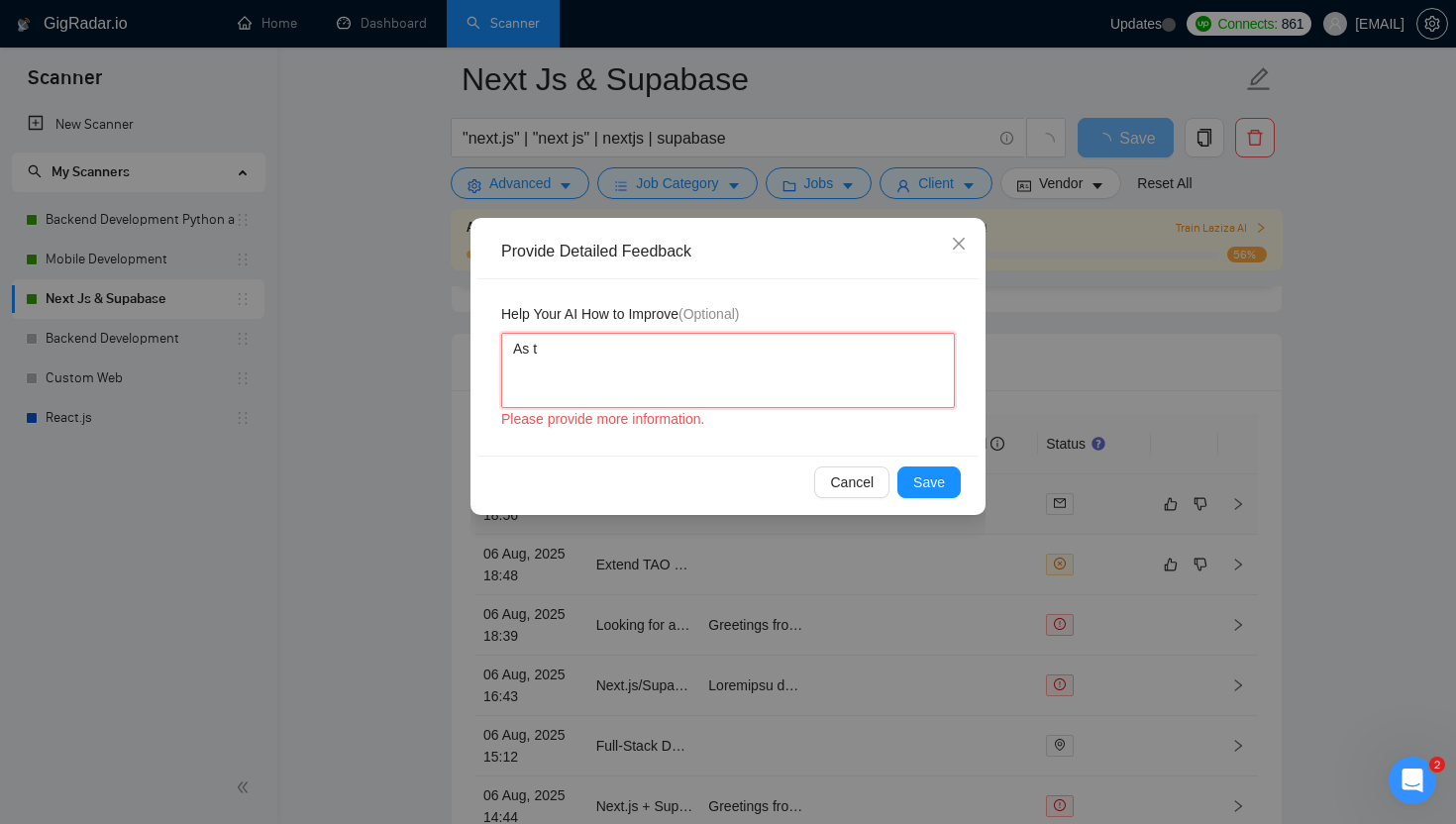 type 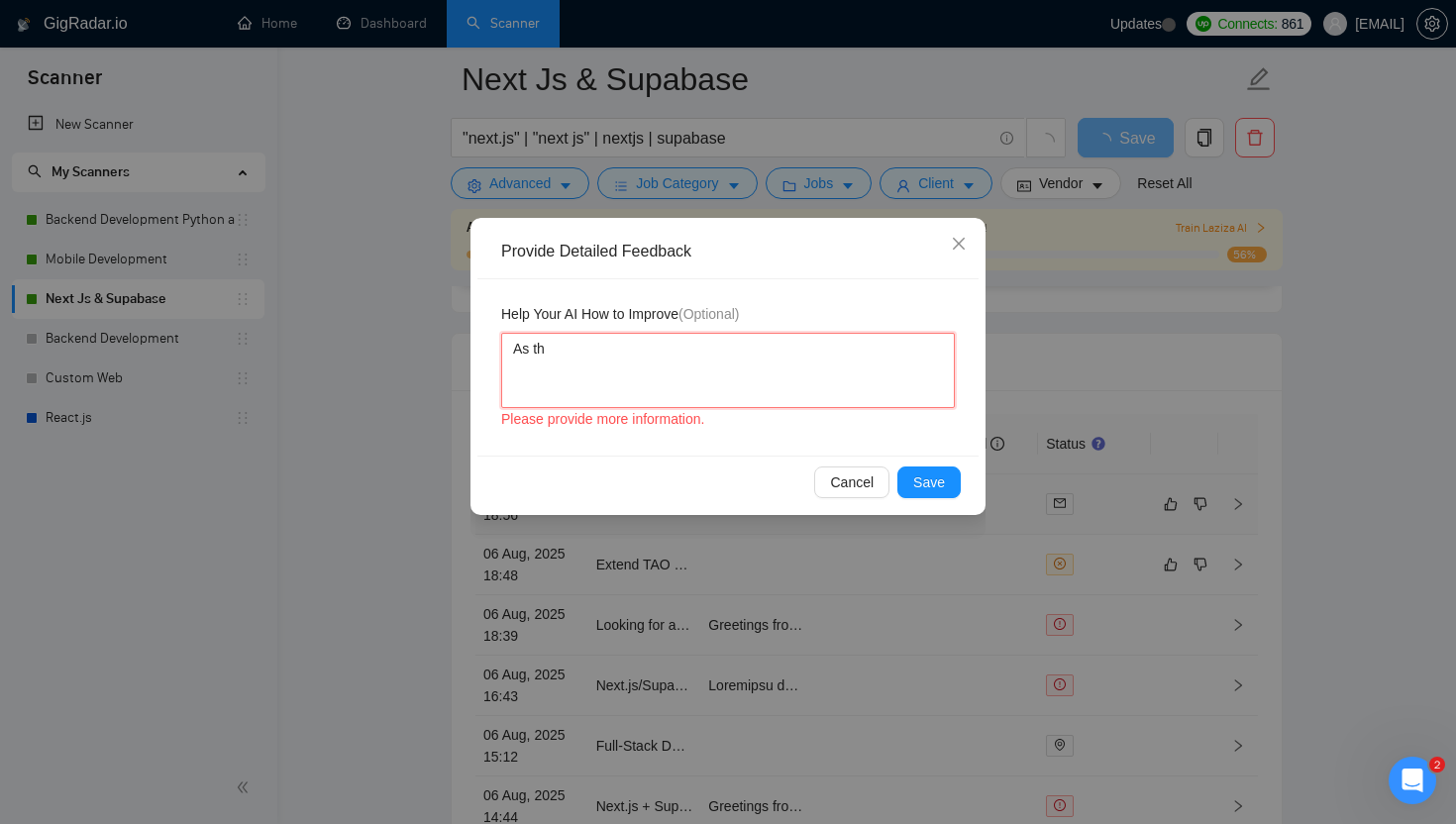 type 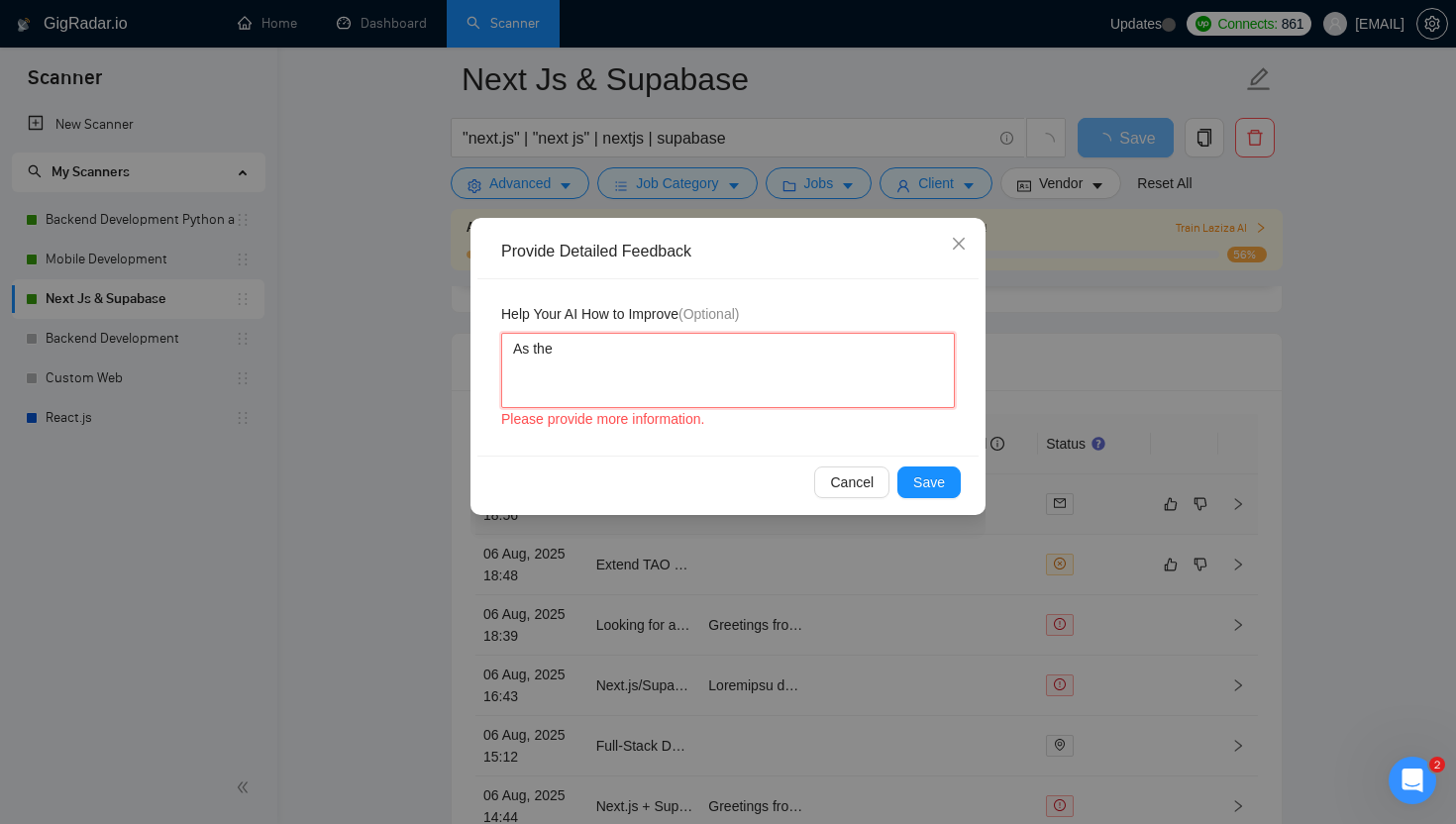 type 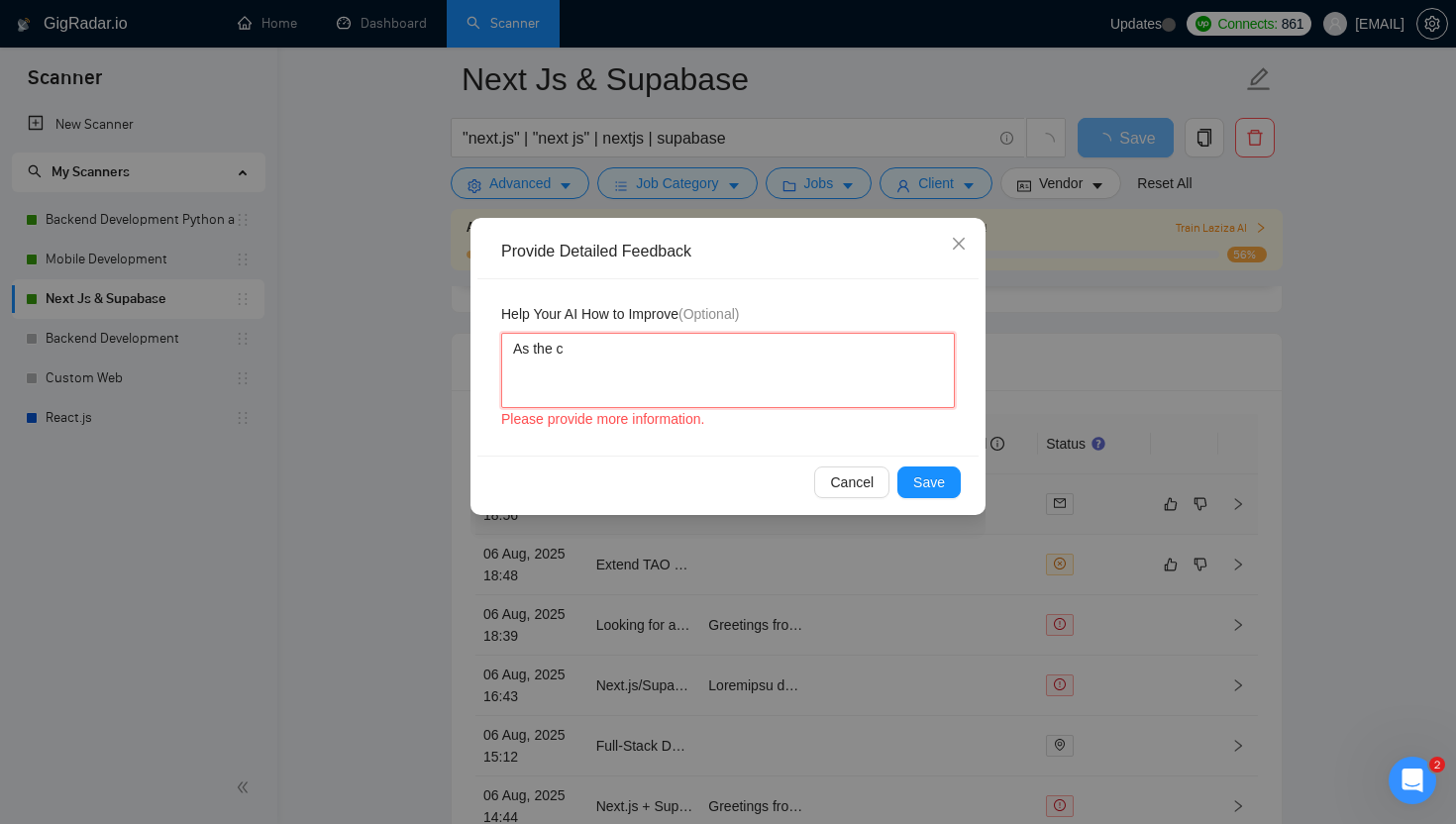 type 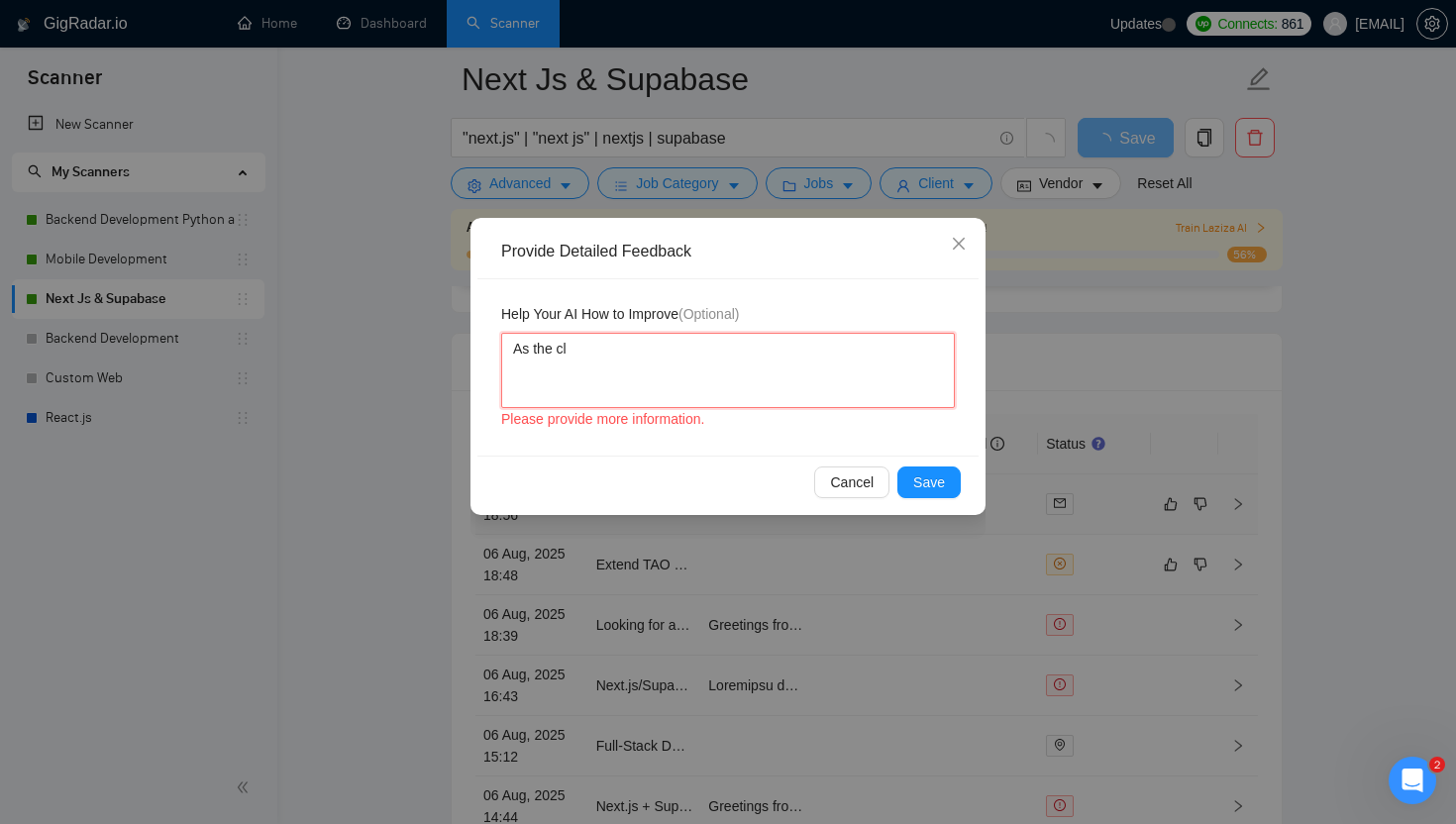 type 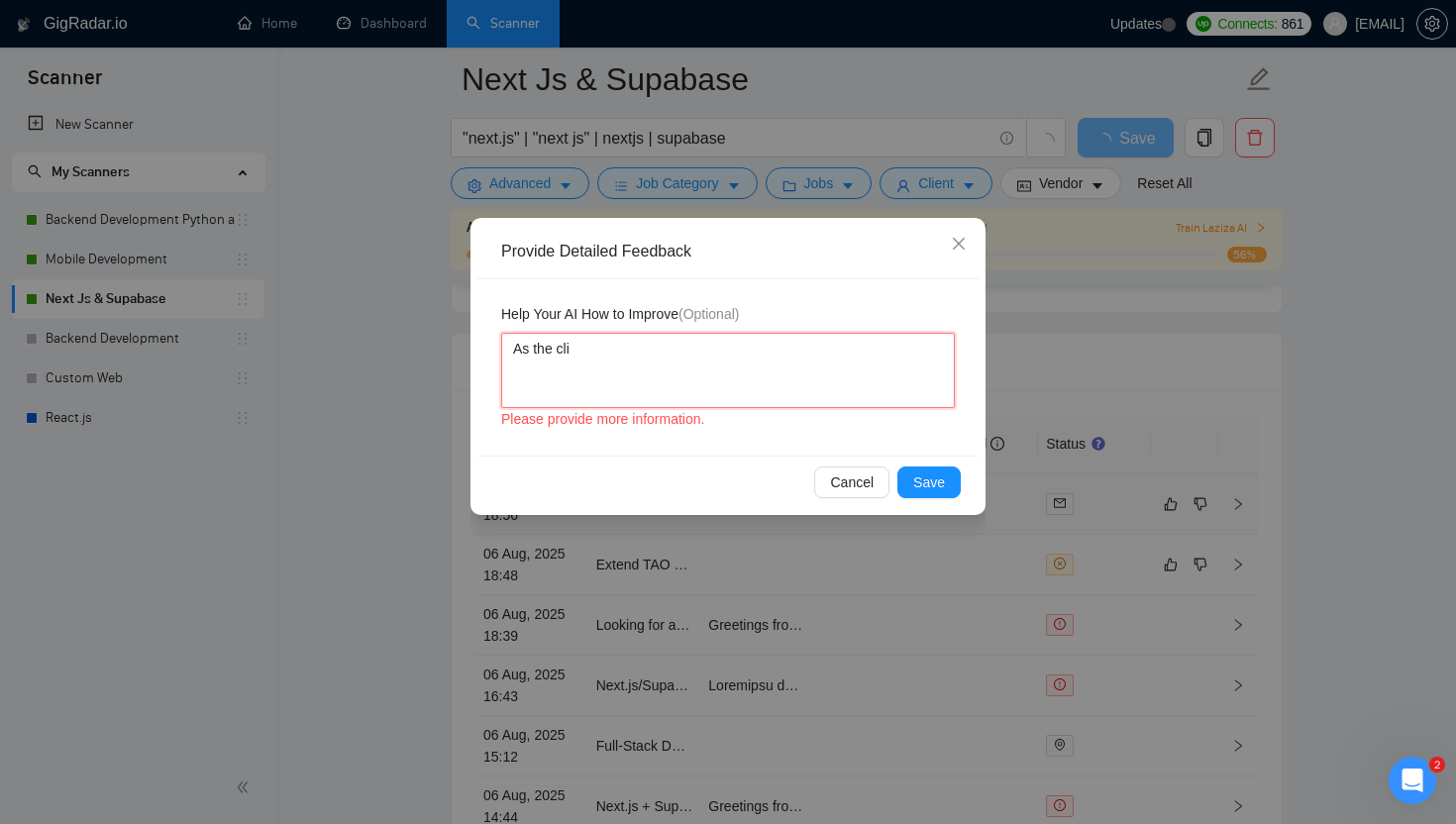 type 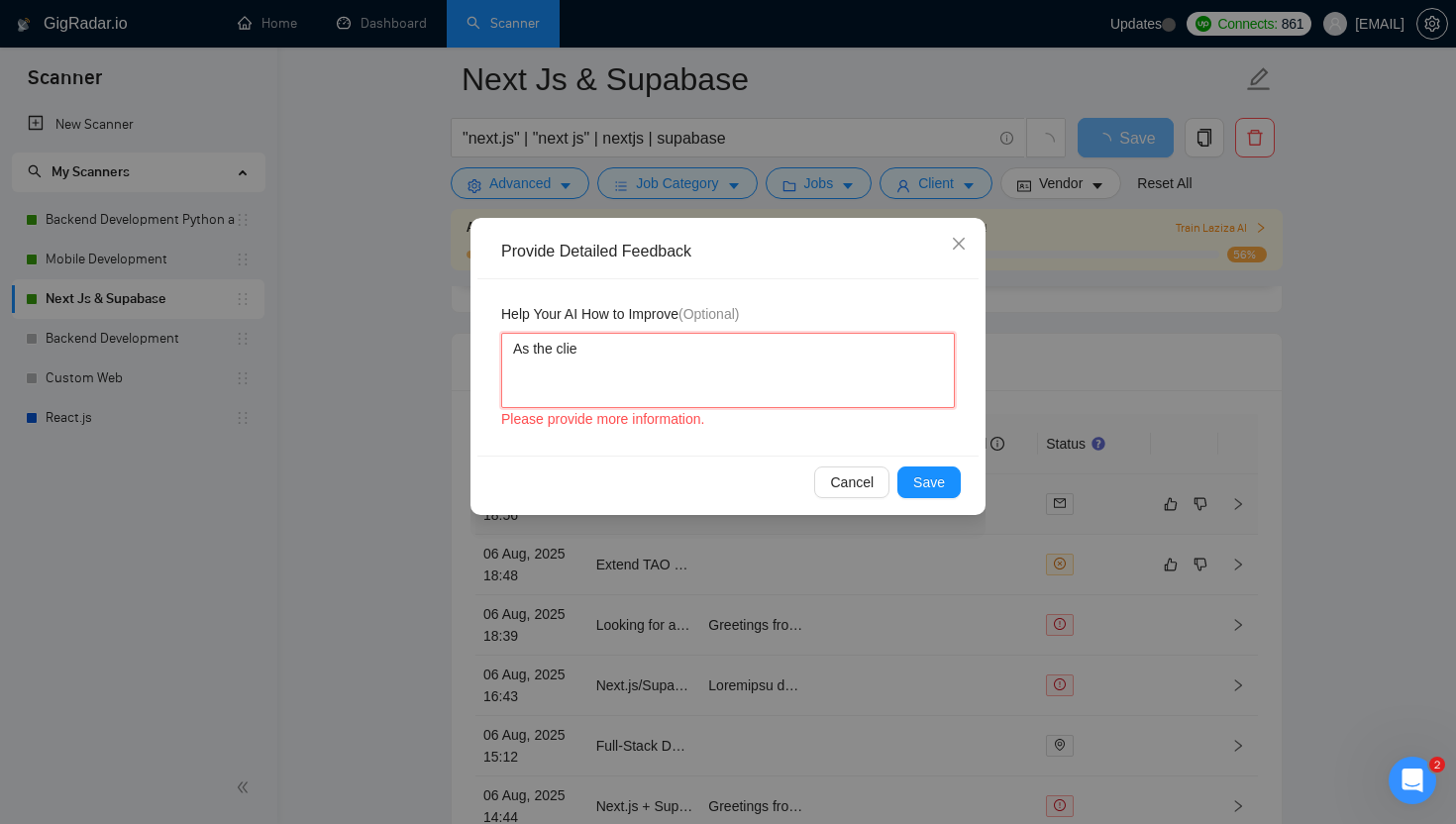 type on "As the clien" 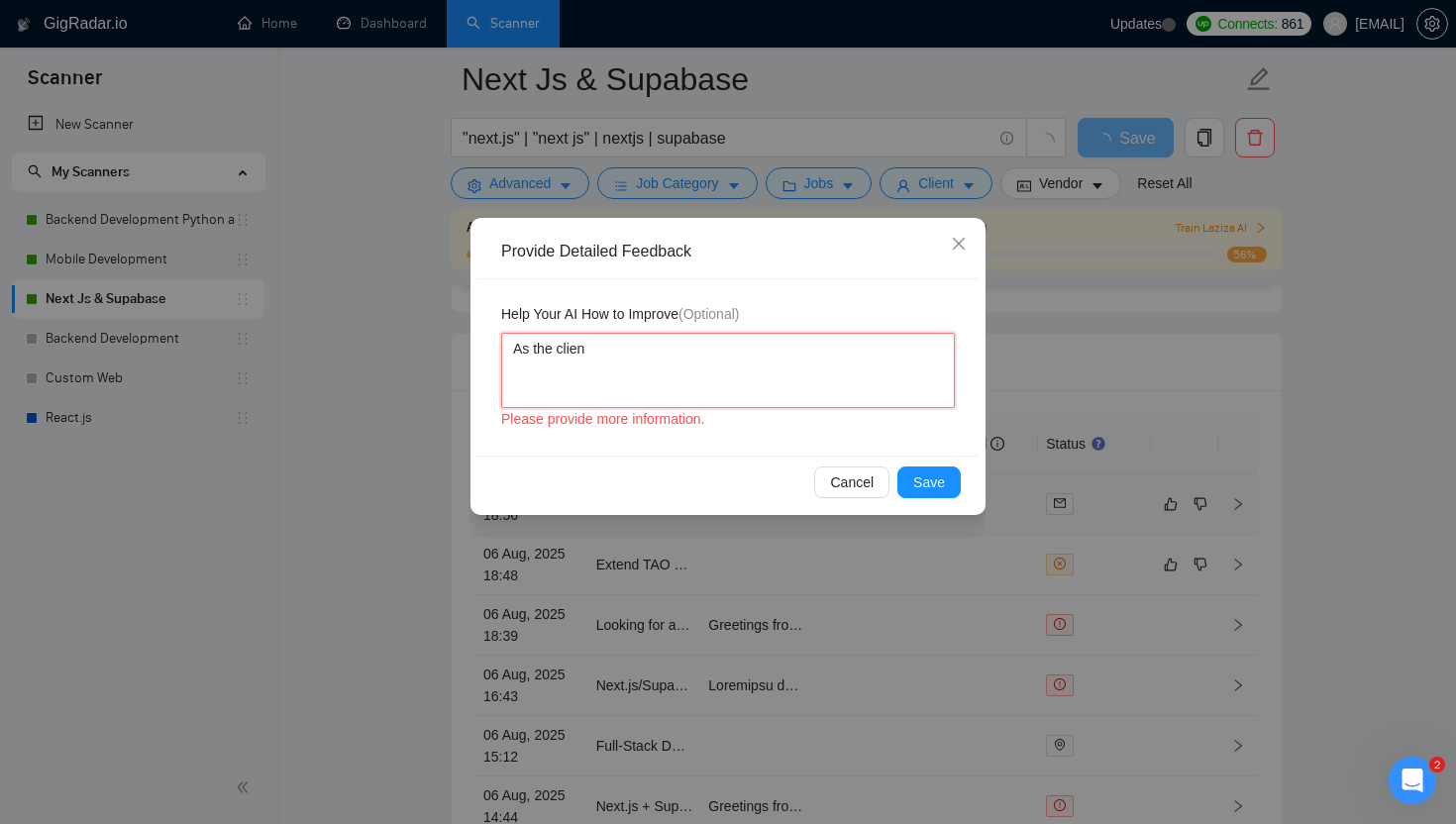 type 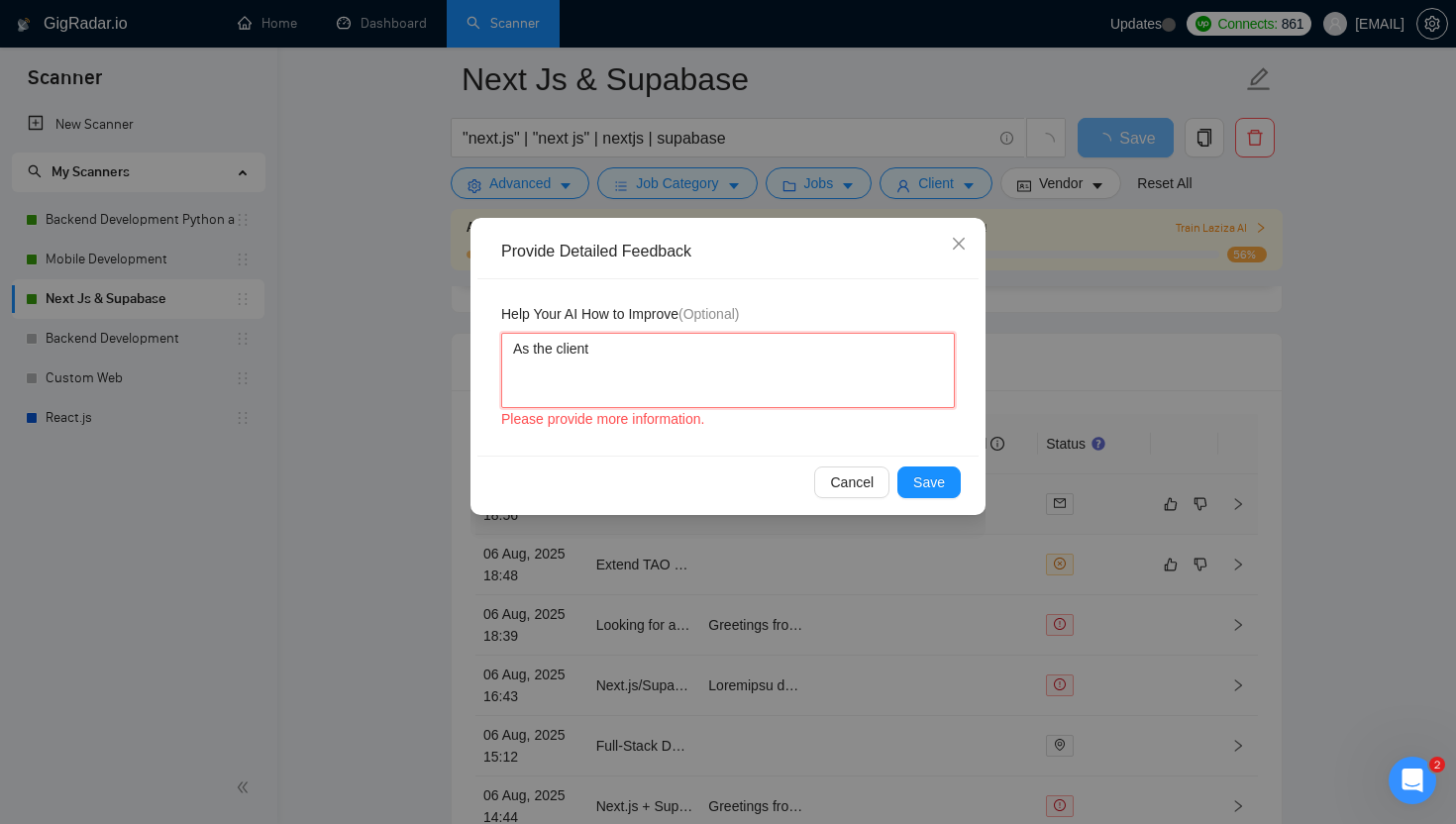 type 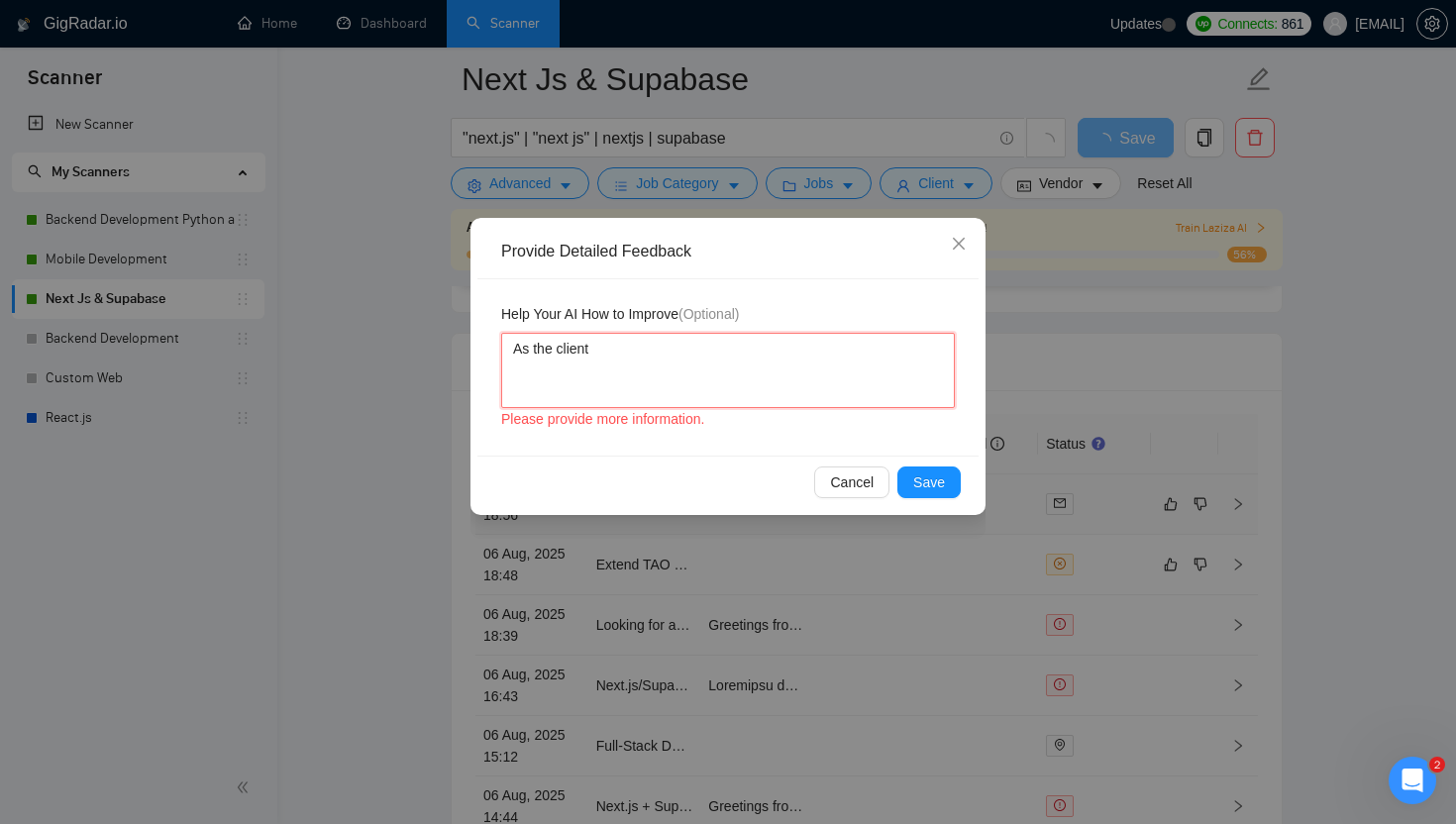 type 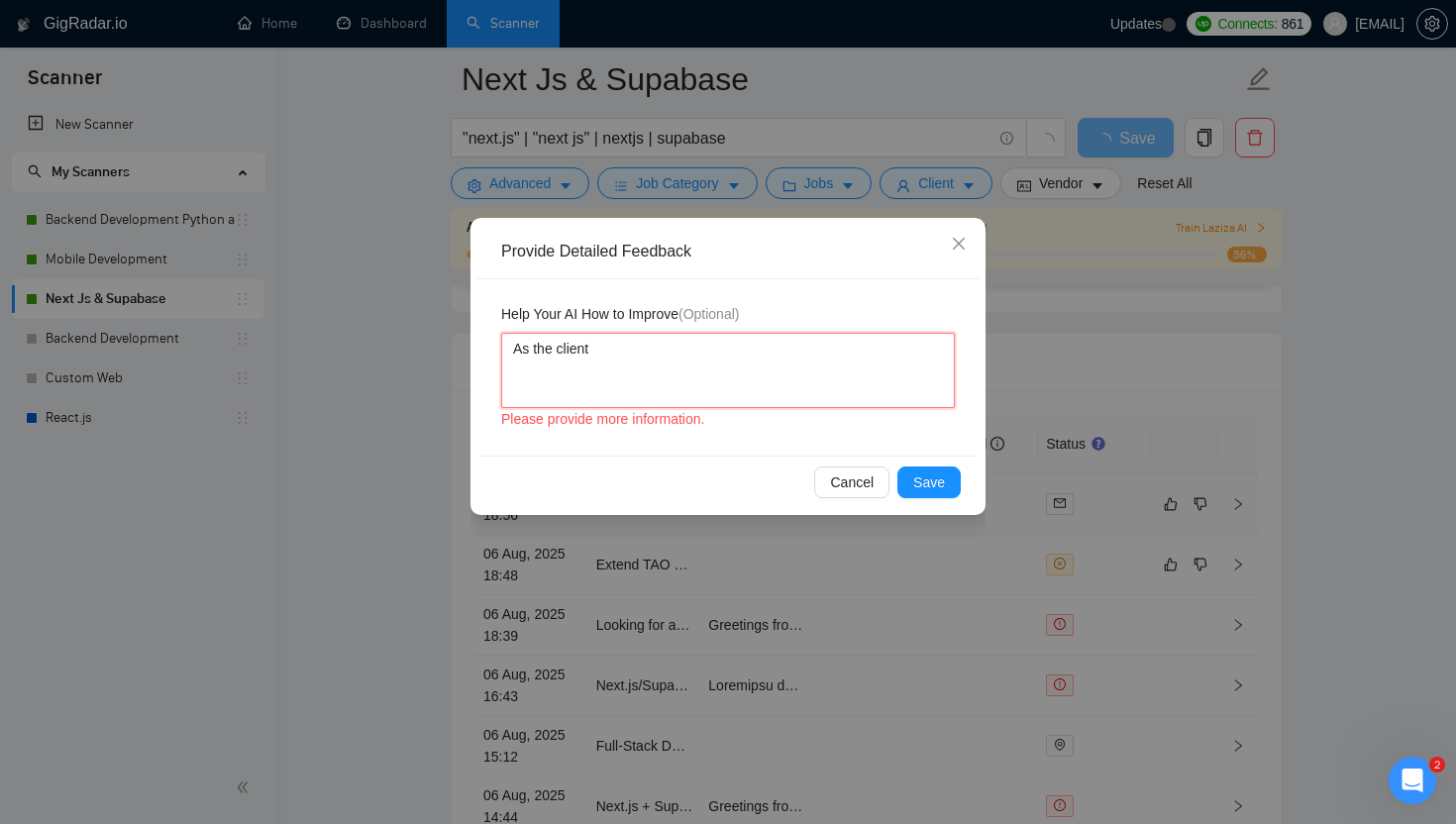 type on "As the client w" 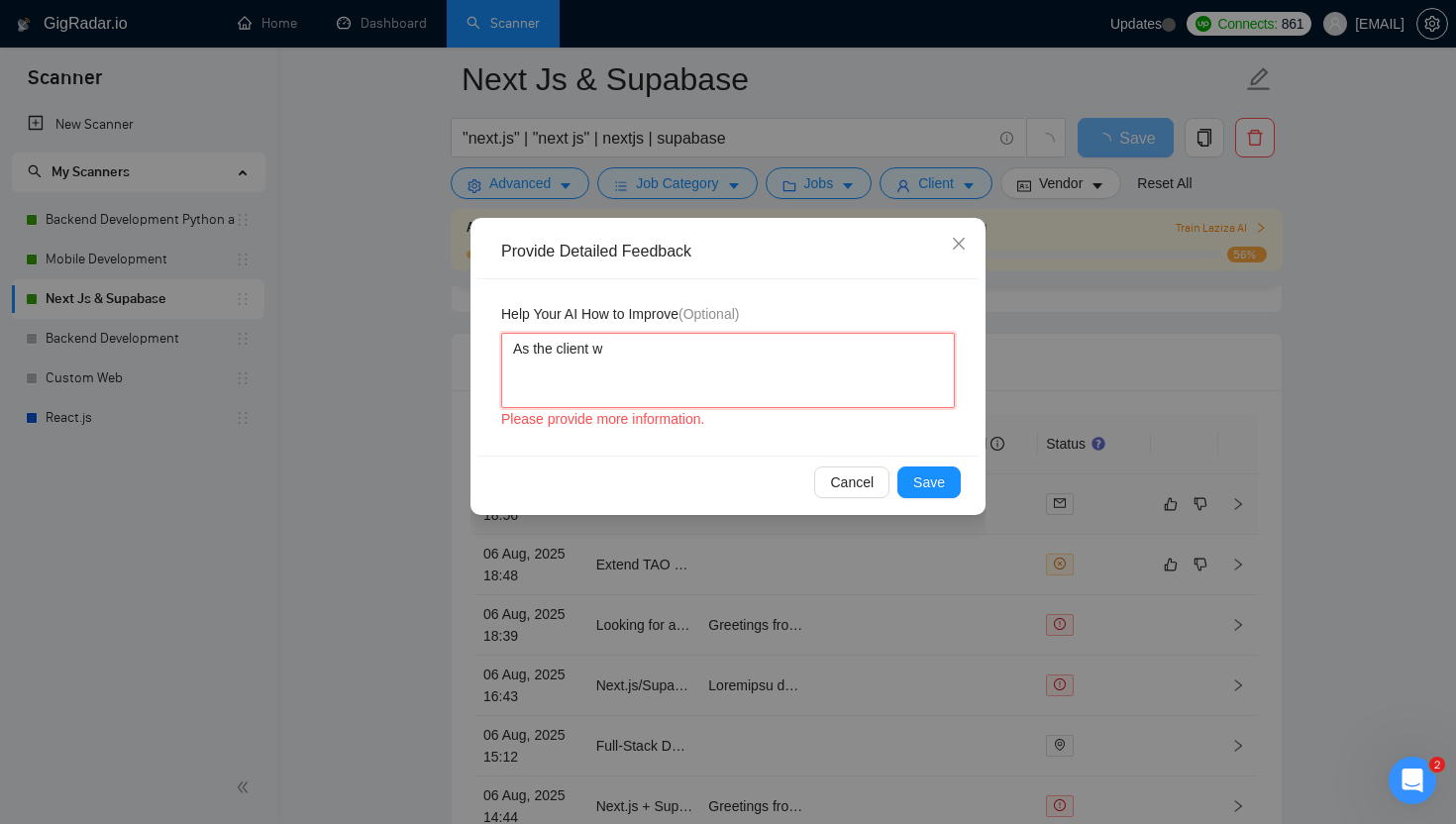 type 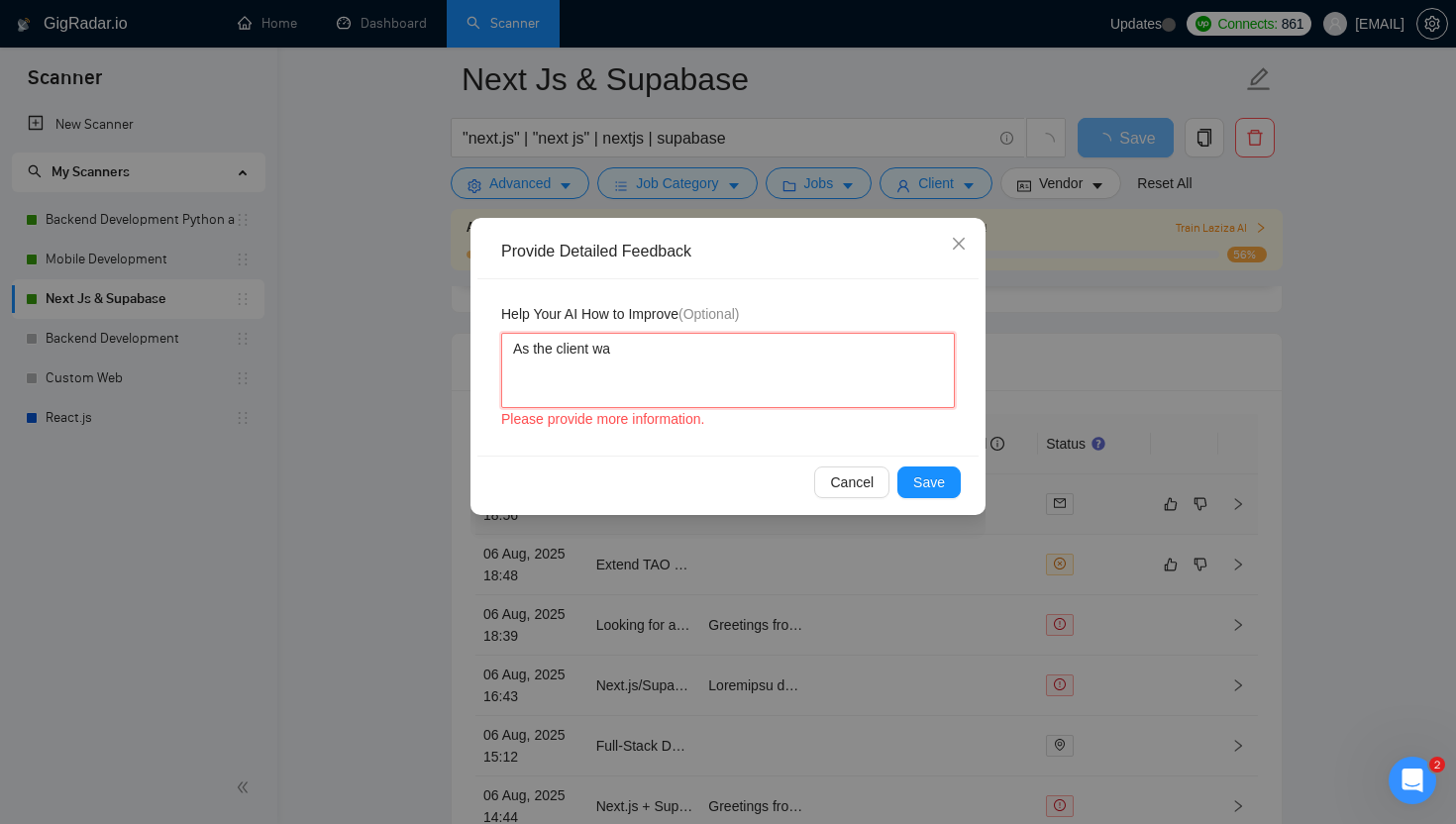 type 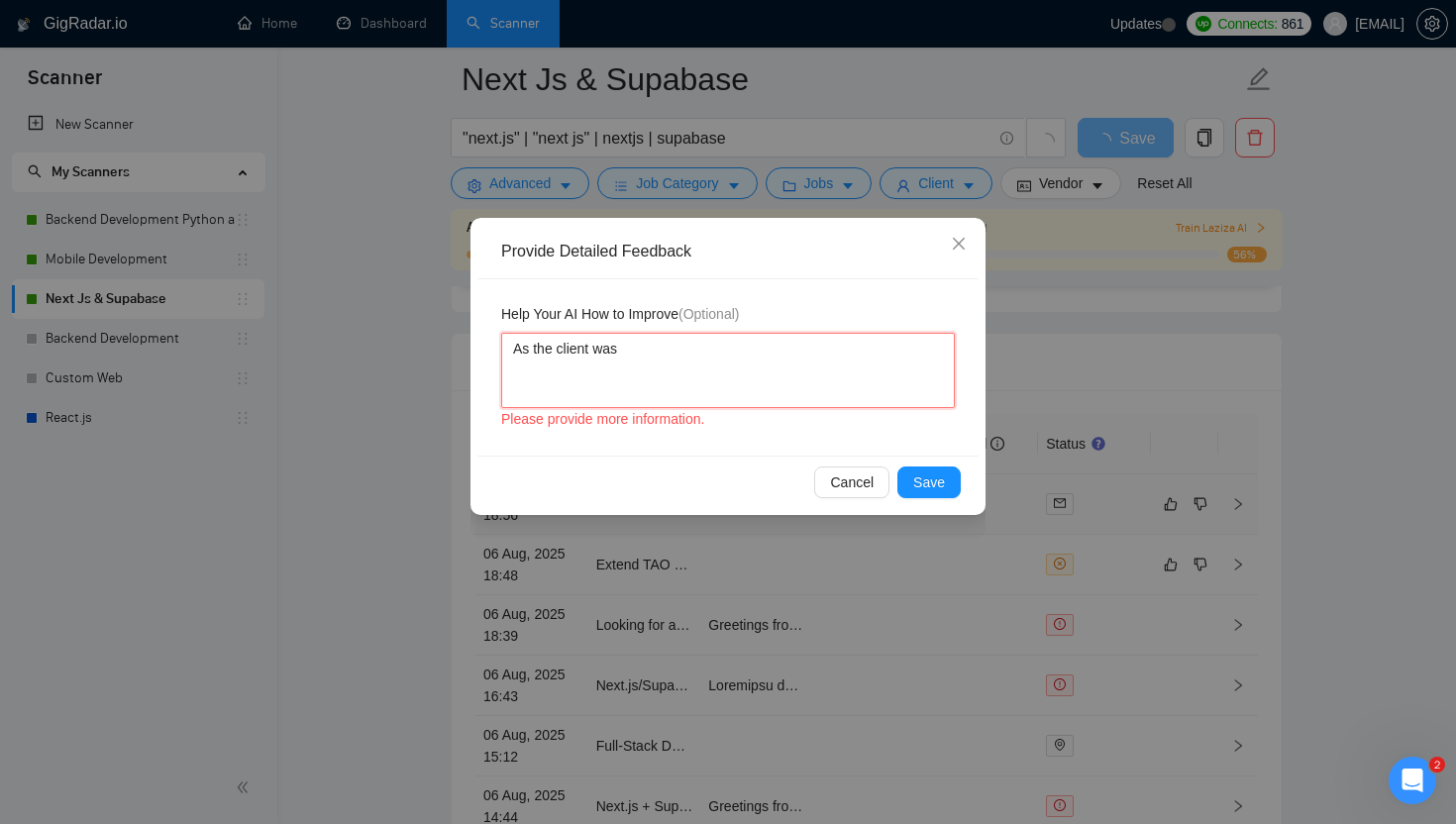 type 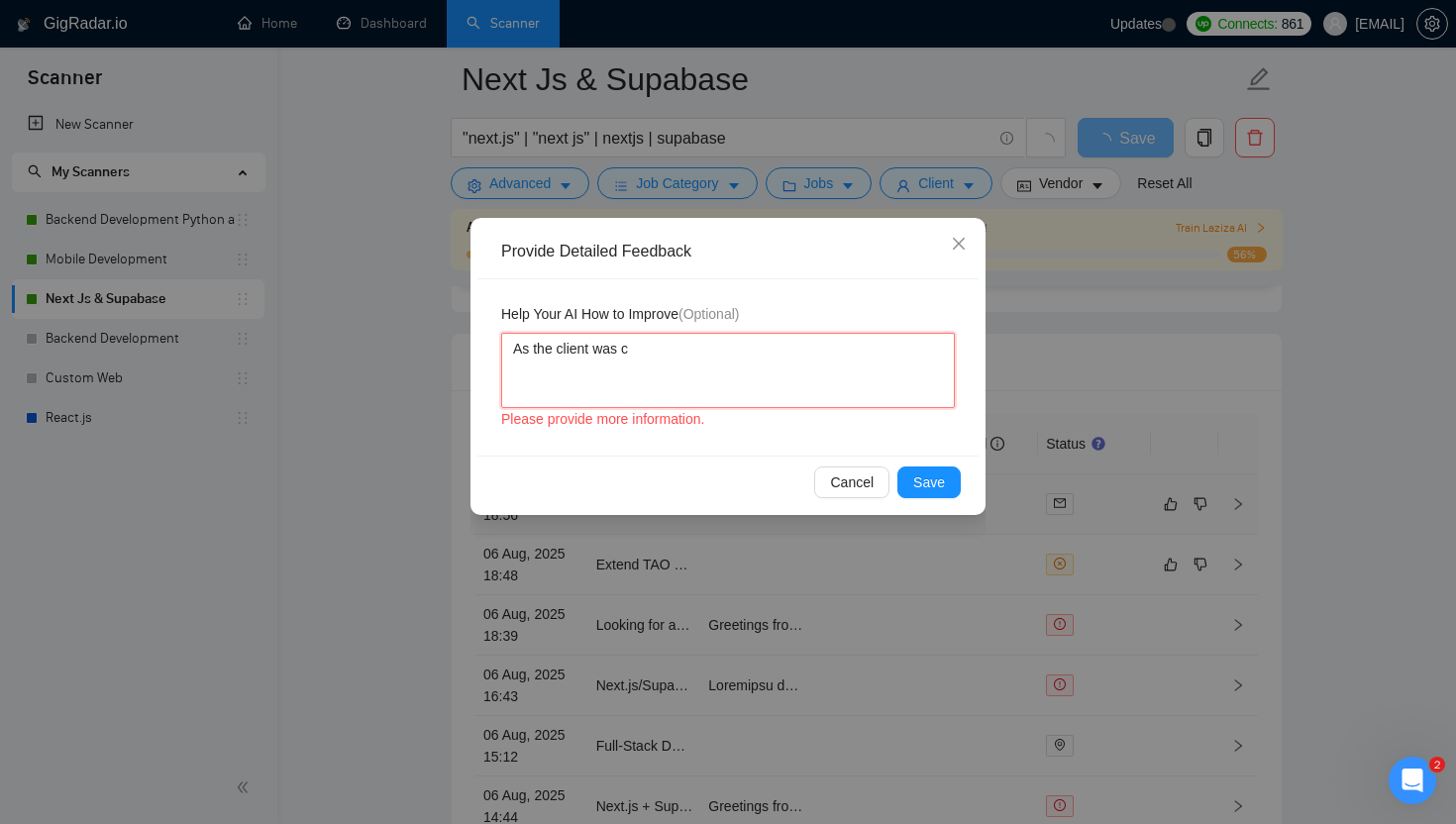 type 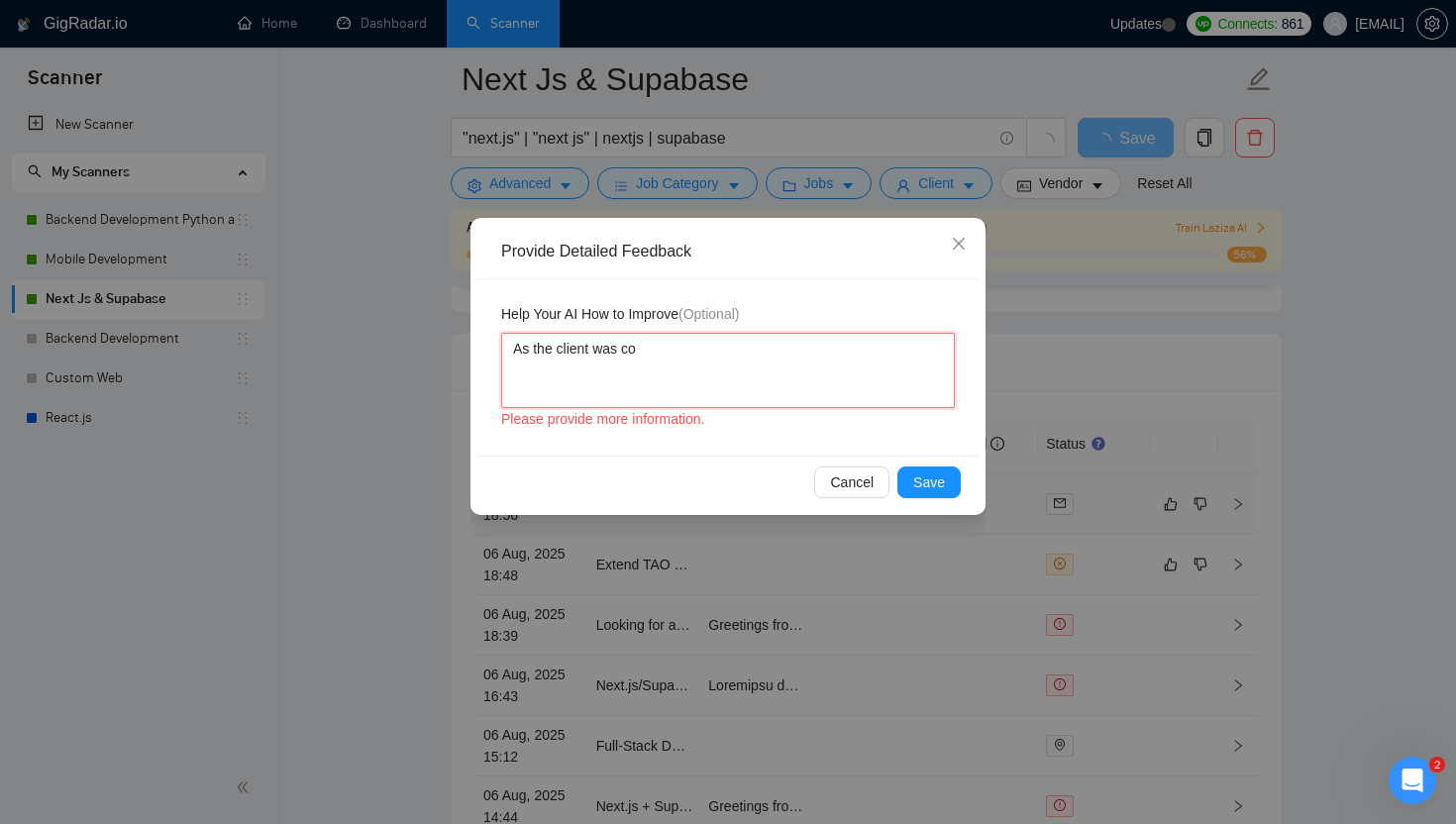 type 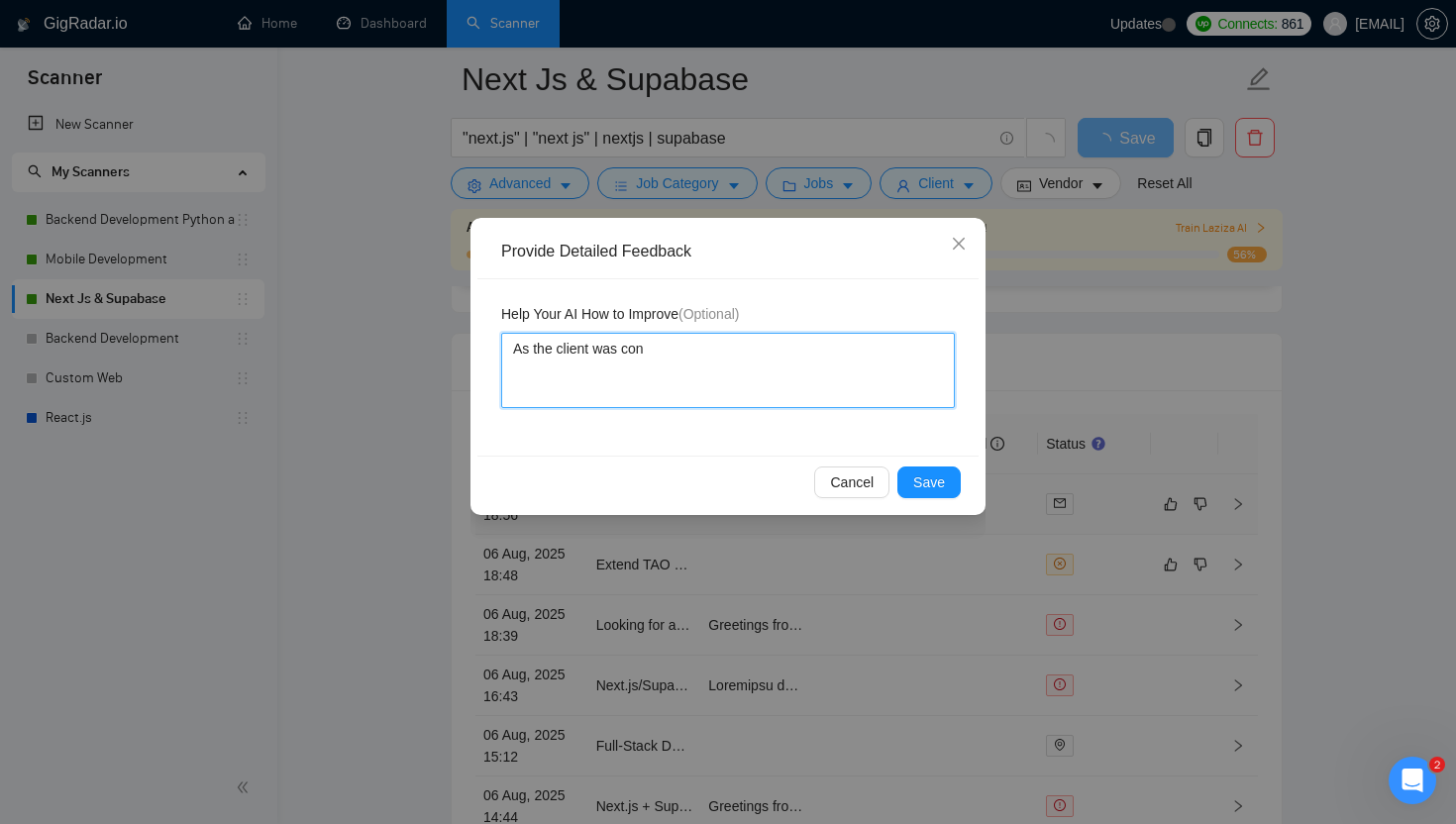type 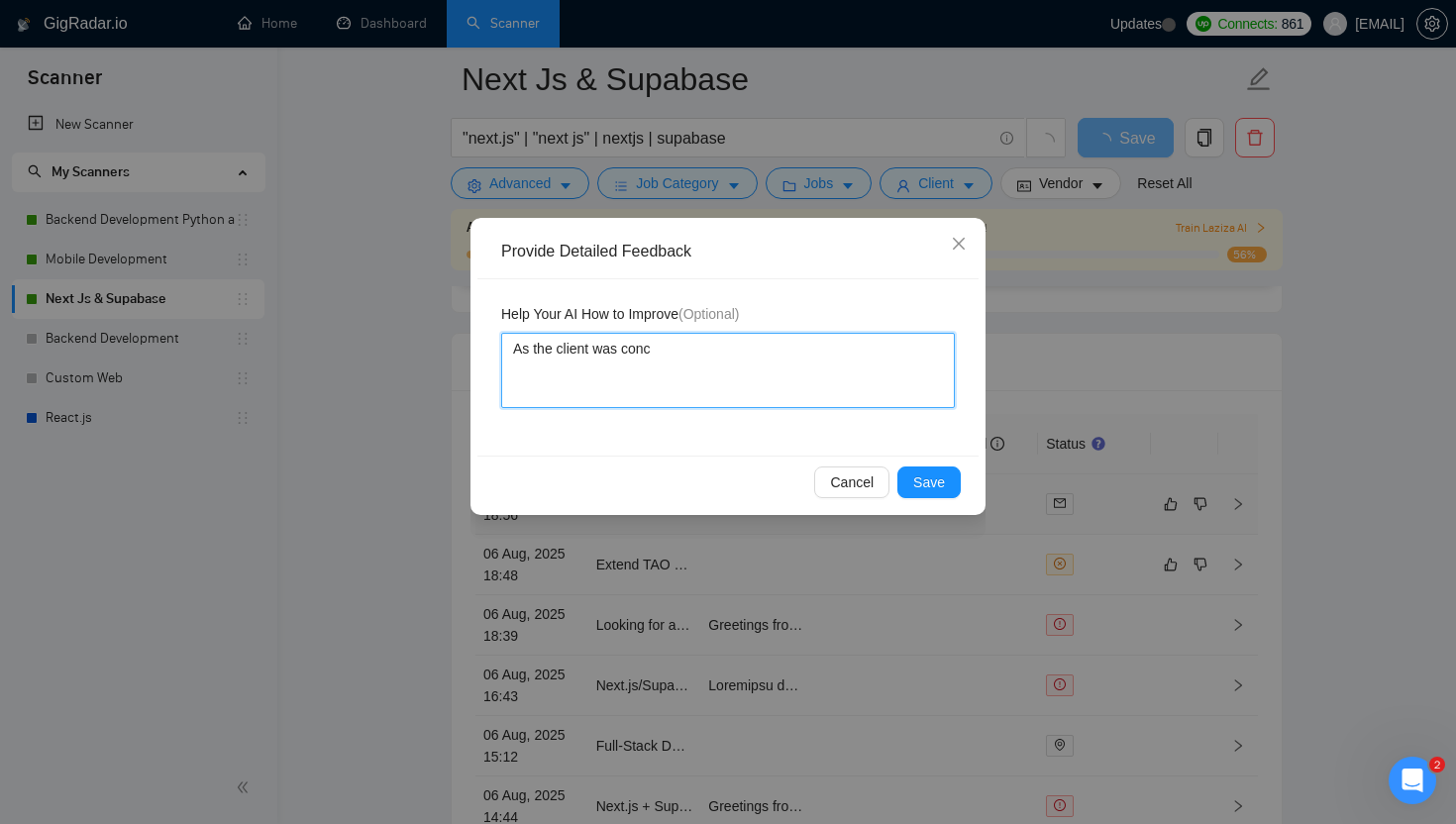 type 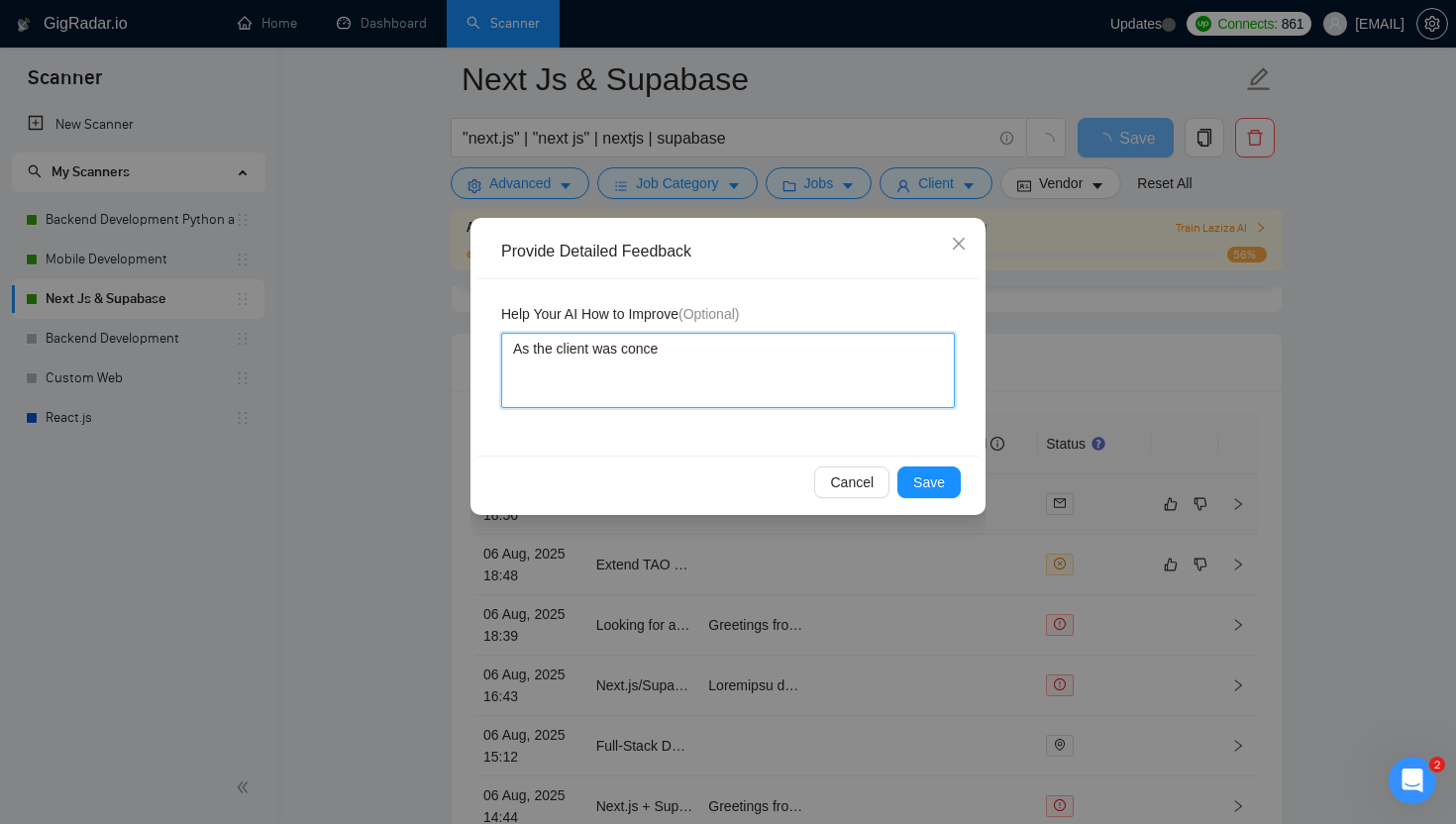 type 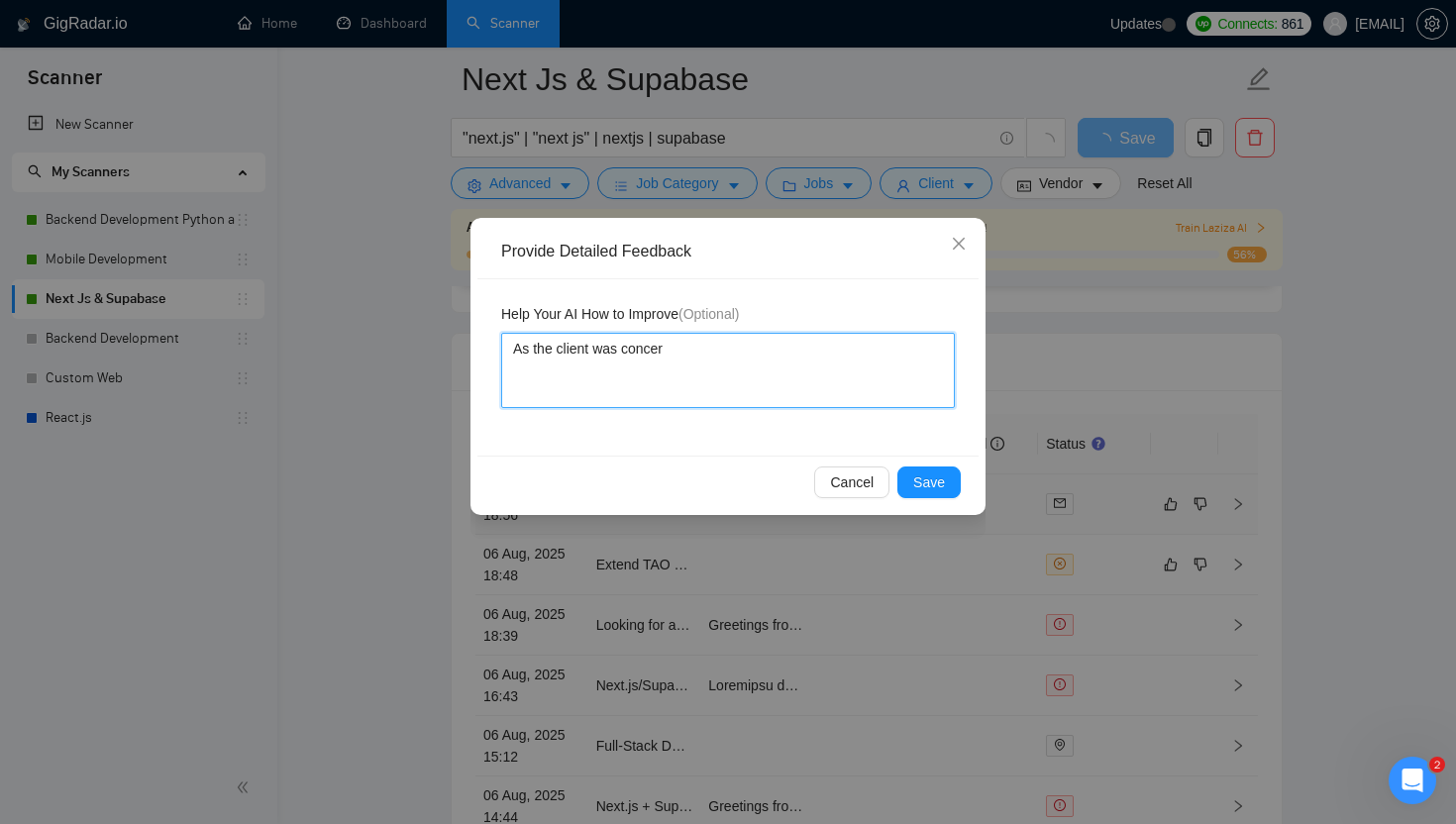 type 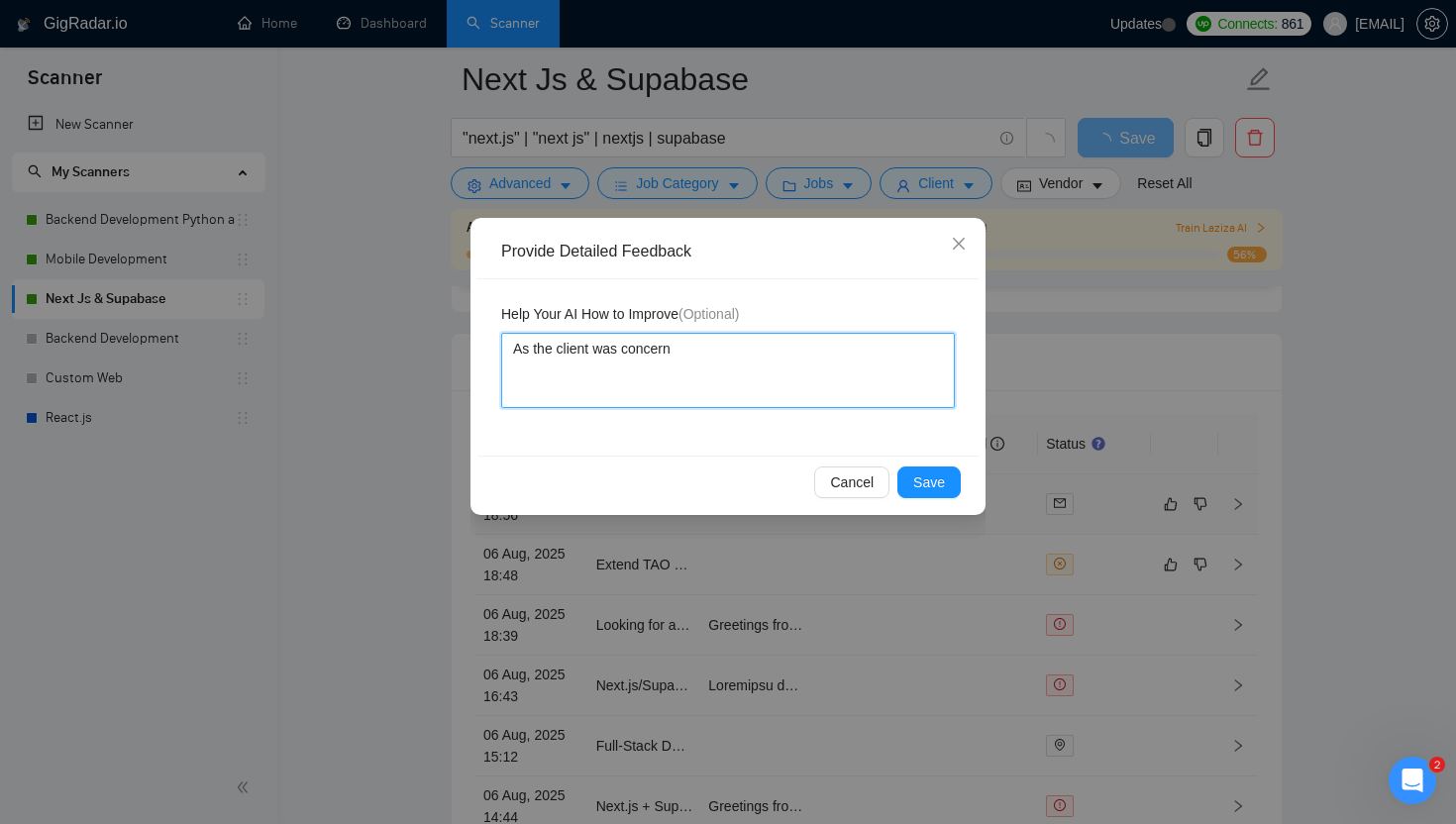 type 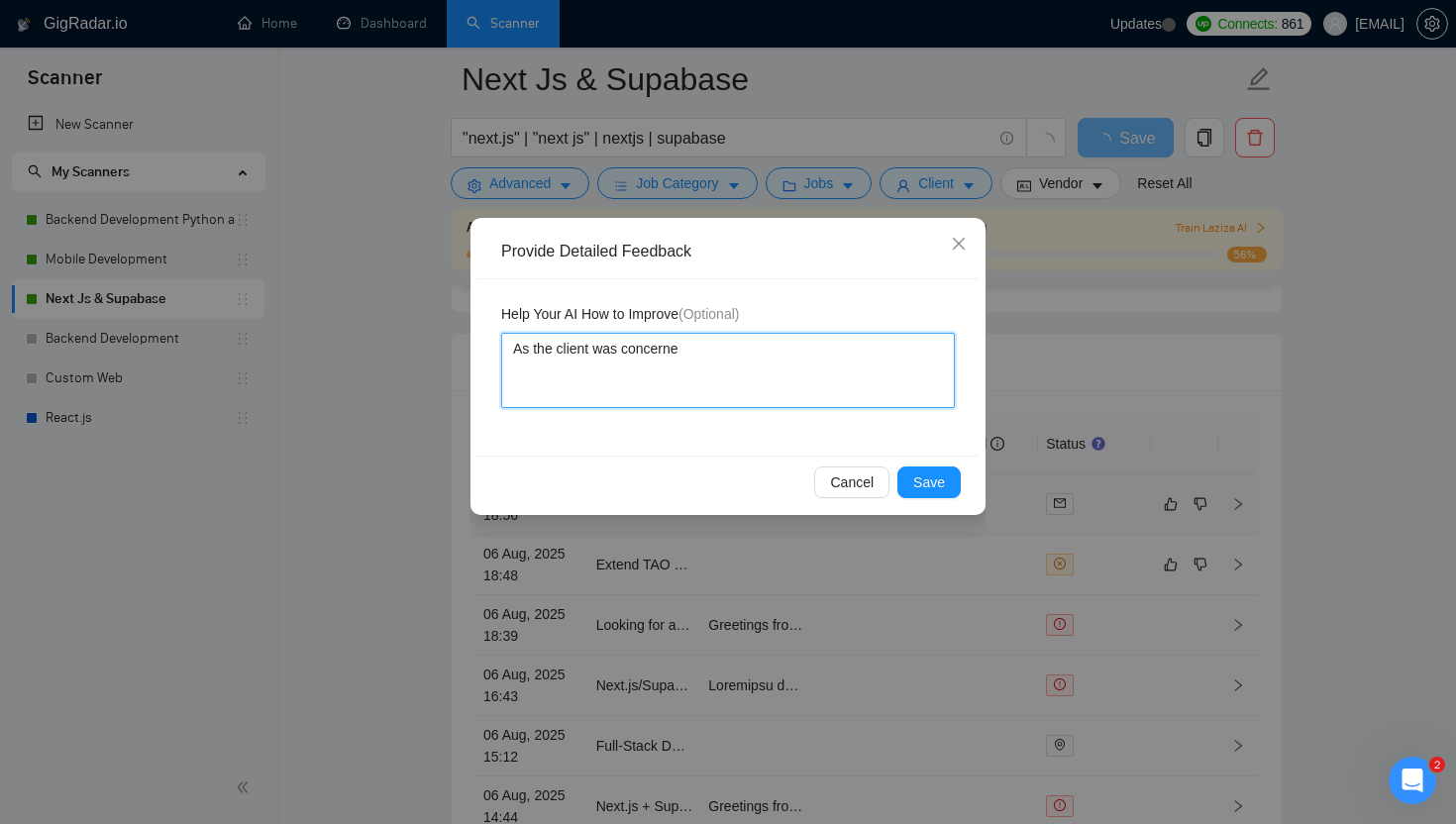 type 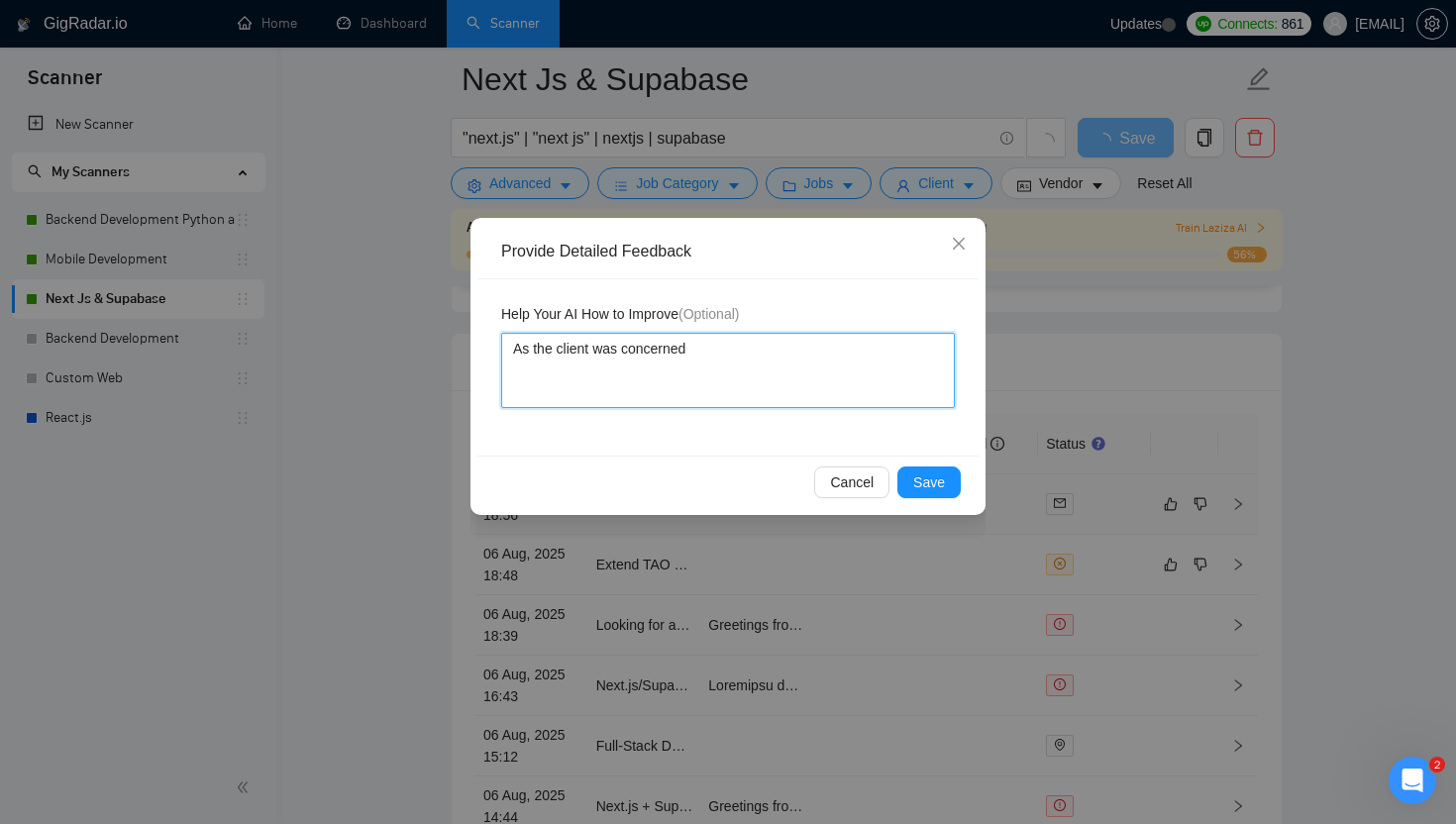 type on "As the client was concerned" 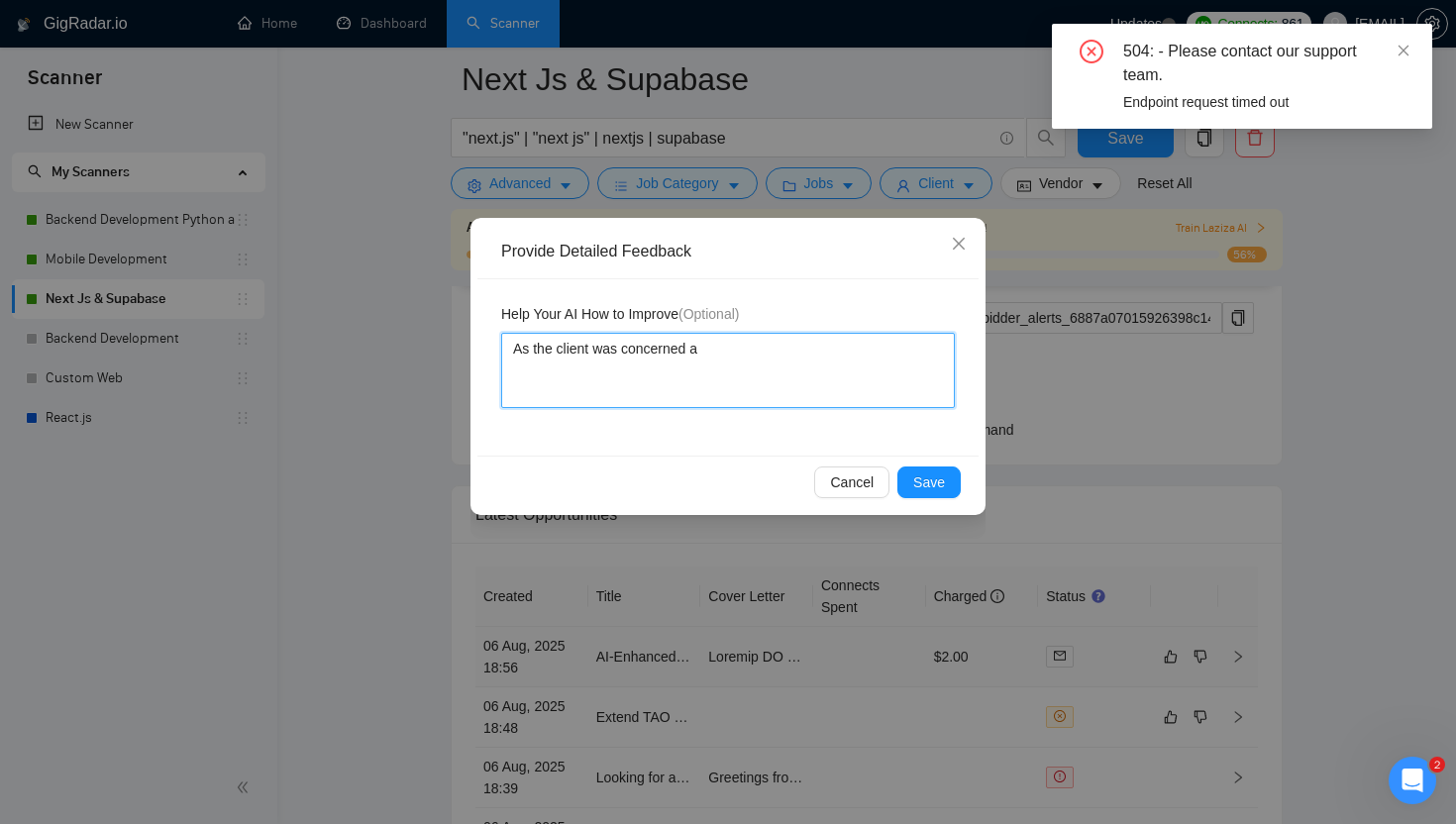 type 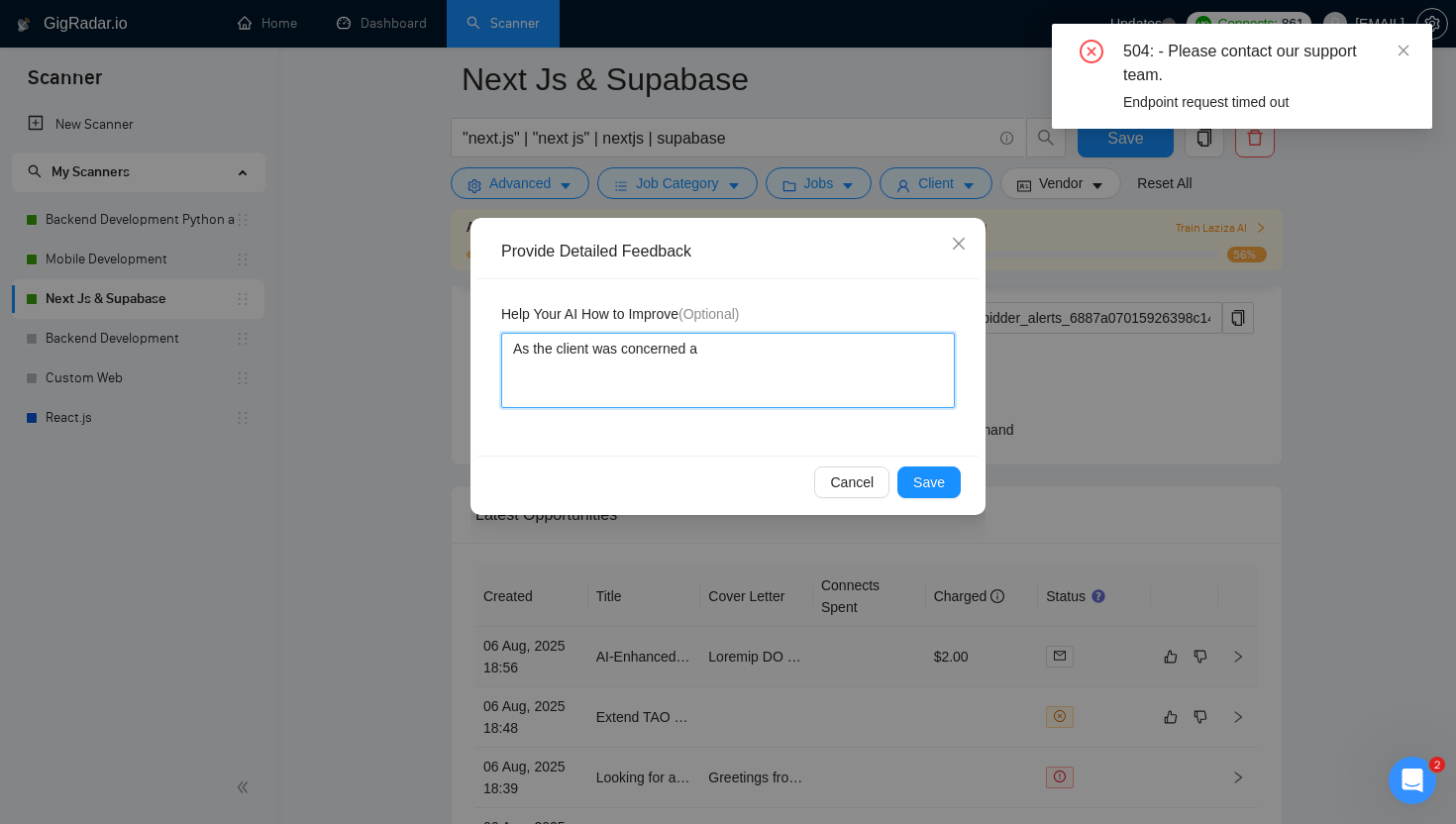 type on "As the client was concerned ab" 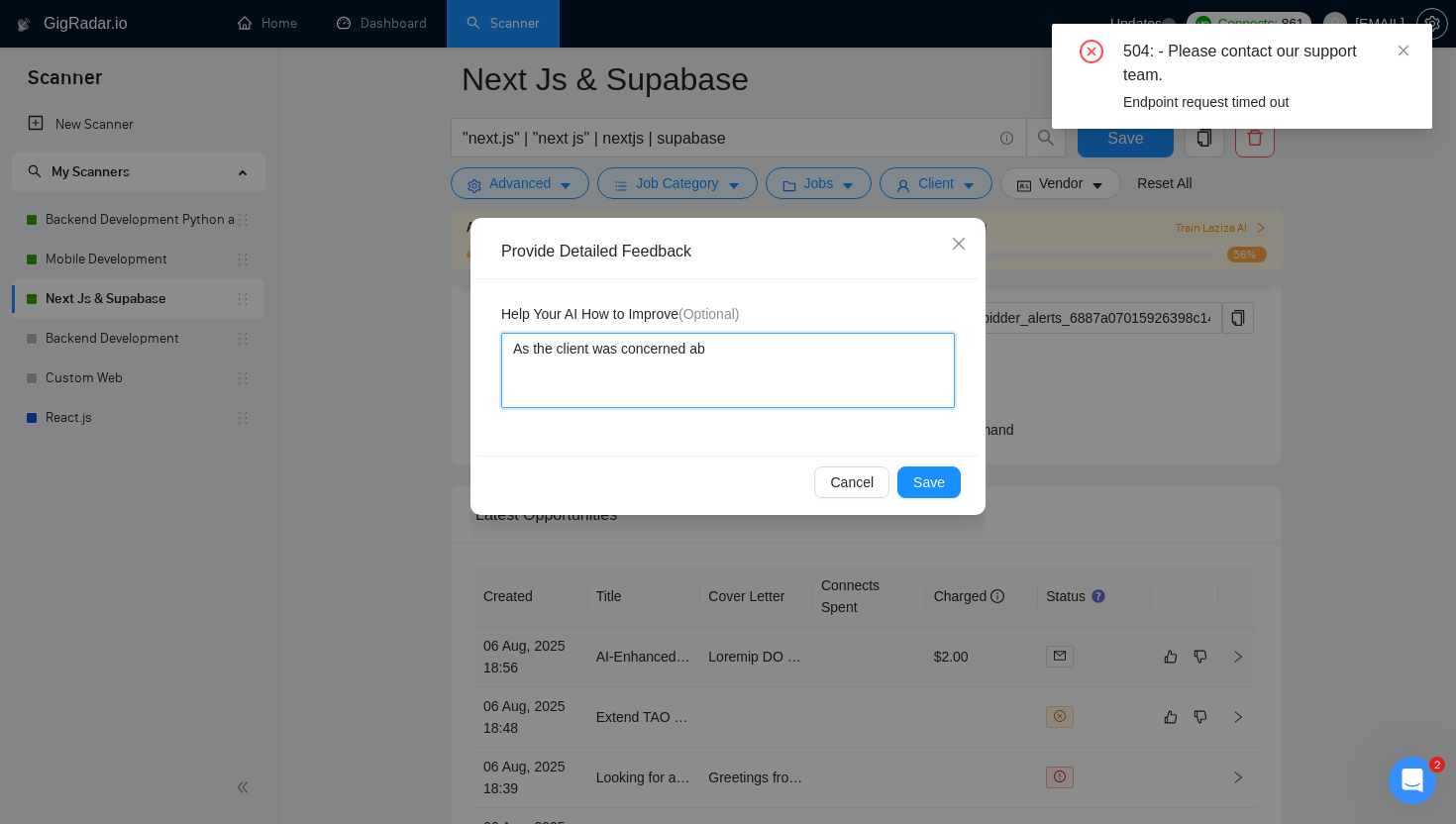 type 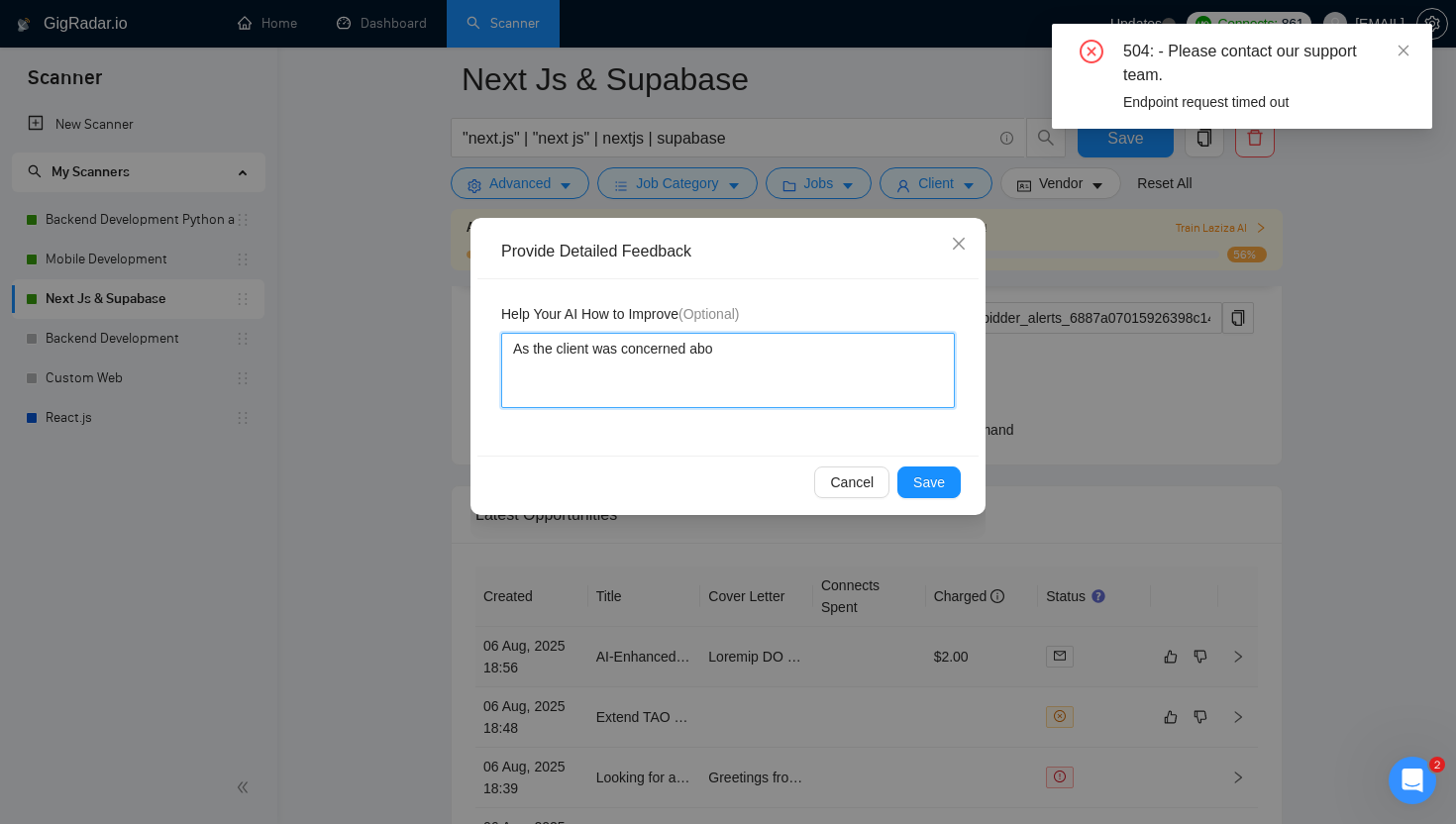 type 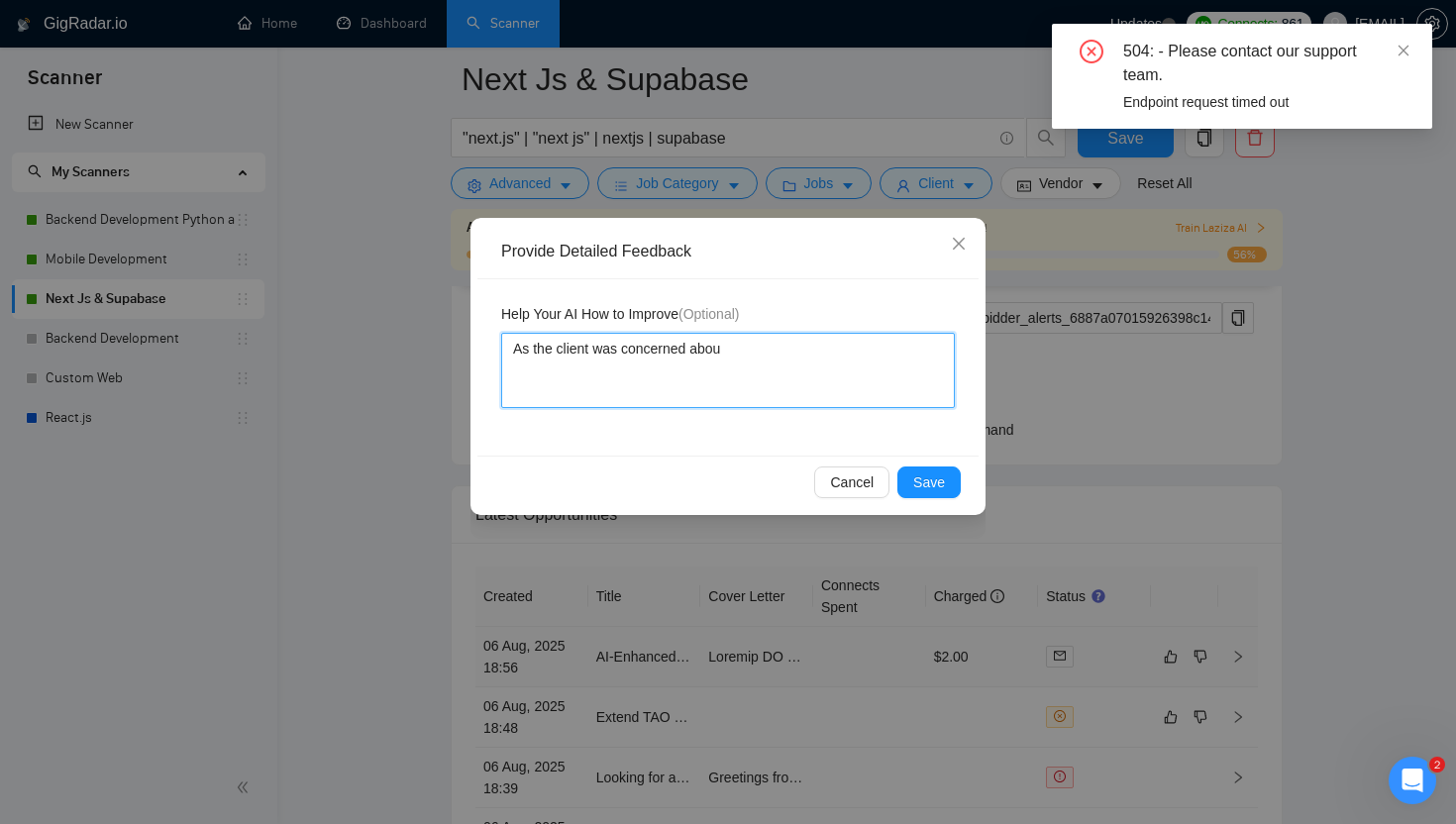 type 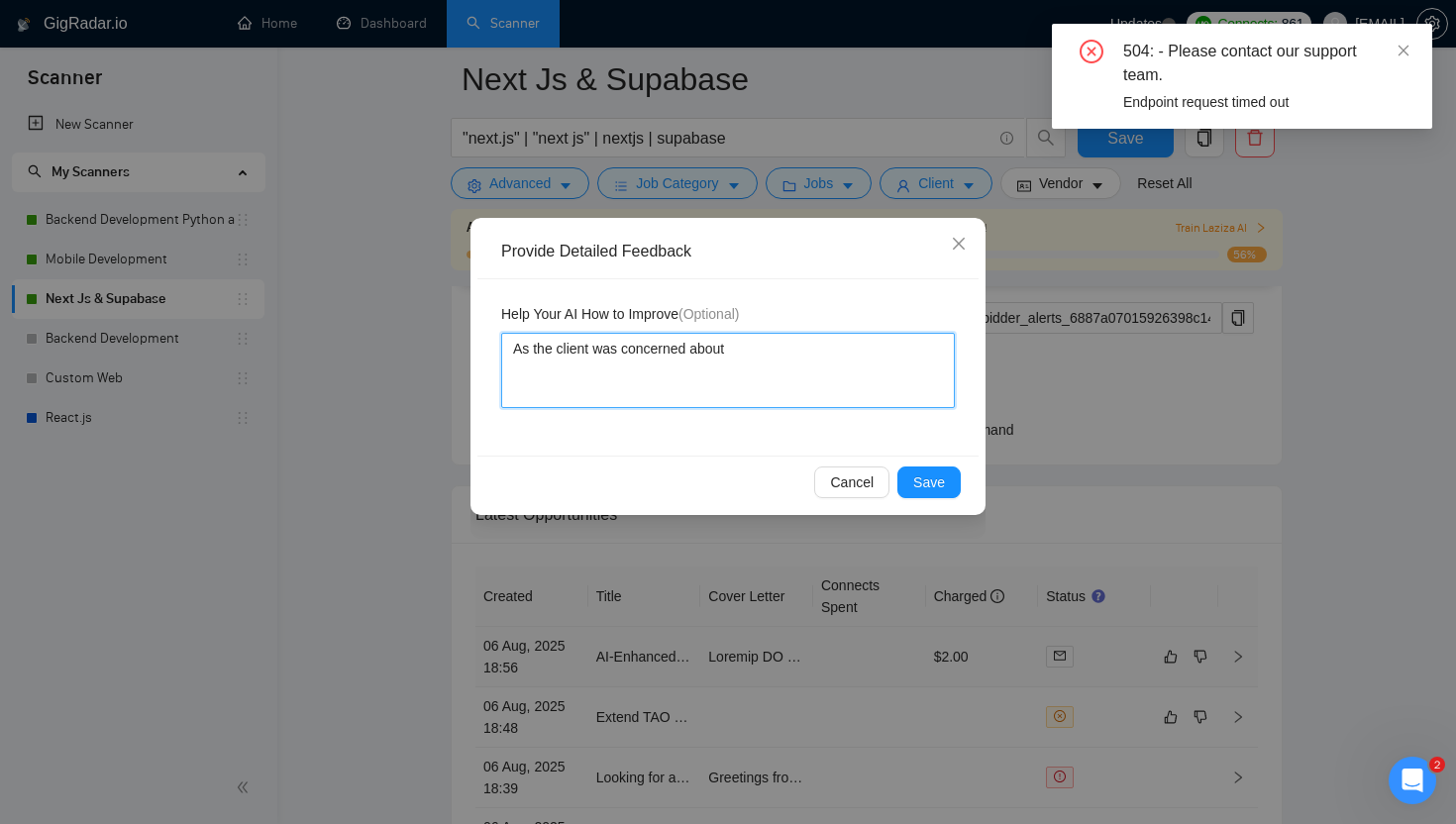 type 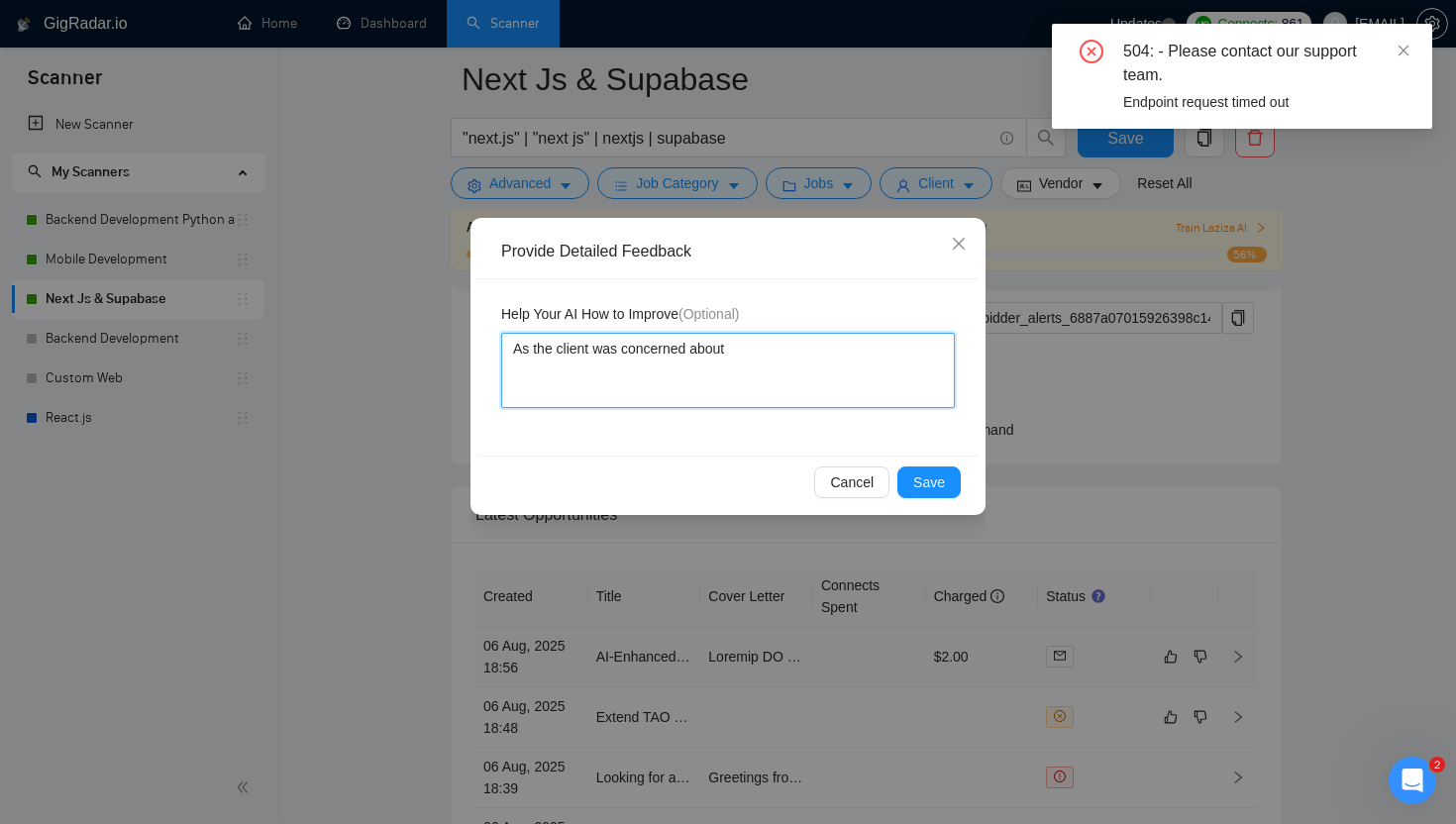 type 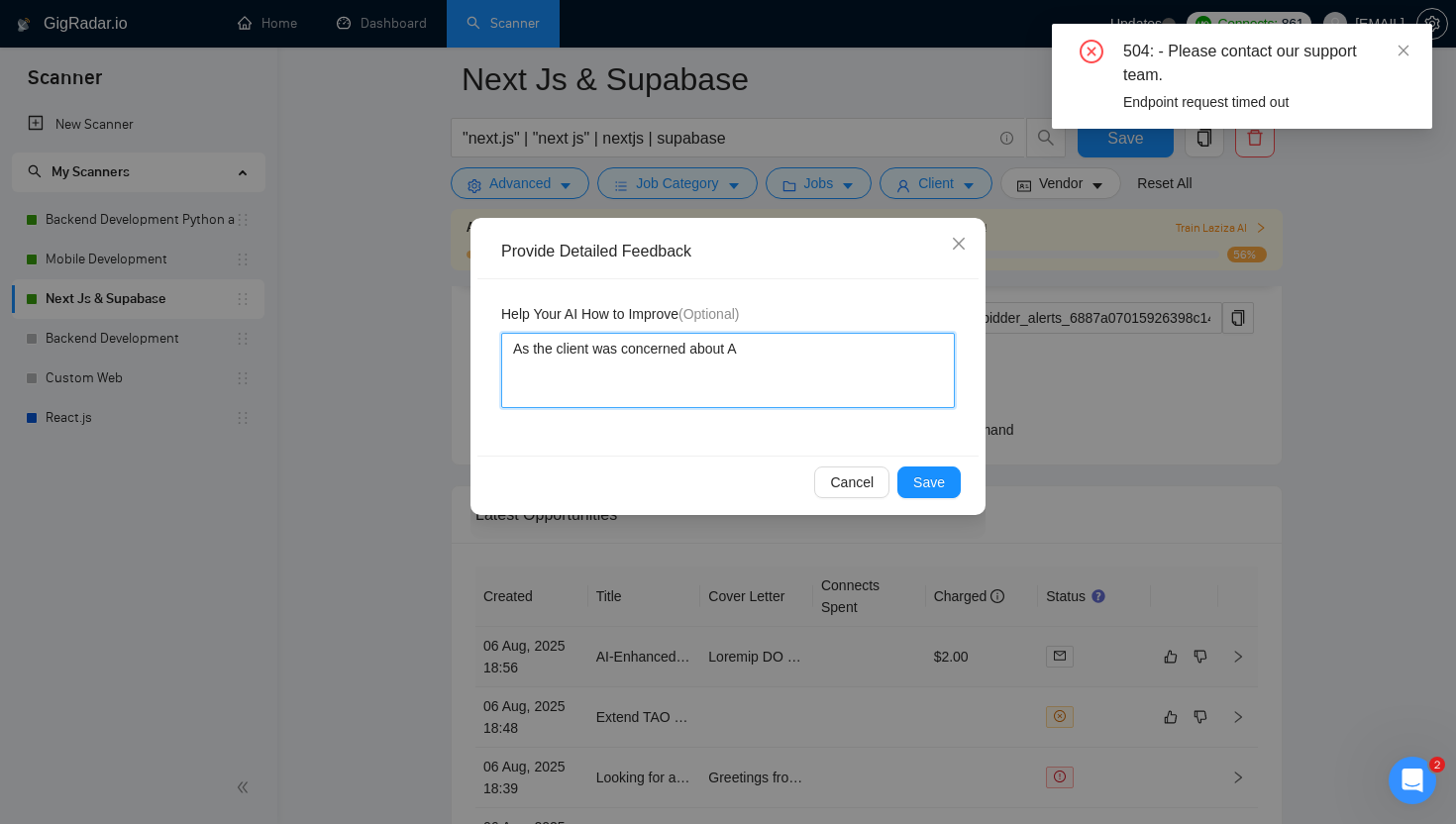 type 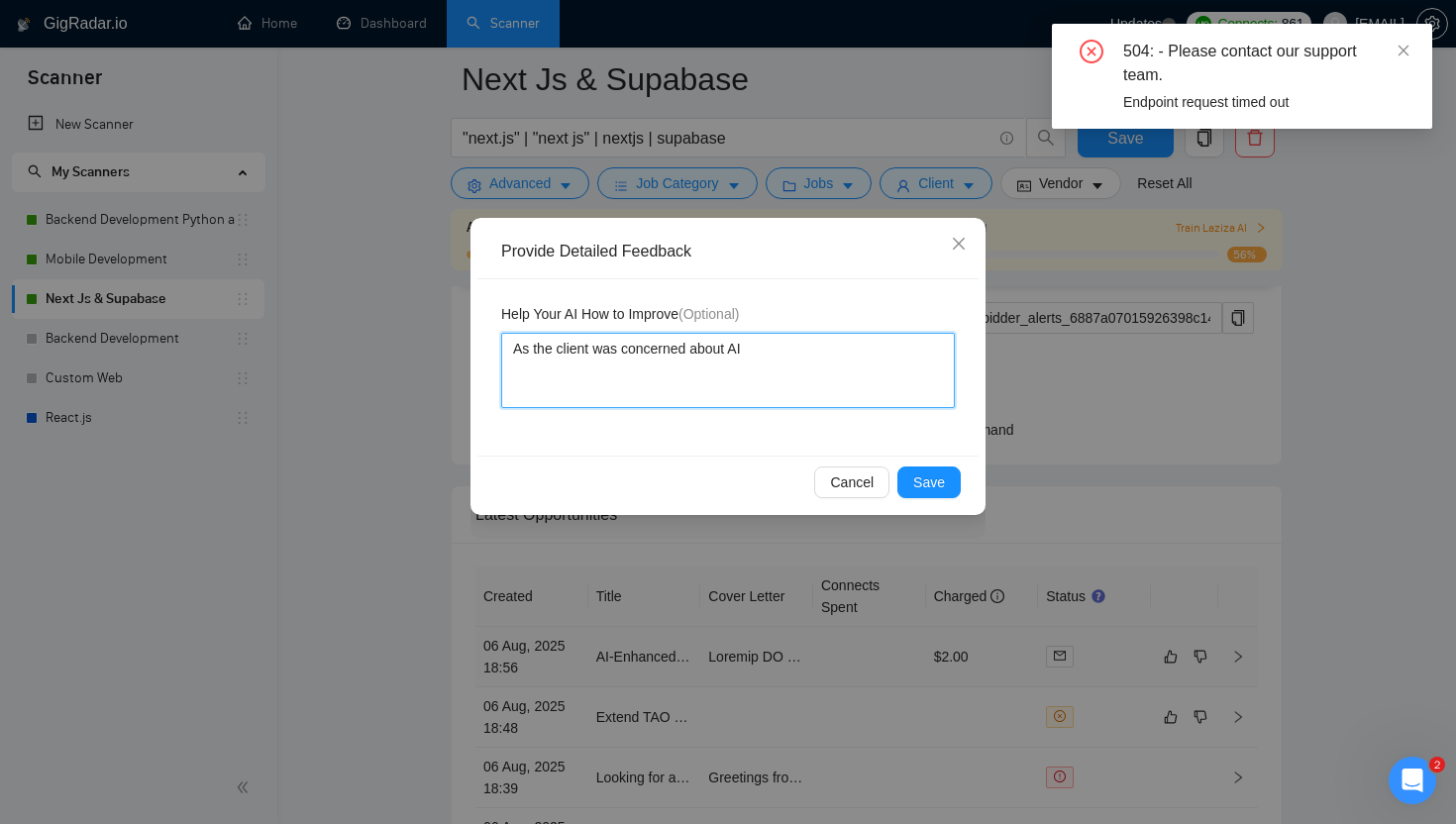 type 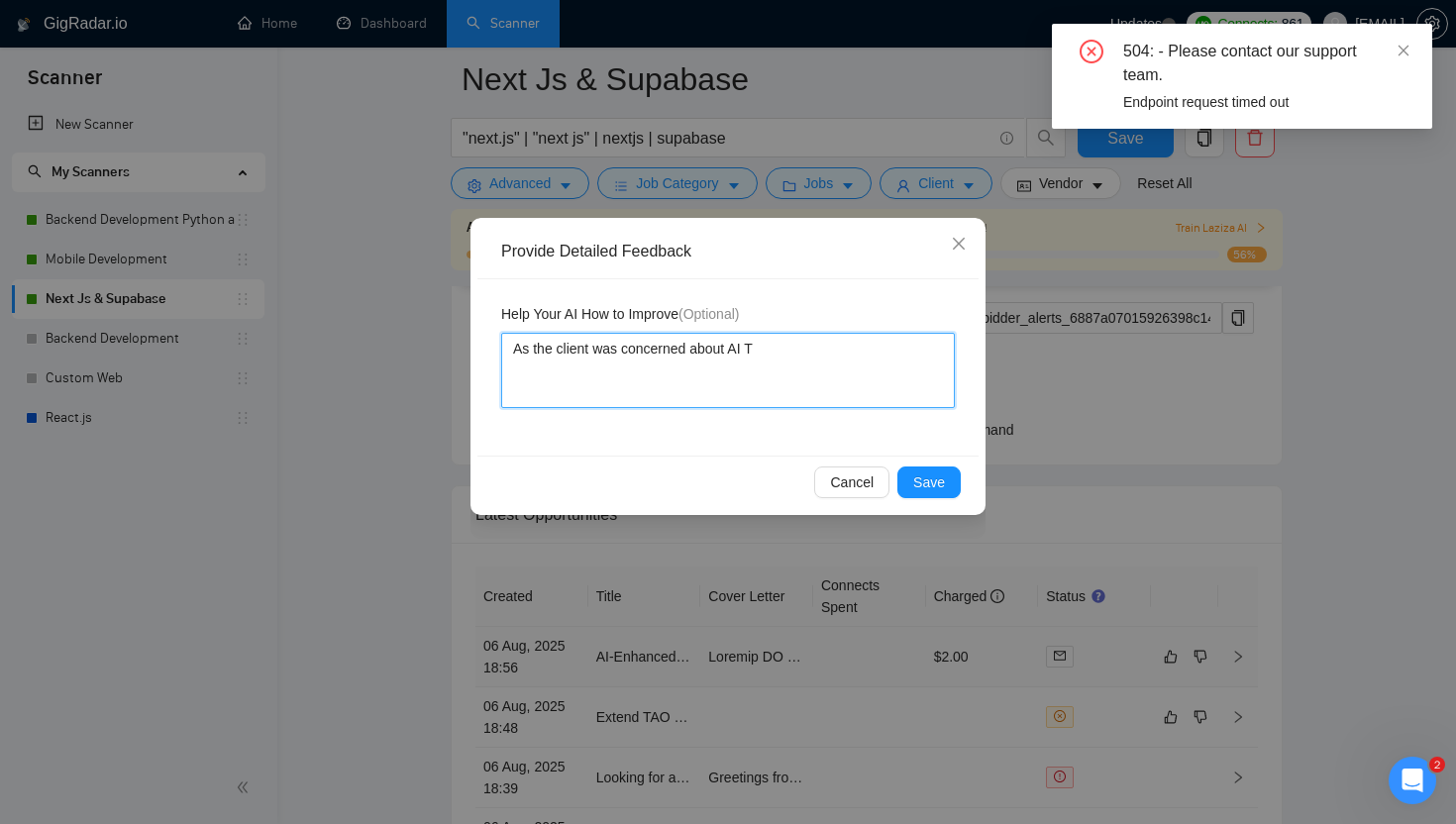 type 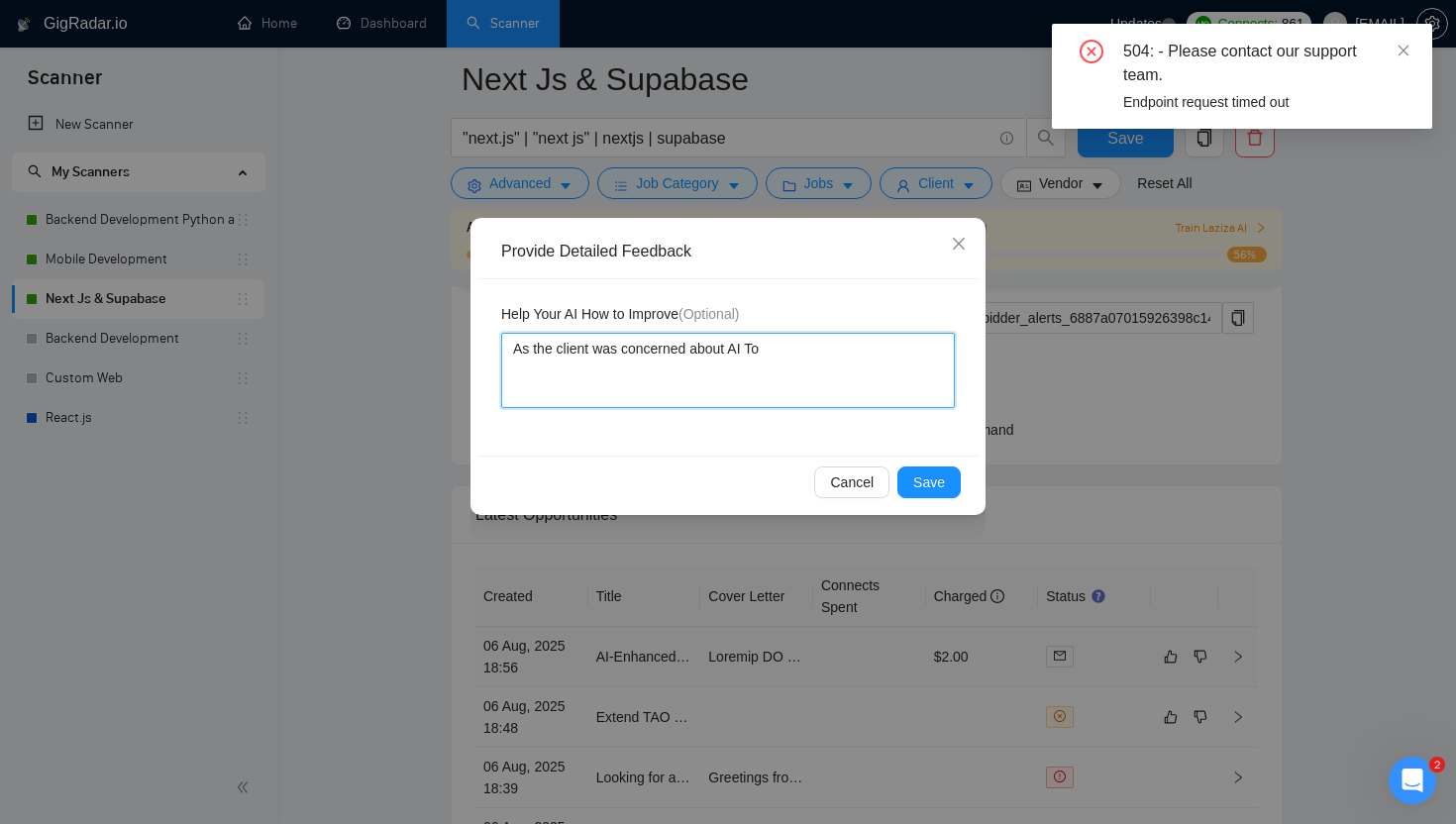 type 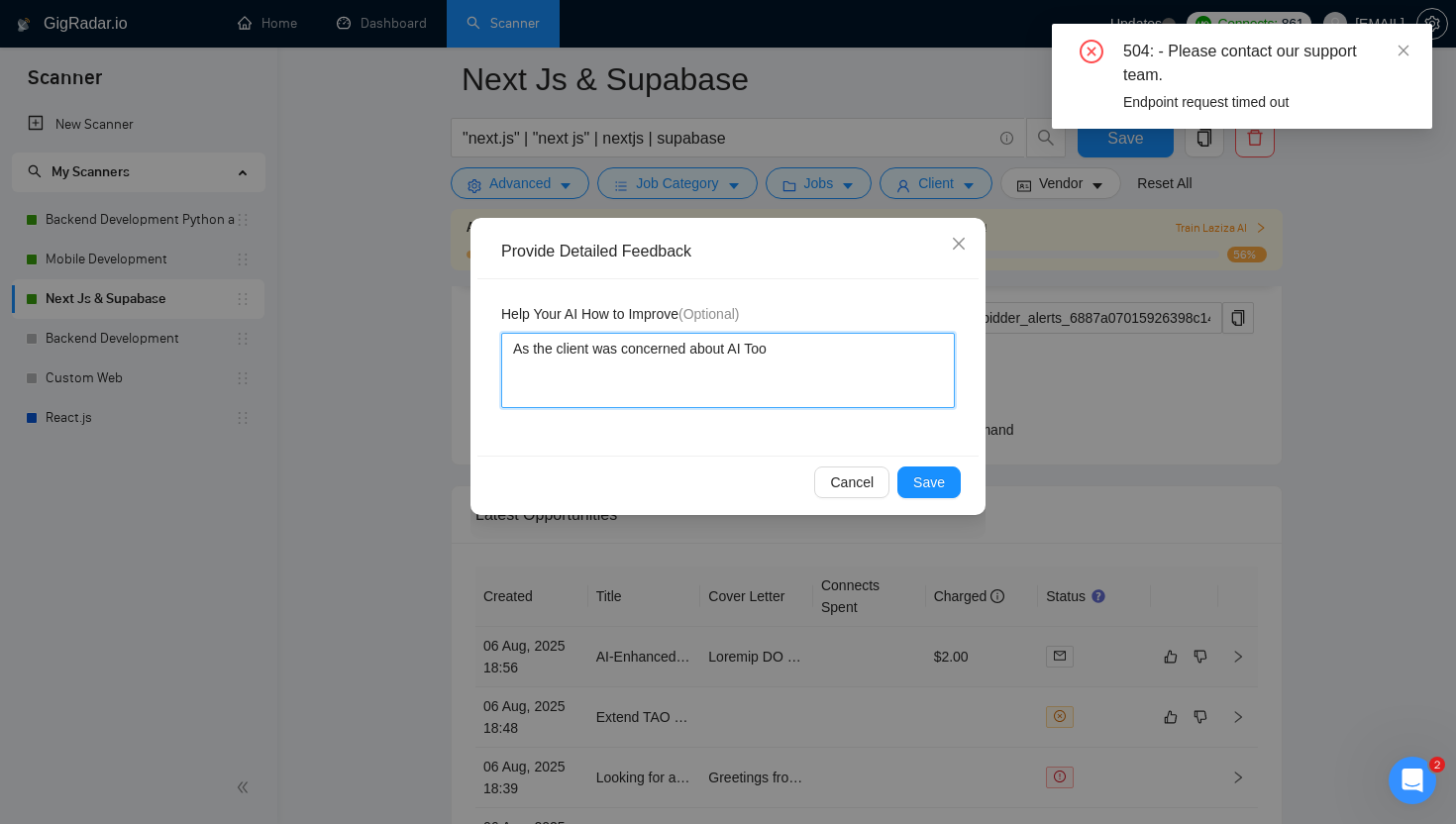 type 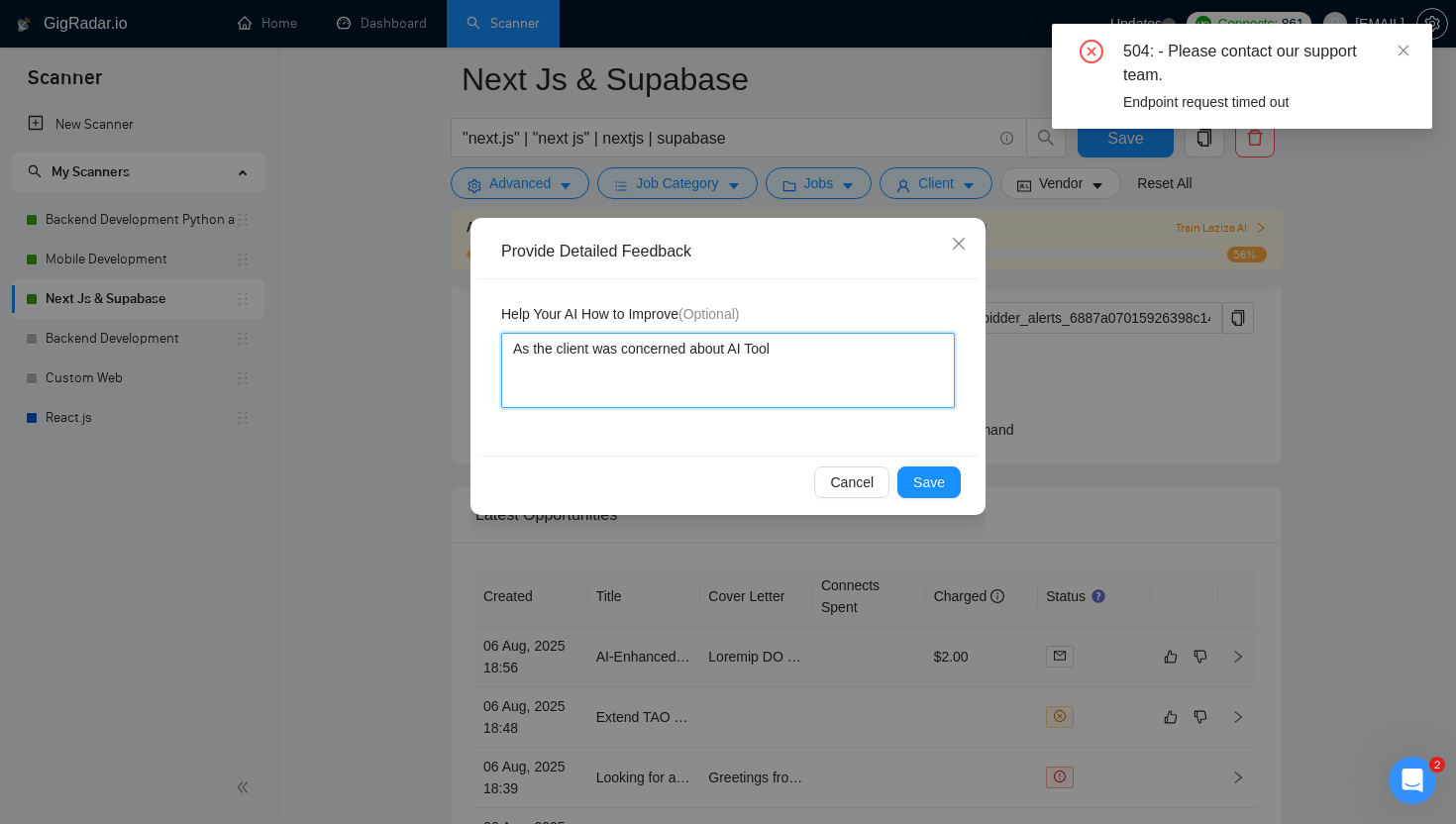 type 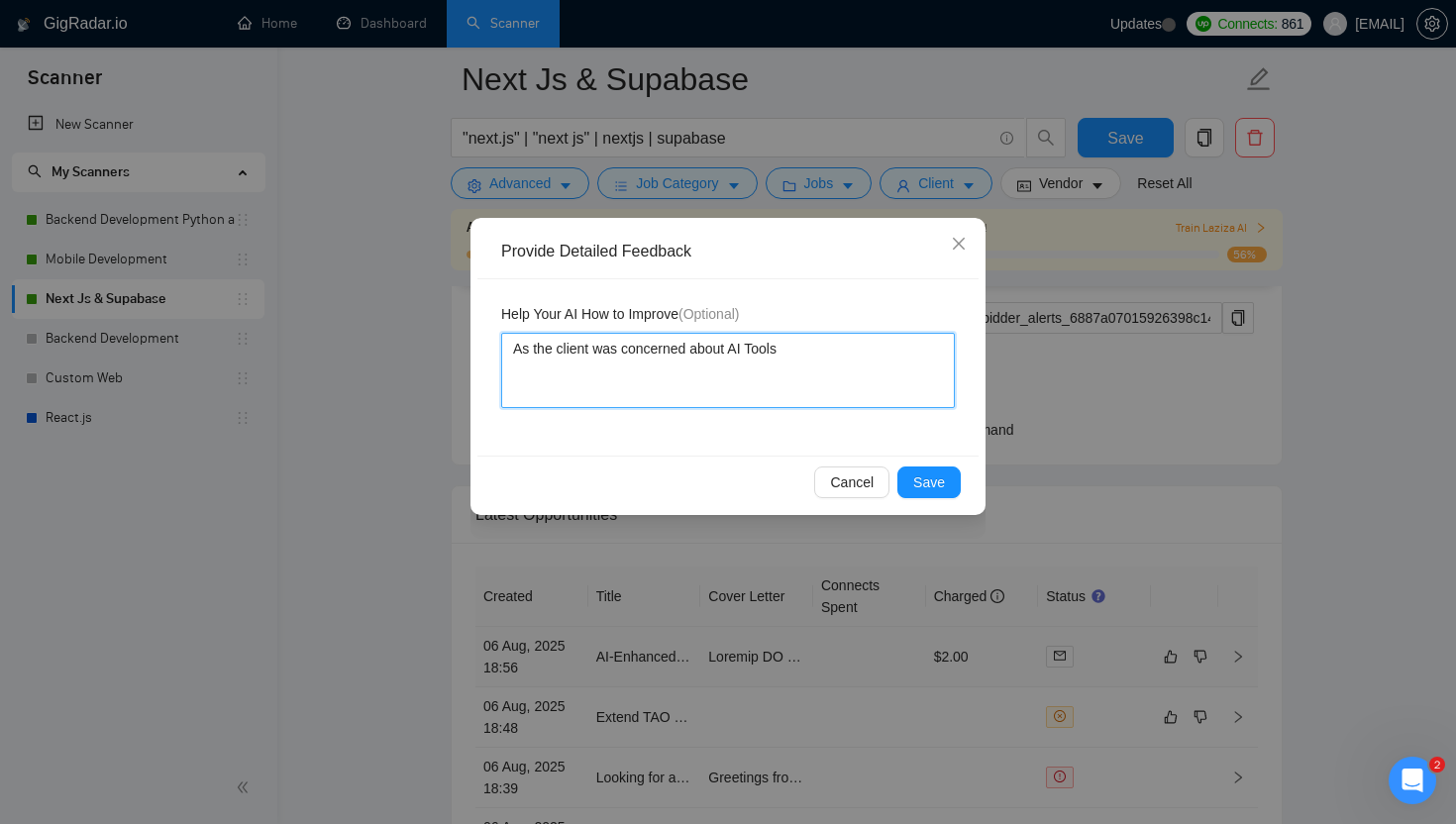 type 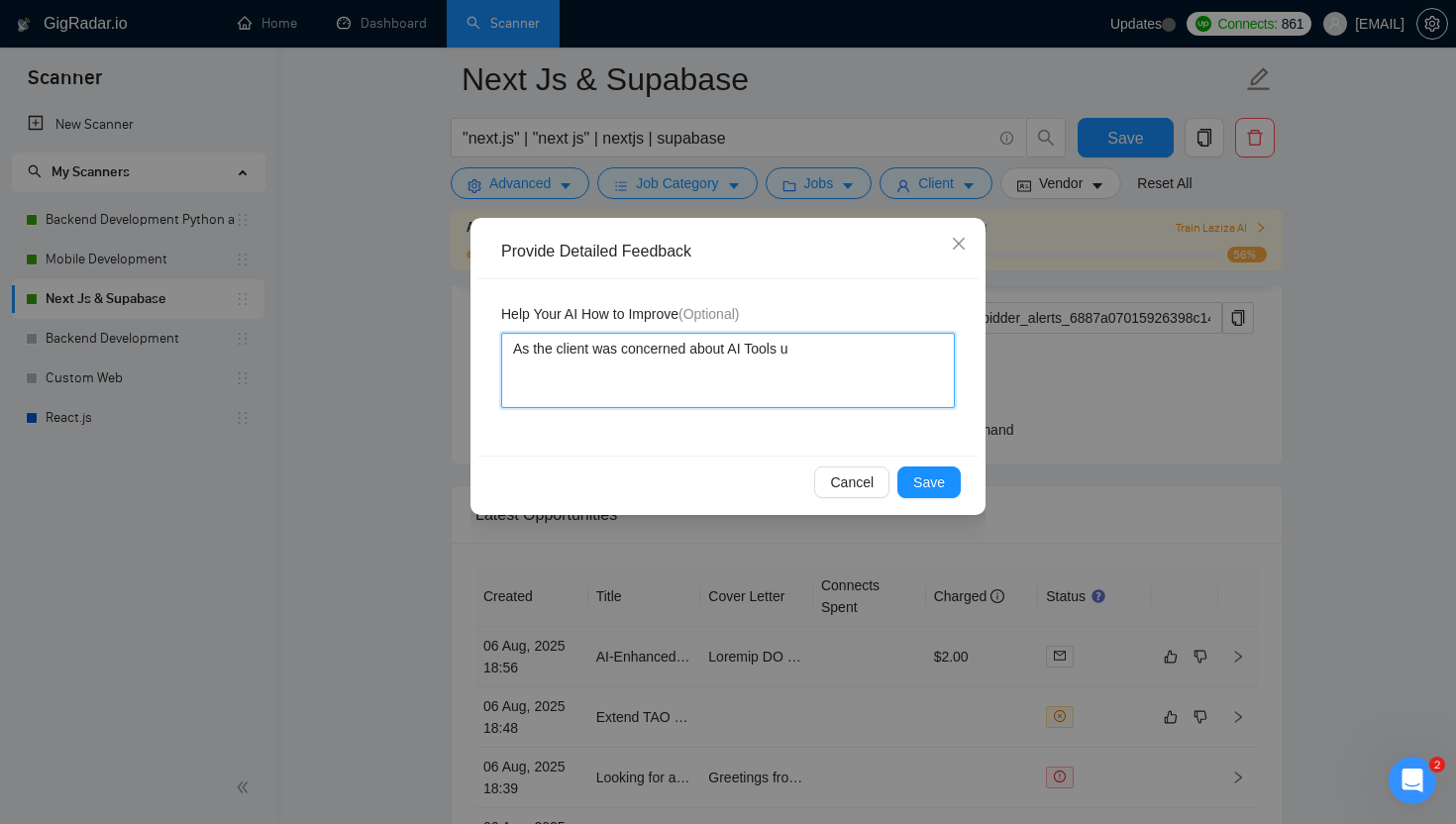 type 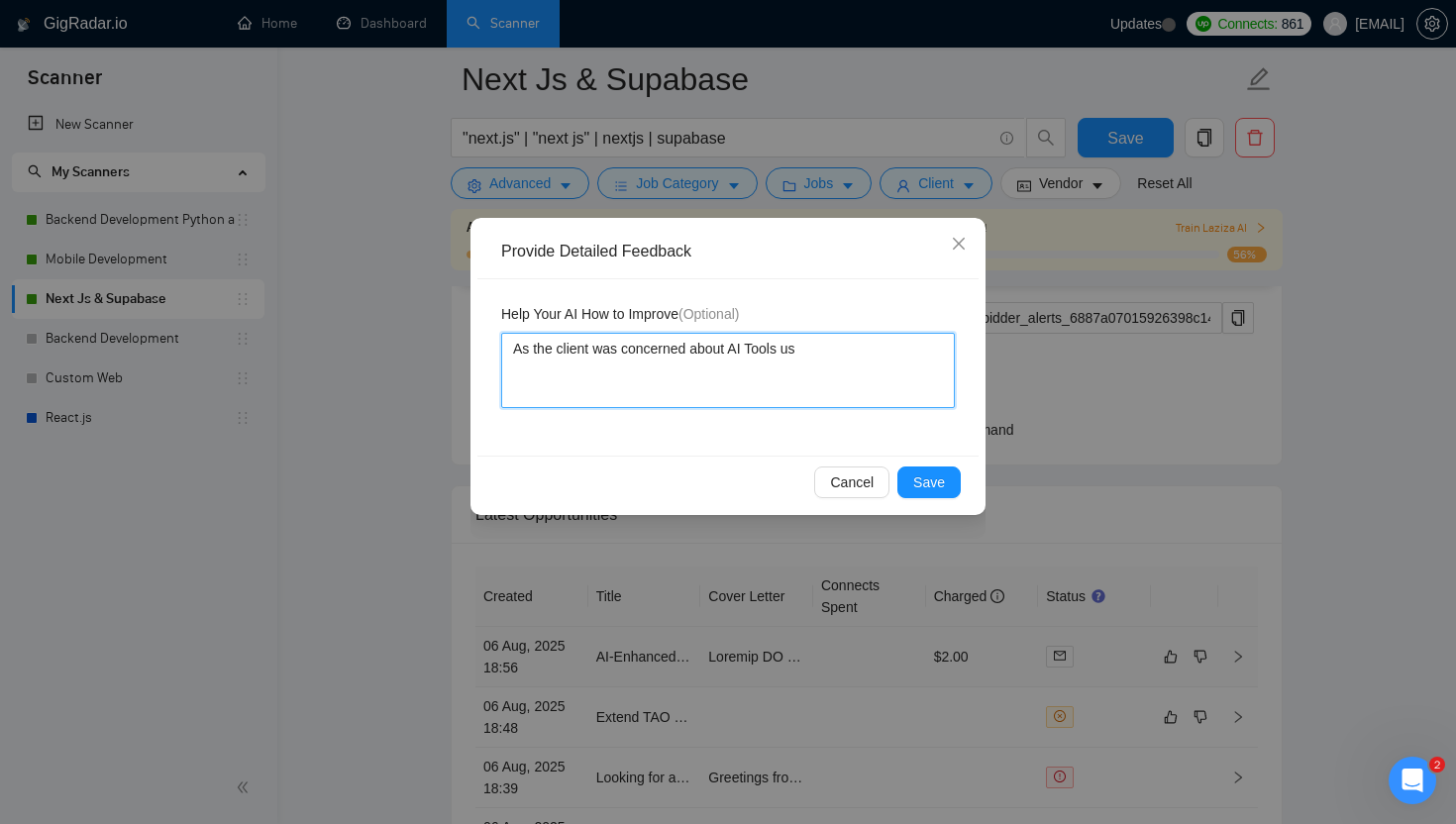 type 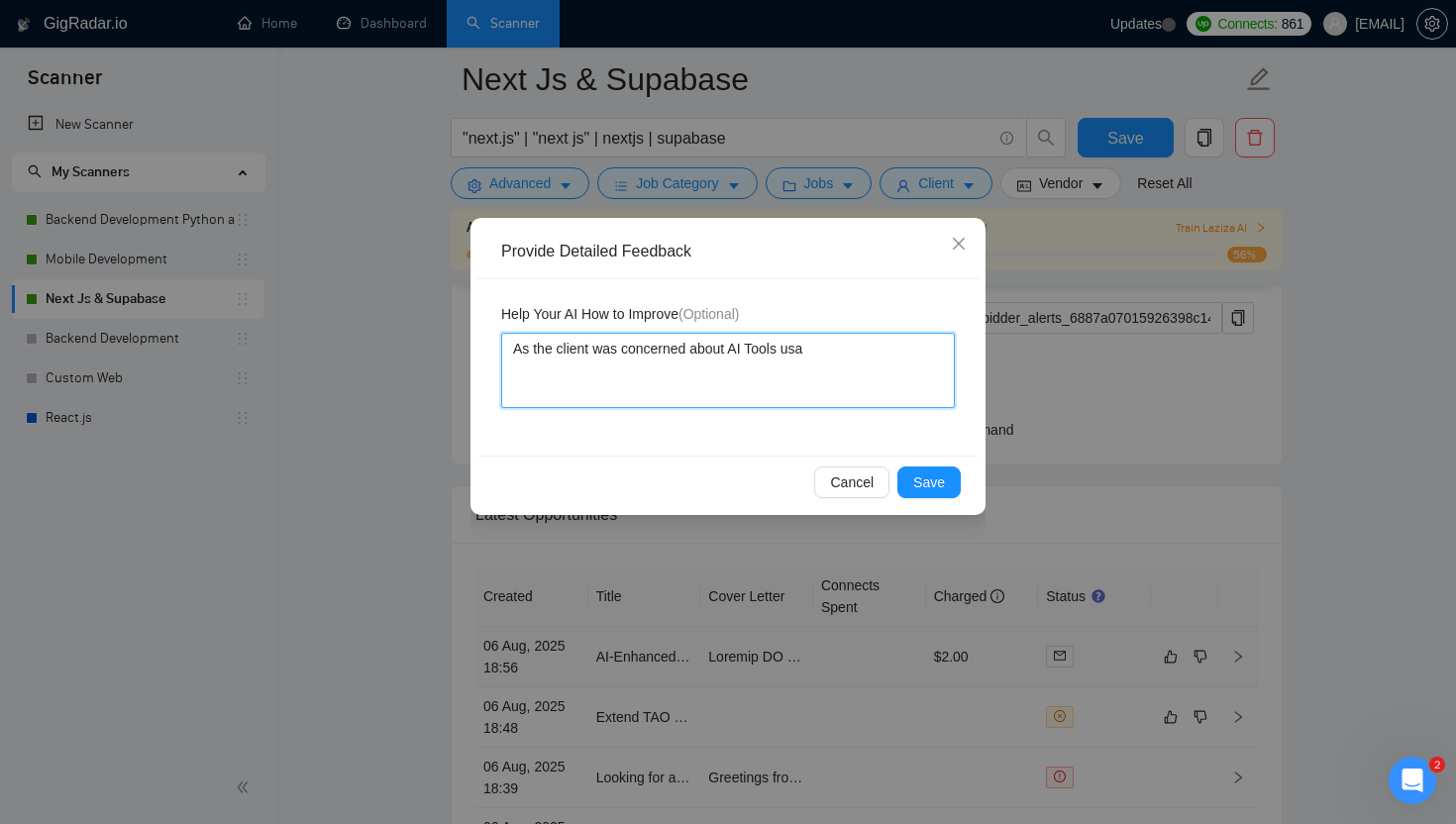 type 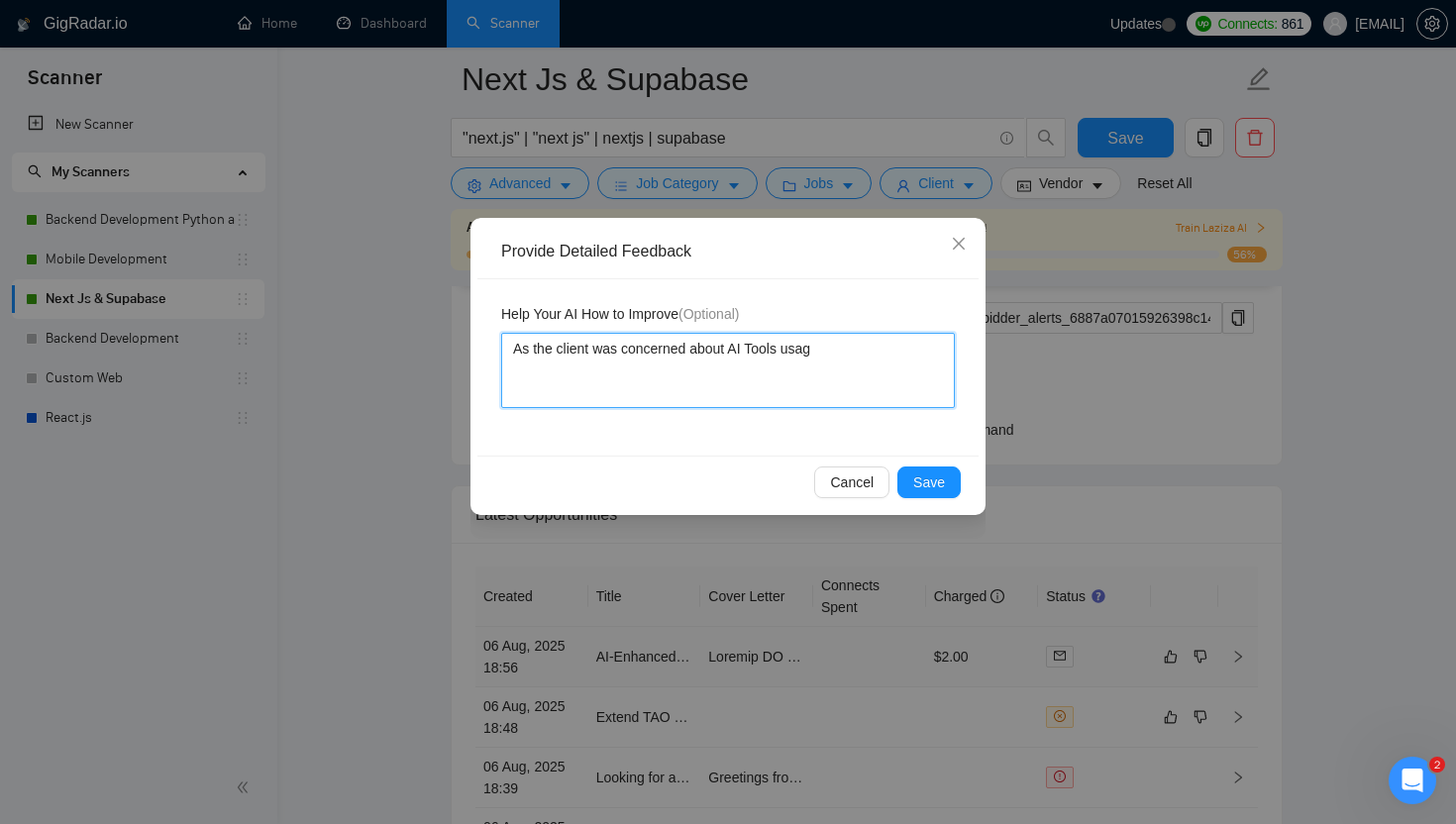 type 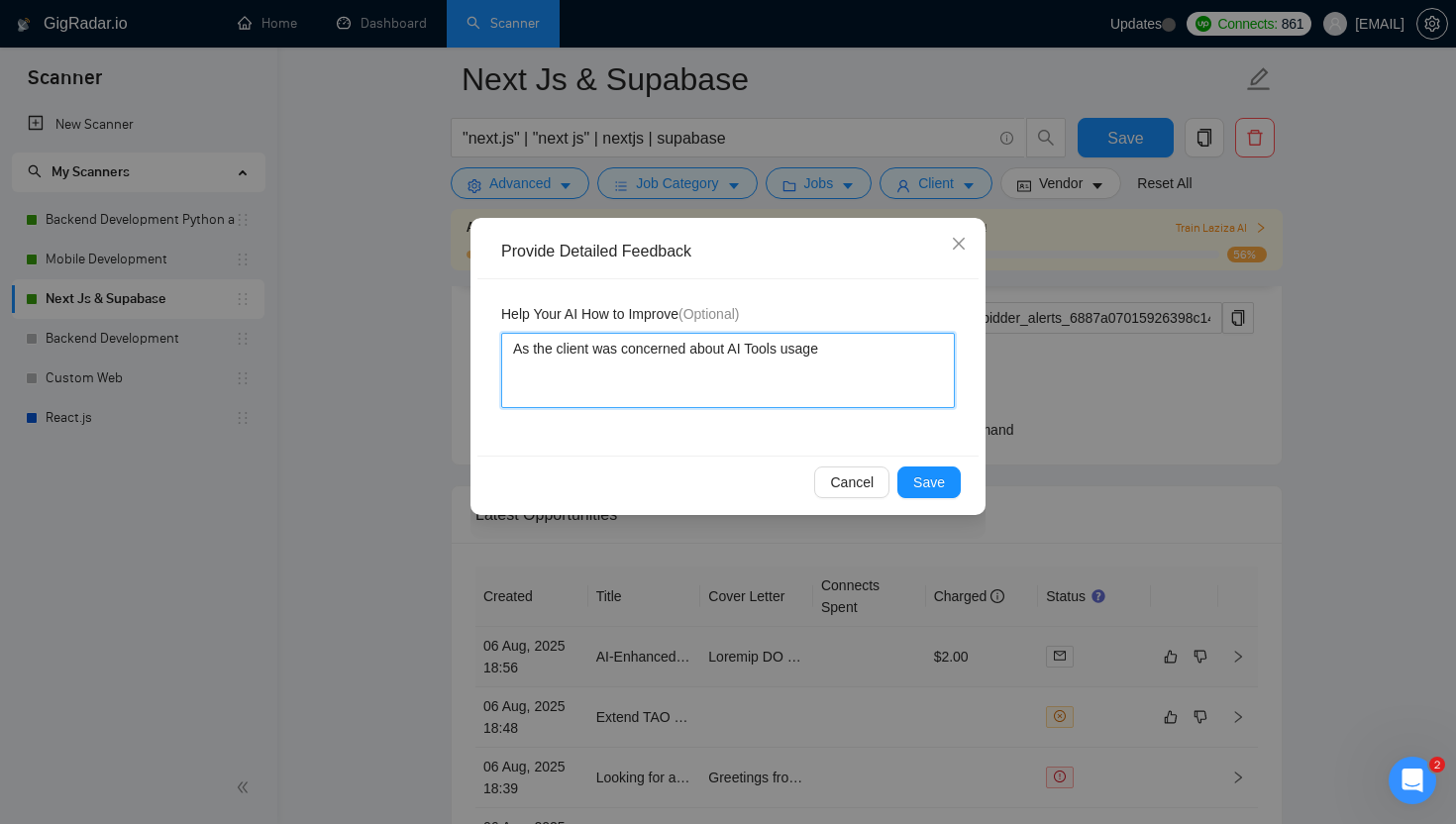 type 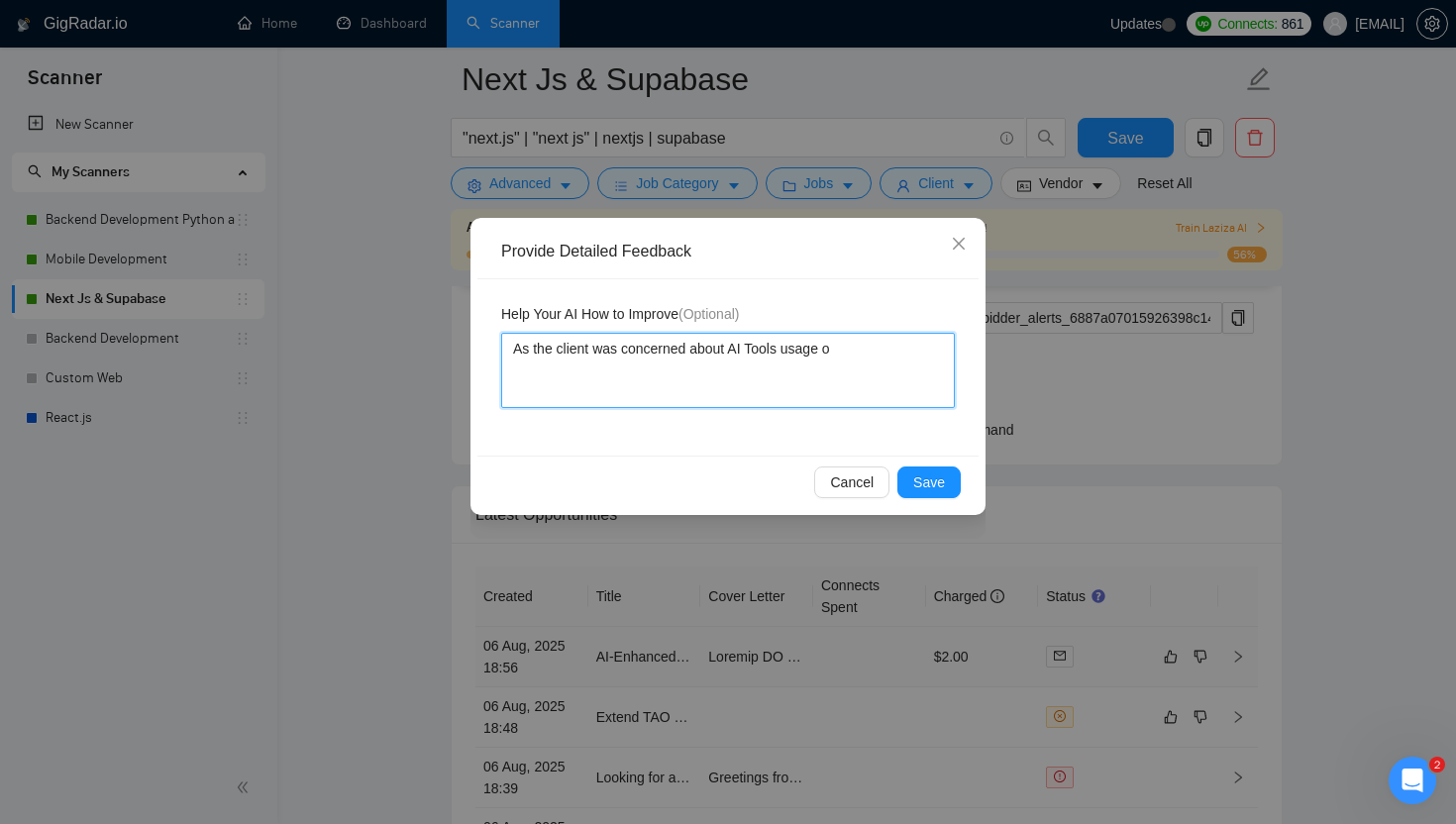type 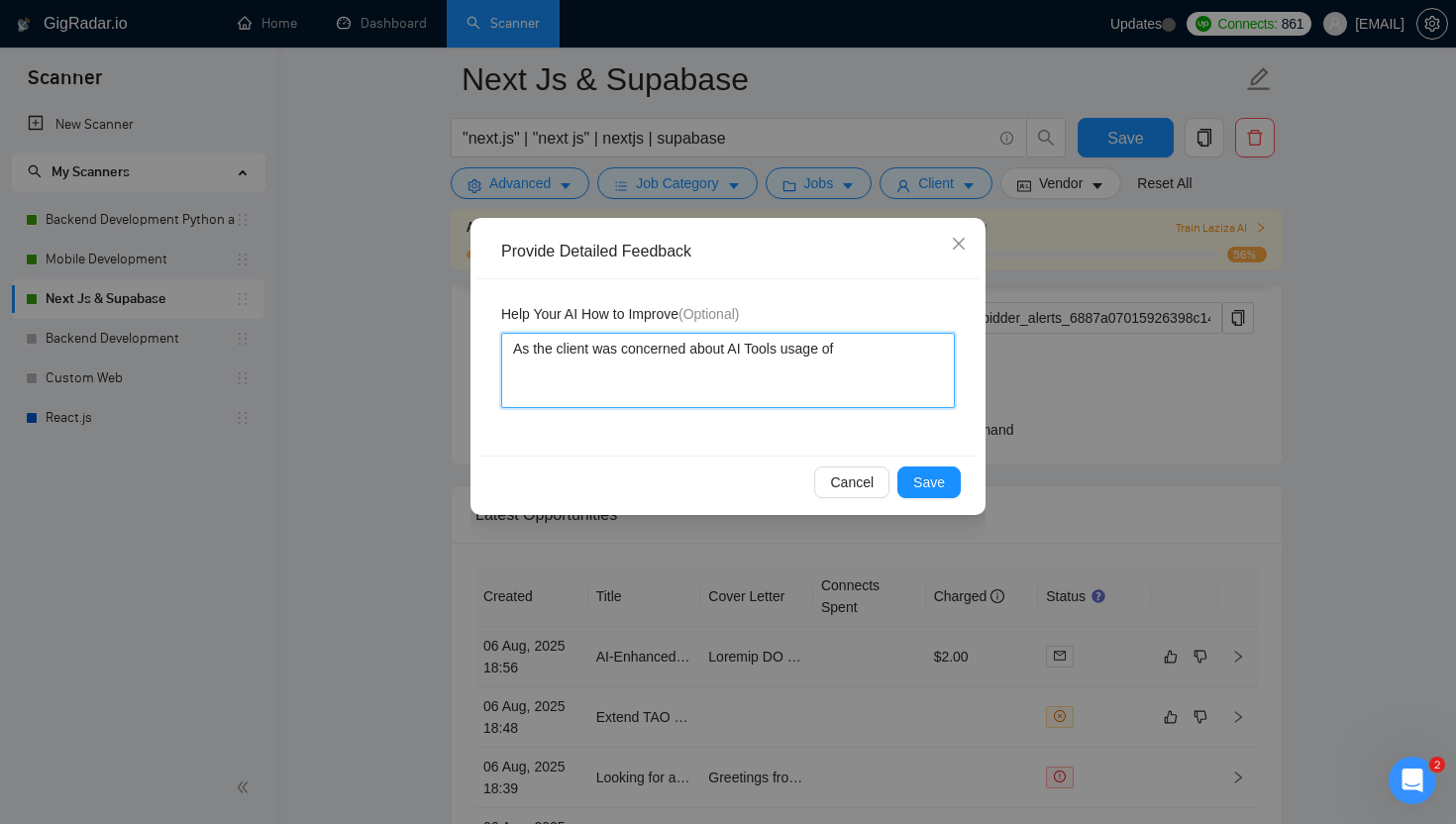 type 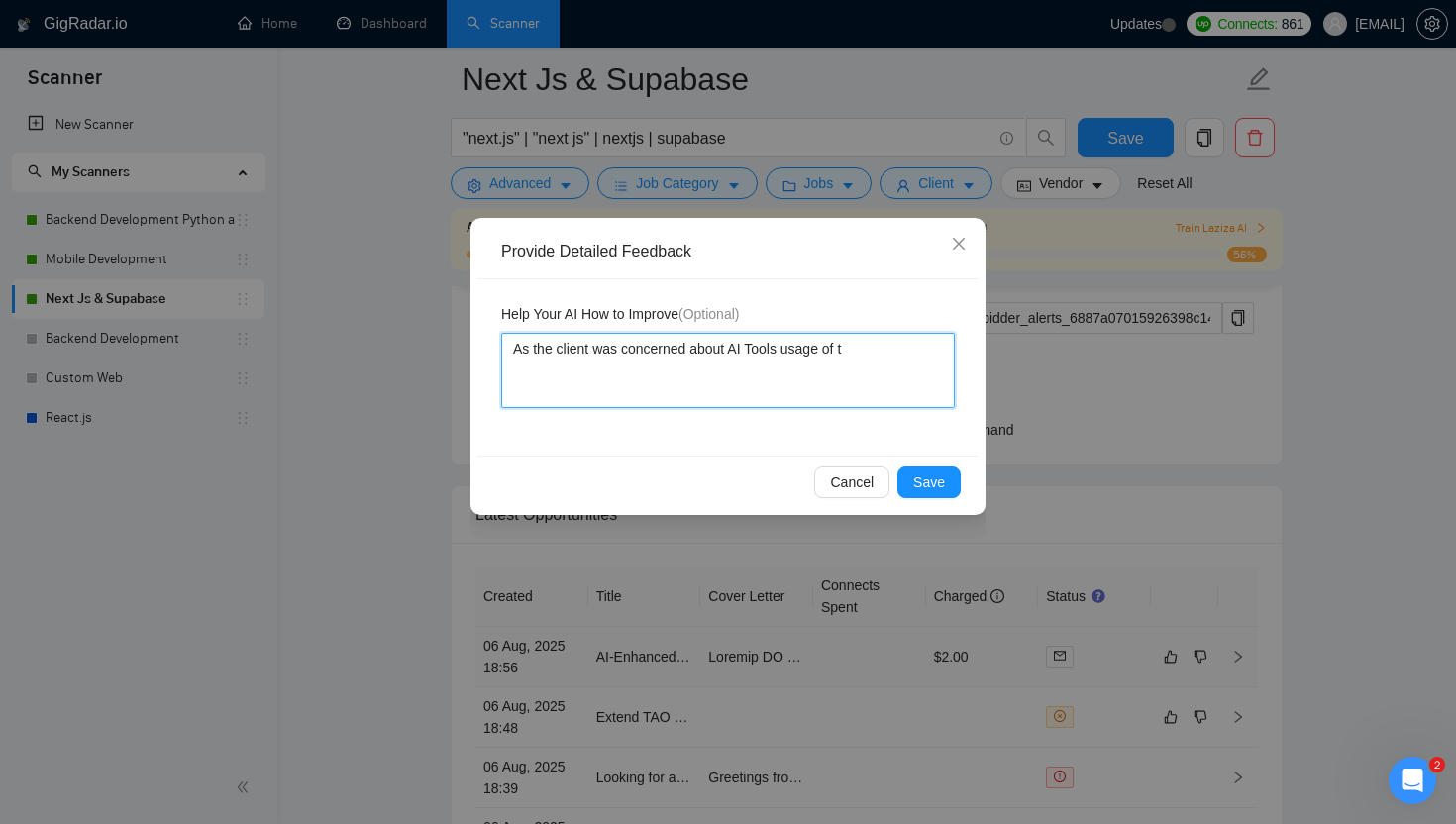 type 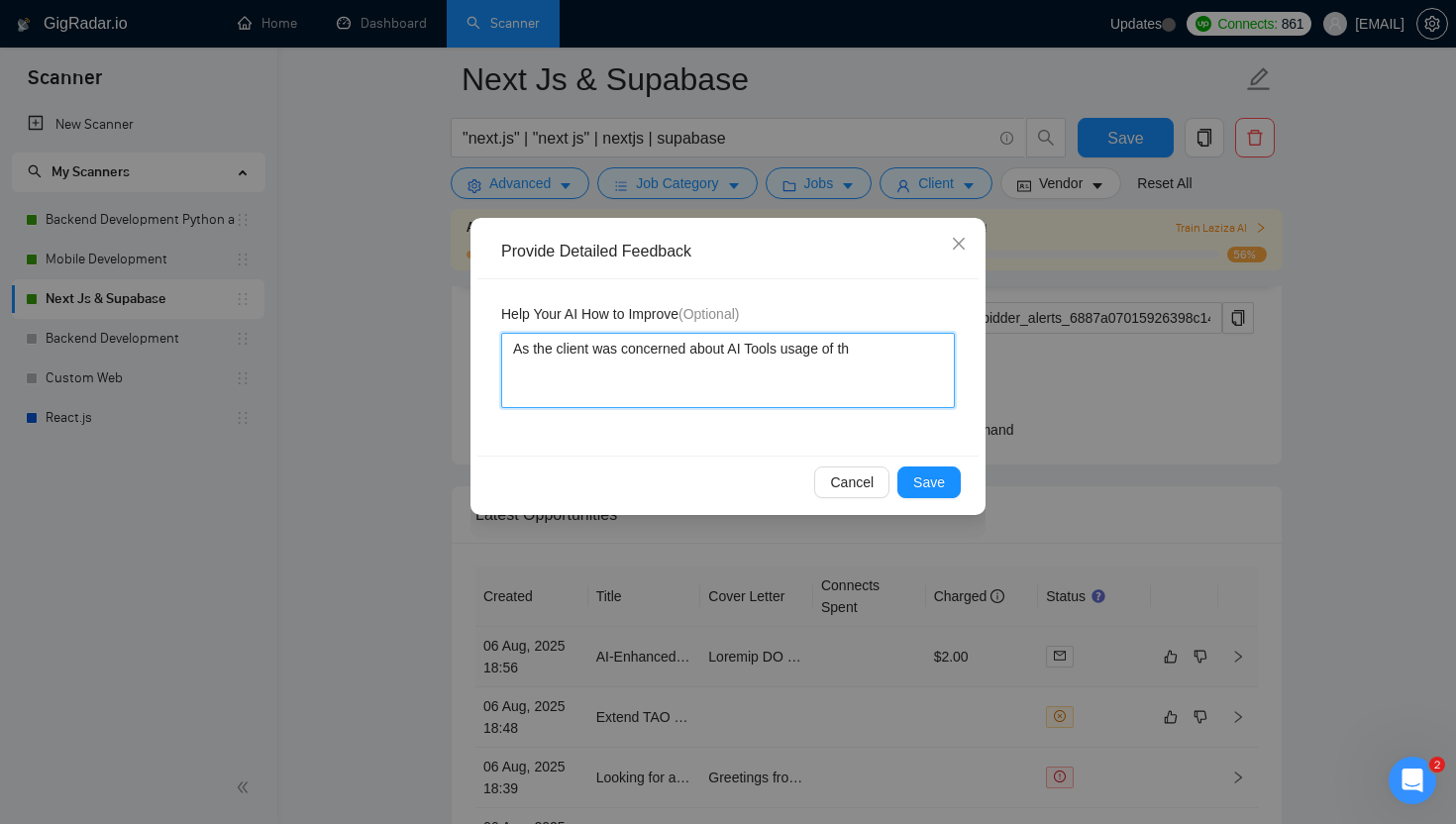 type 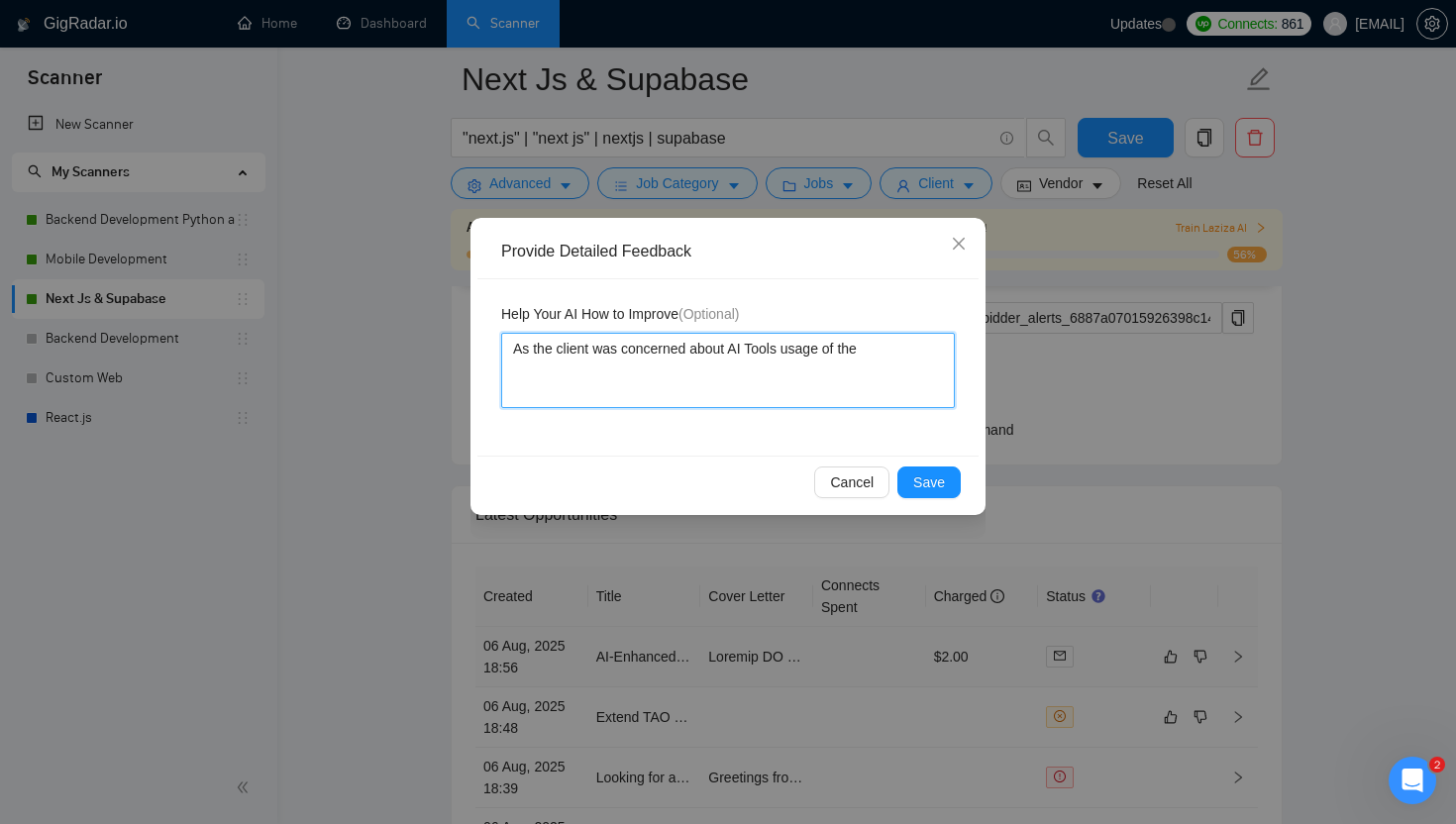type 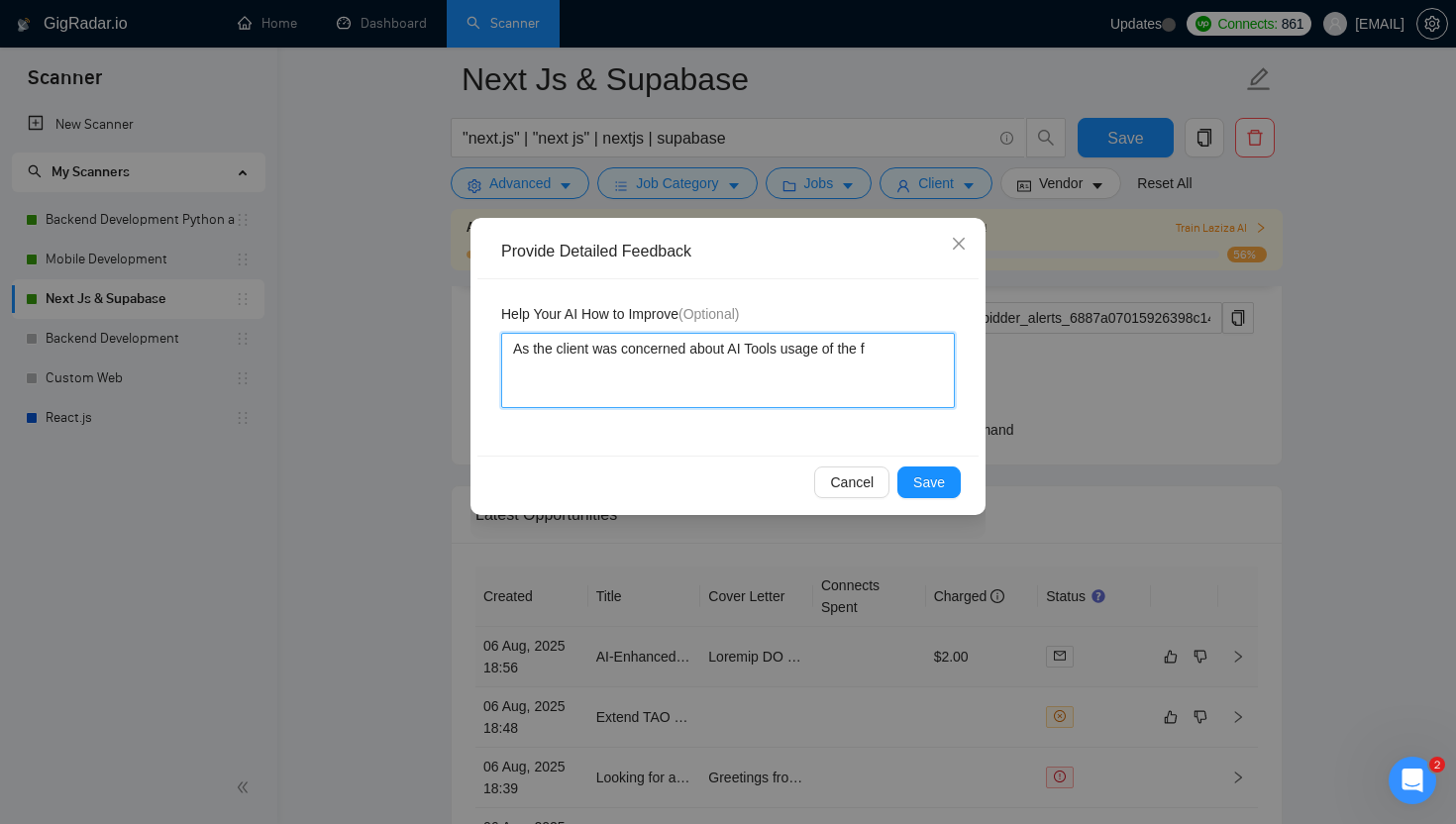 type 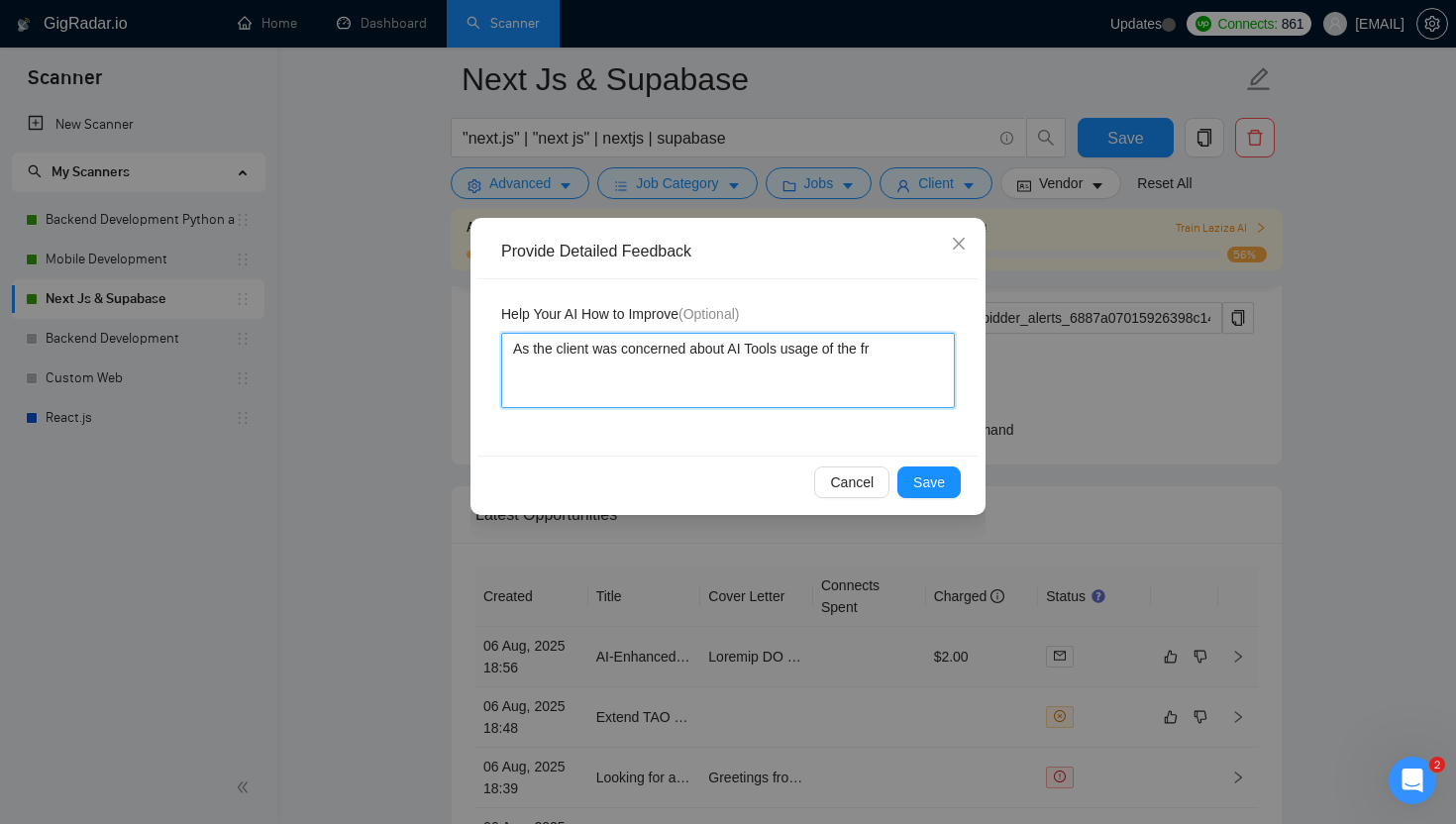 type 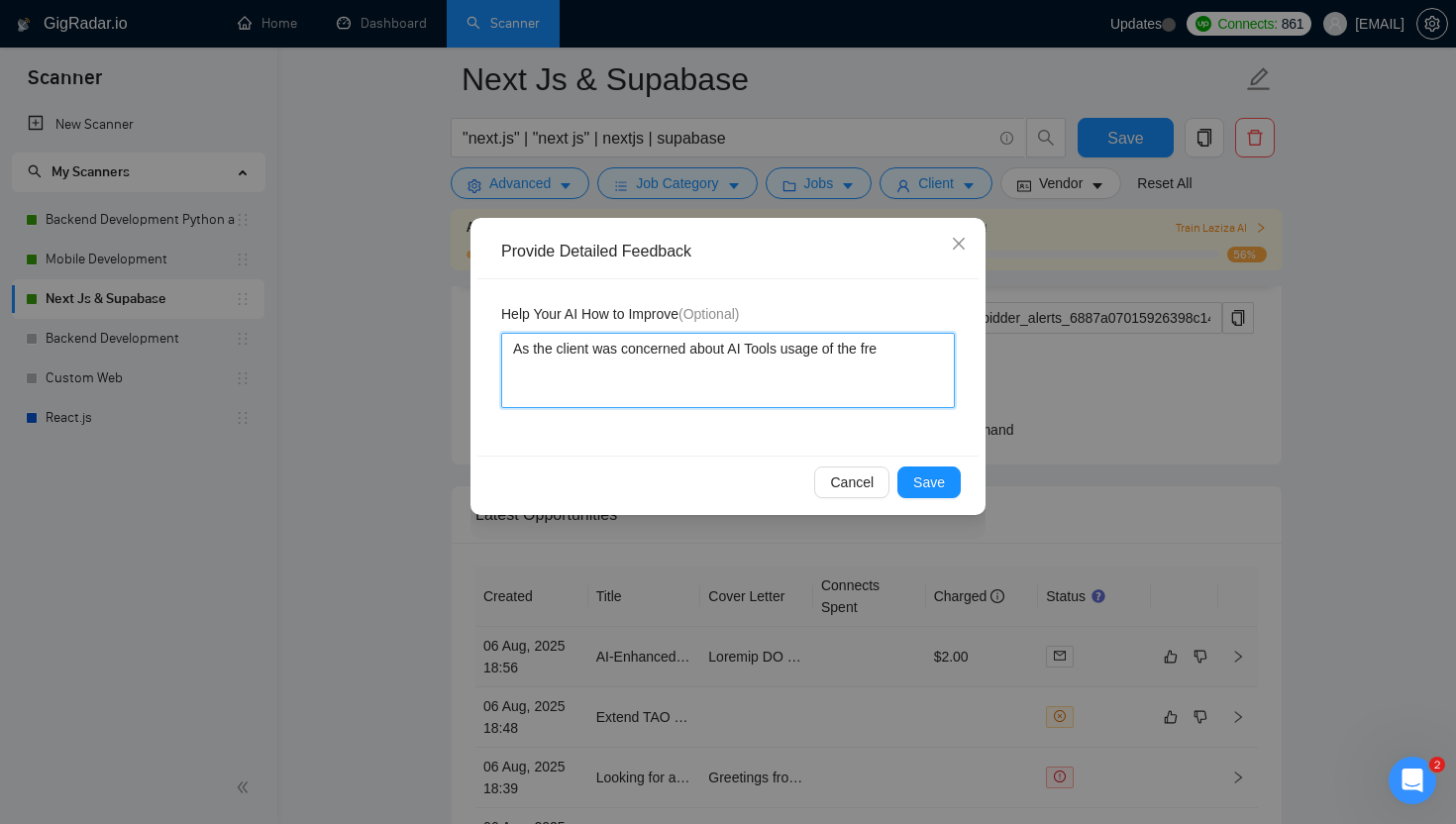 type 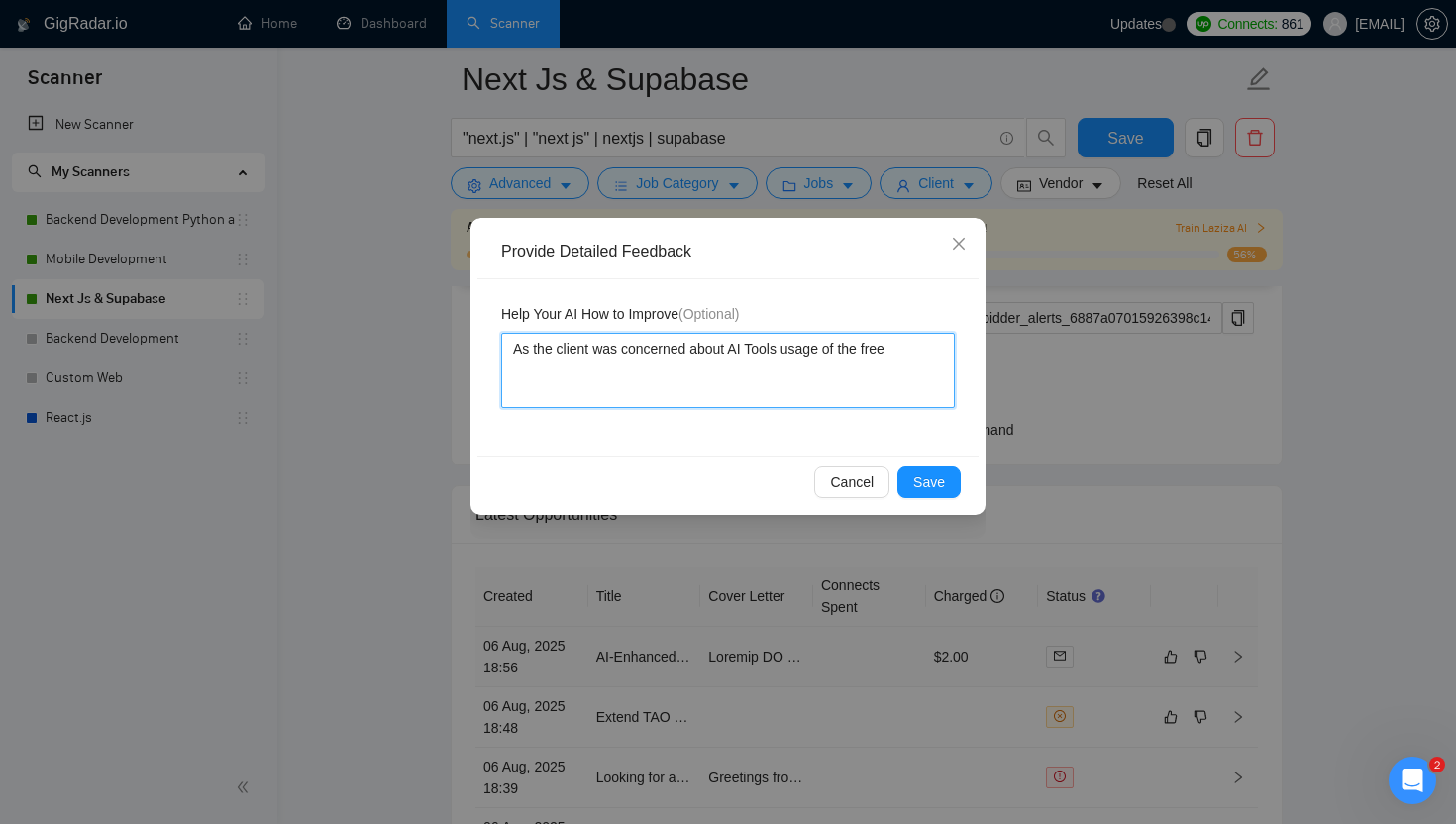 type on "As the client was concerned about AI Tools usage of the freel" 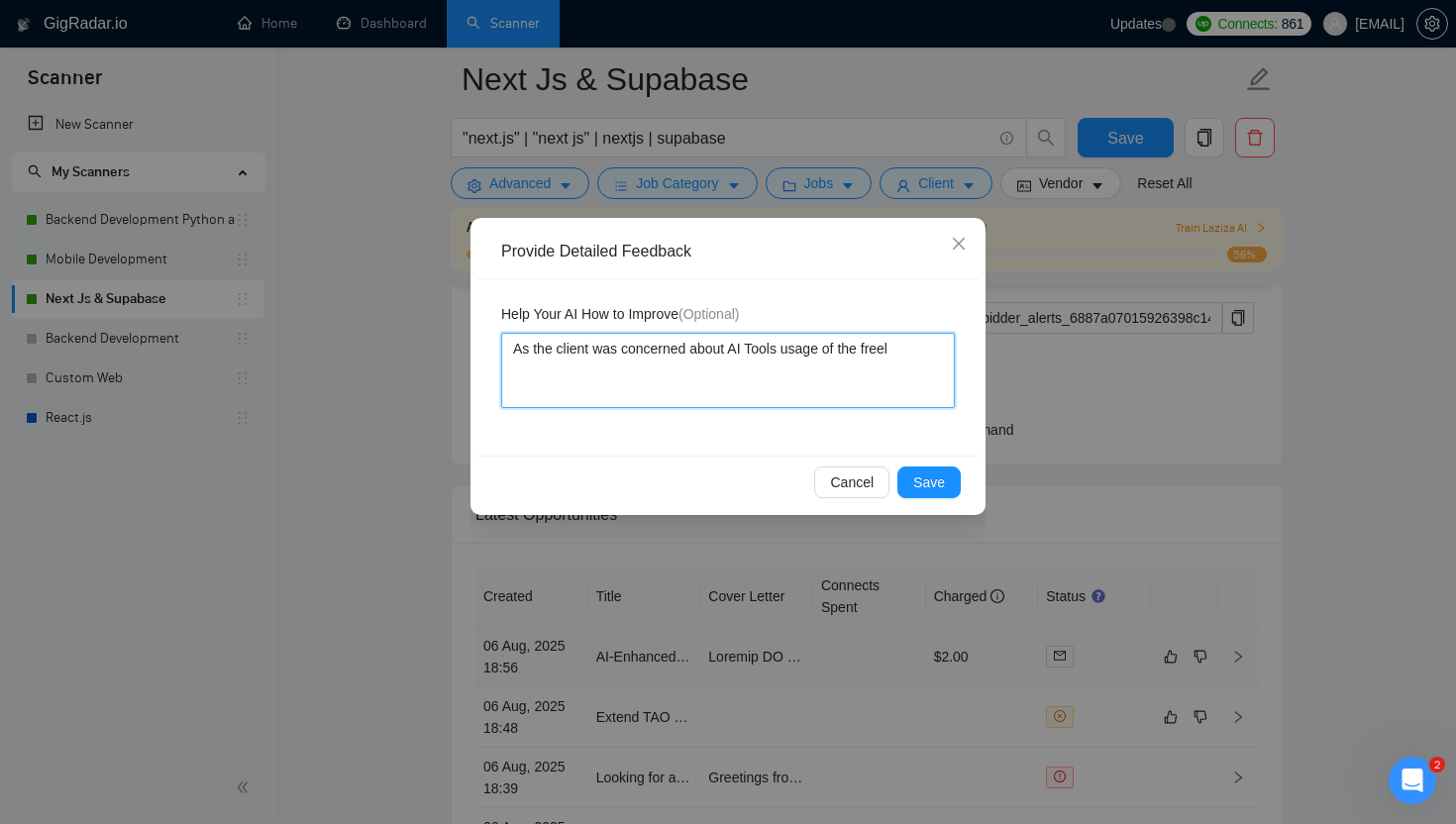 type 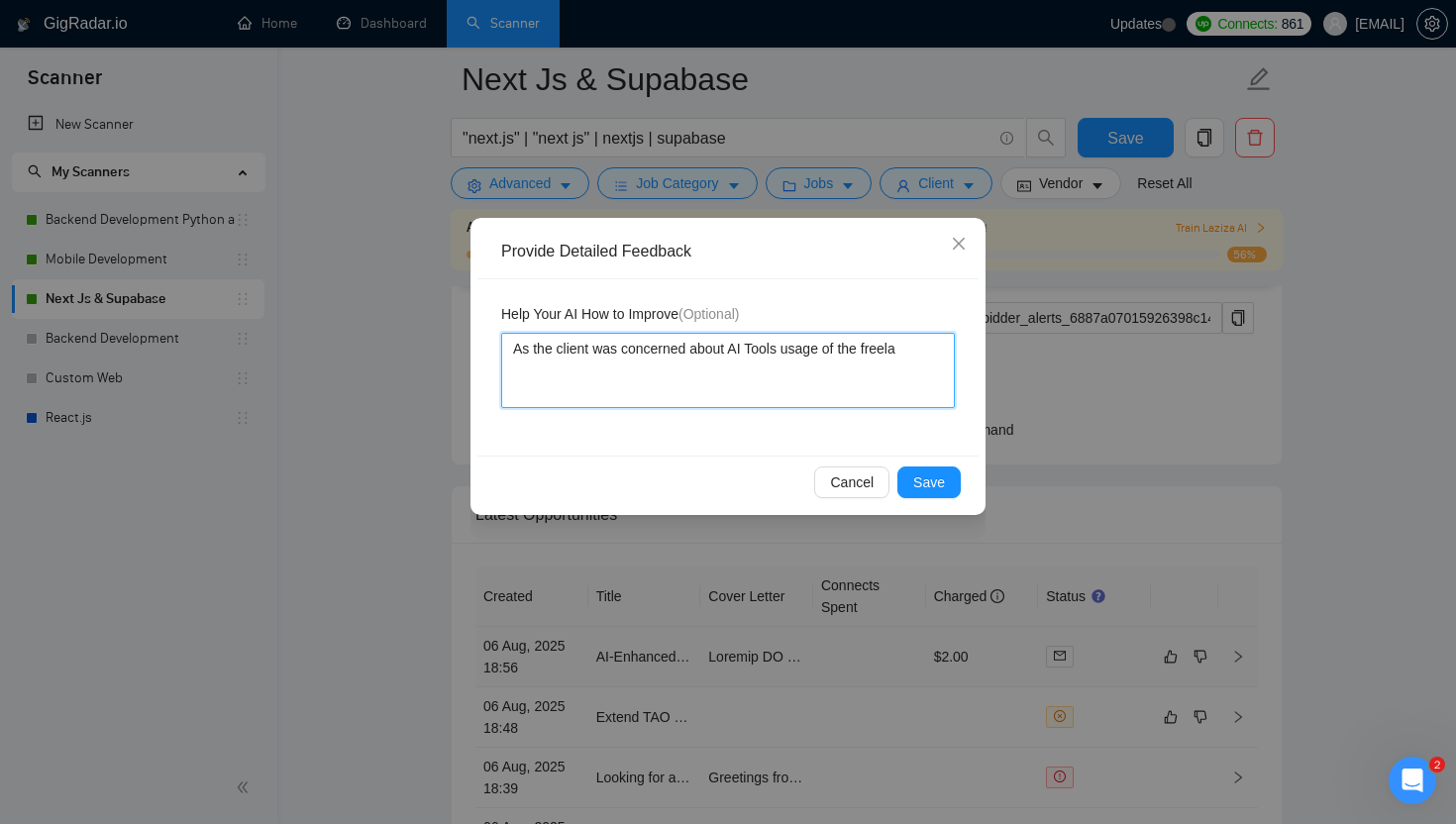 type on "As the client was concerned about AI Tools usage of the freelan" 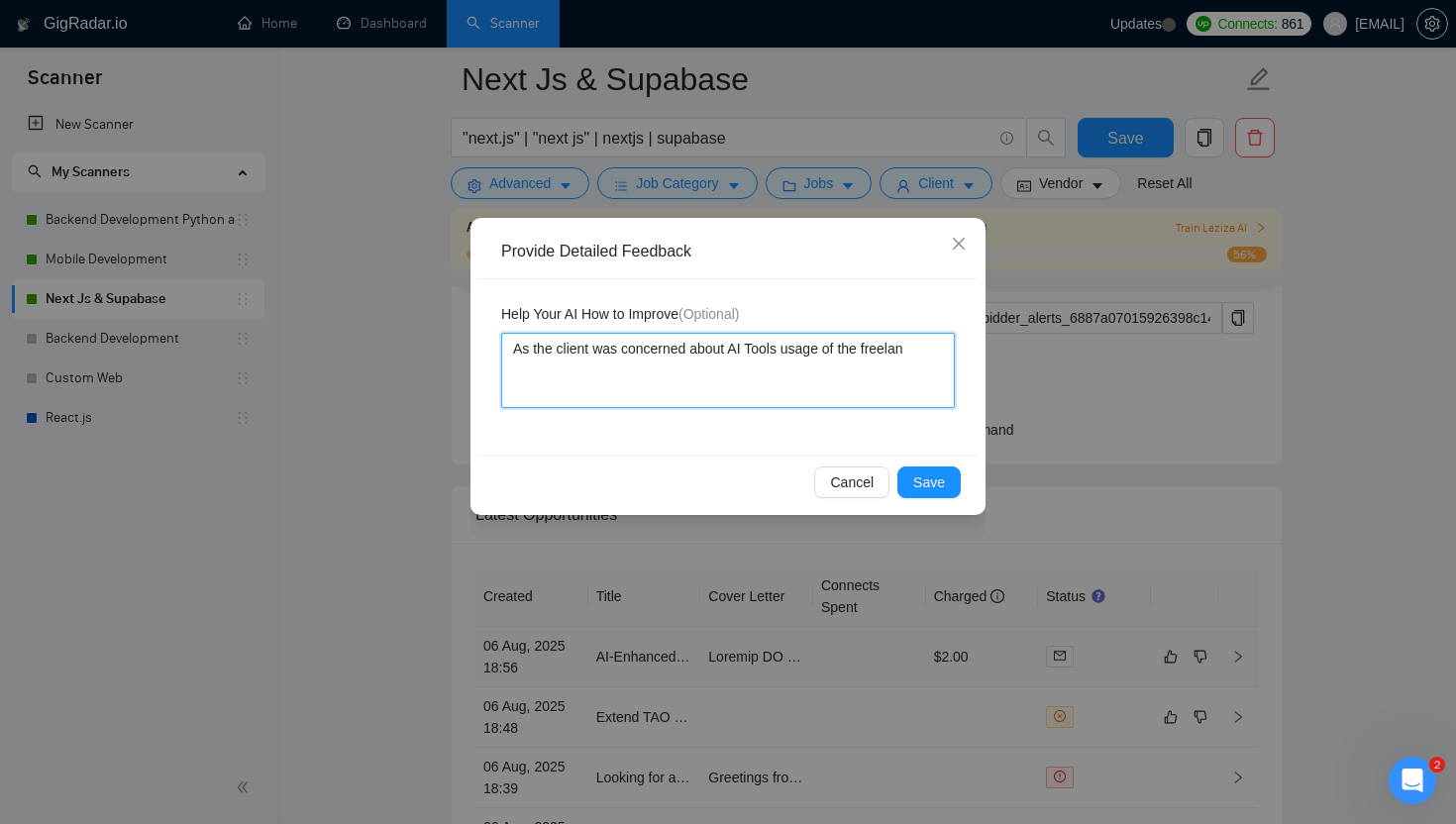 type 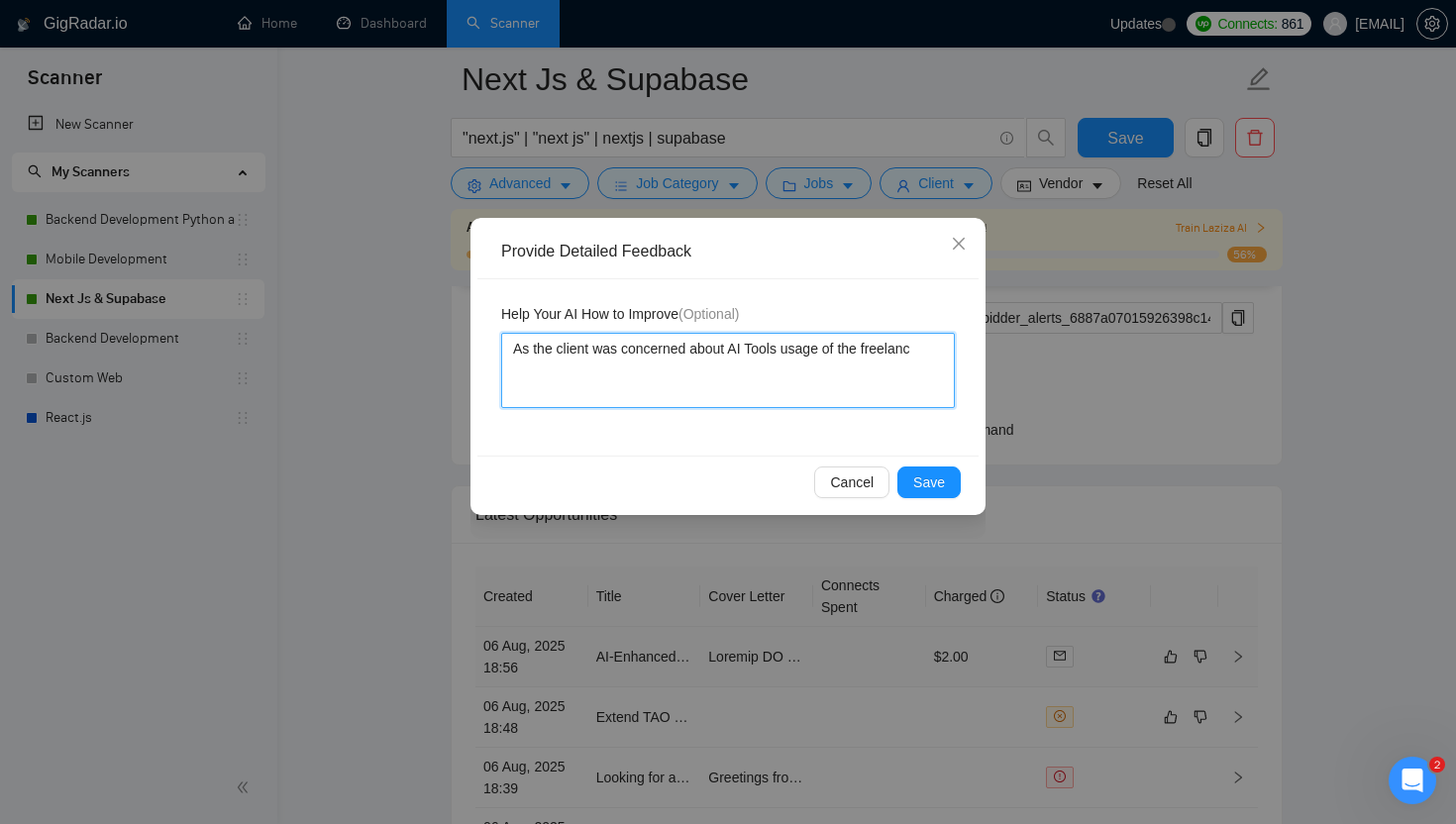 type 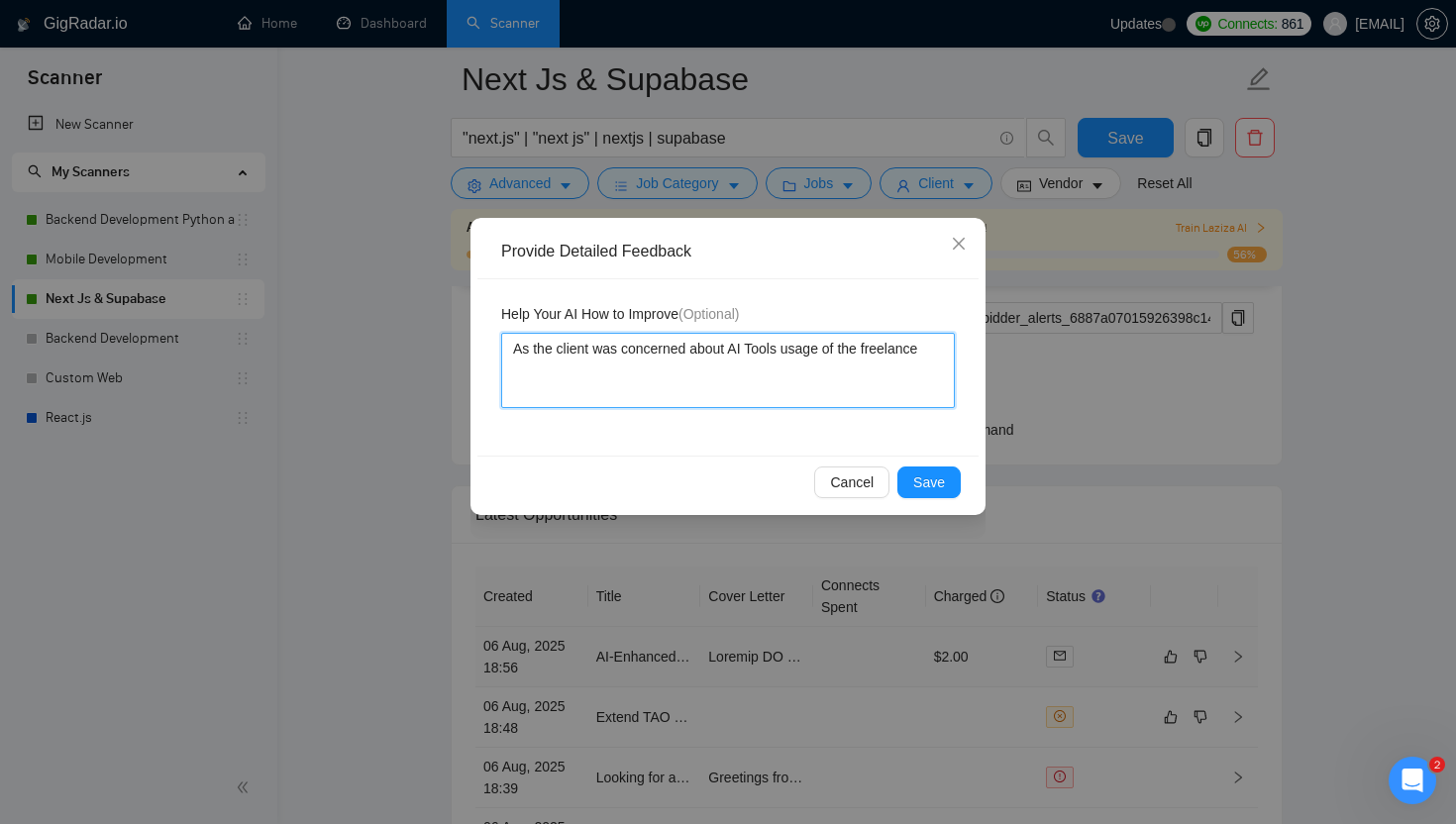 type 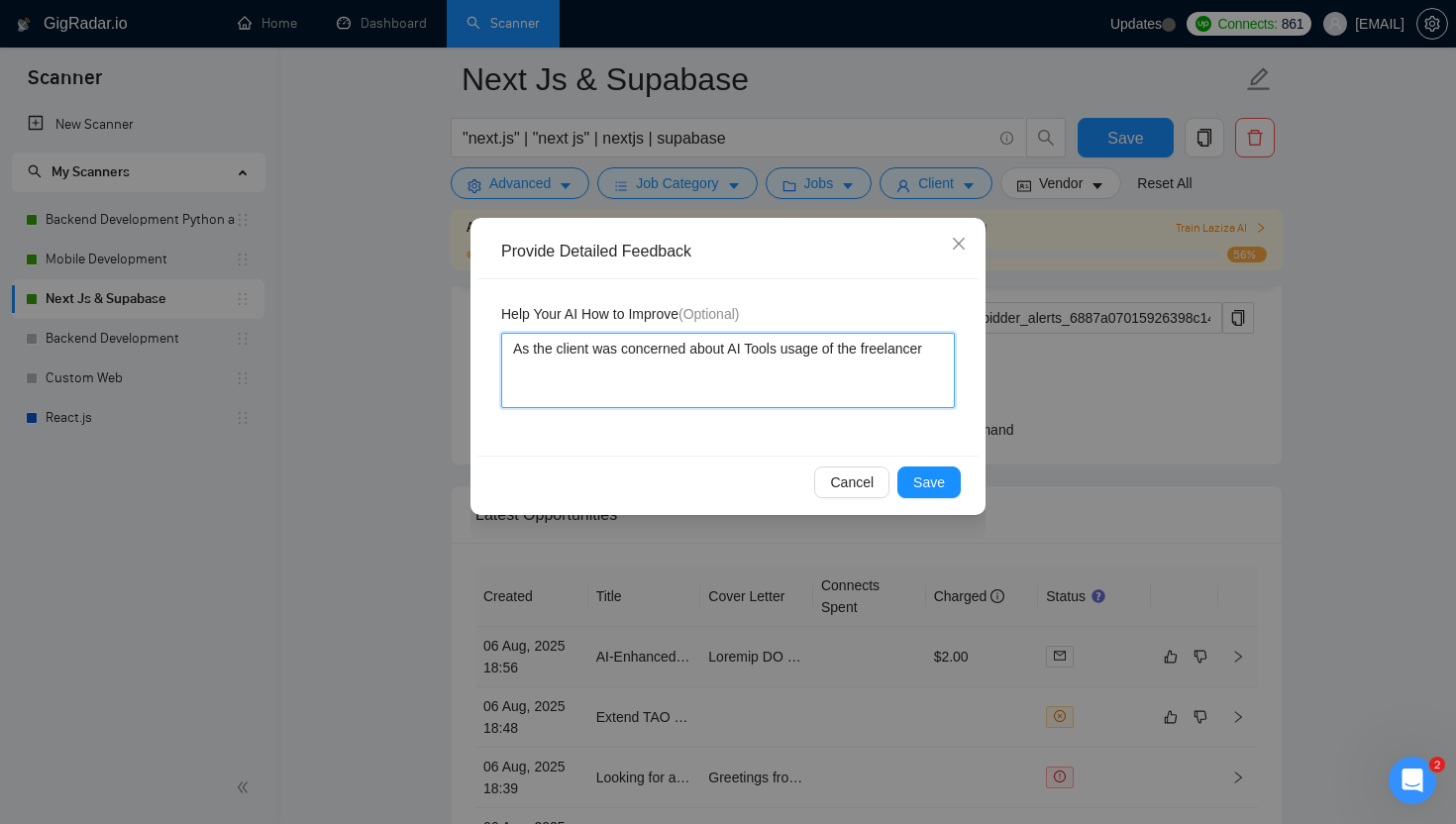 type 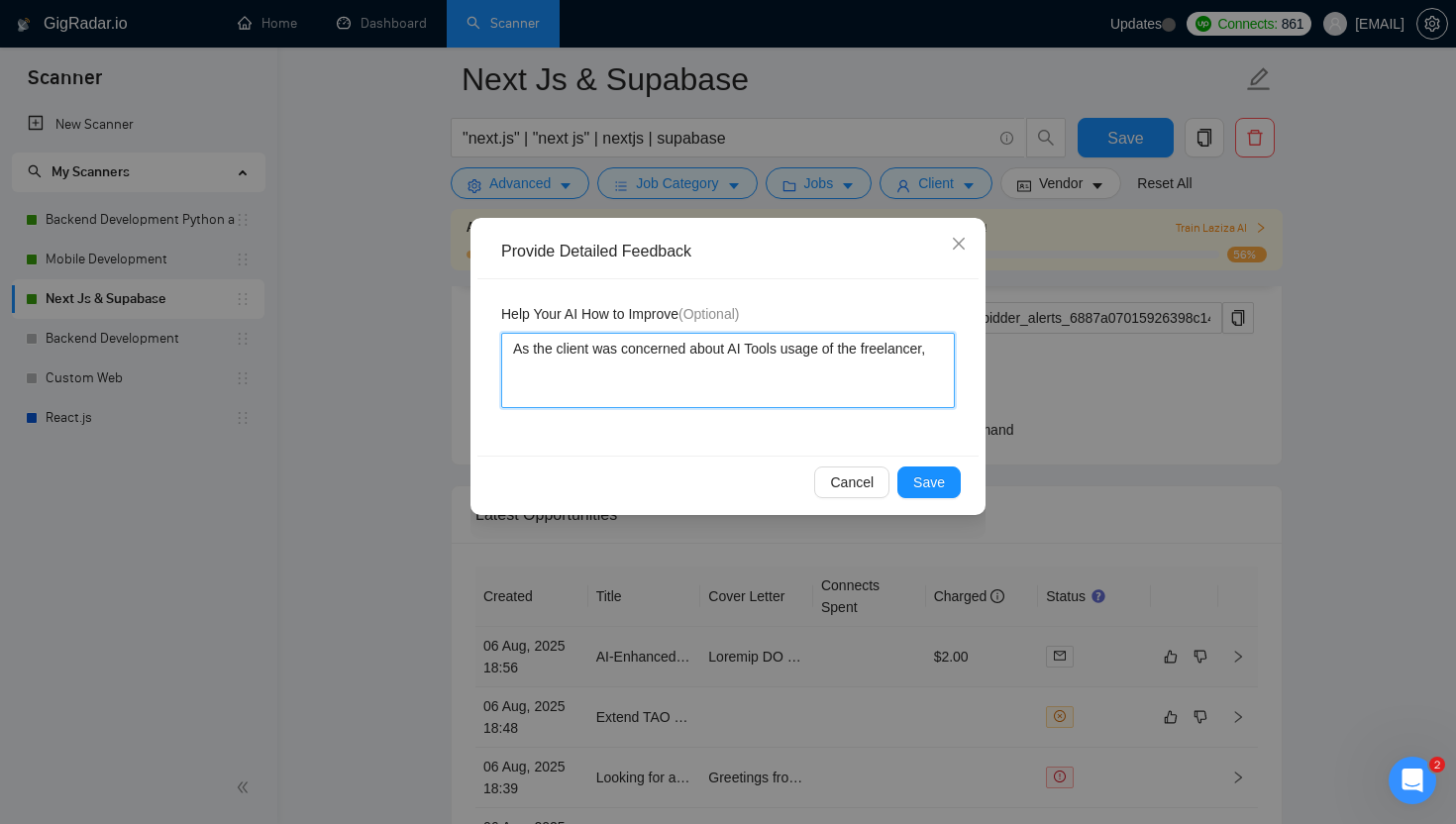 type 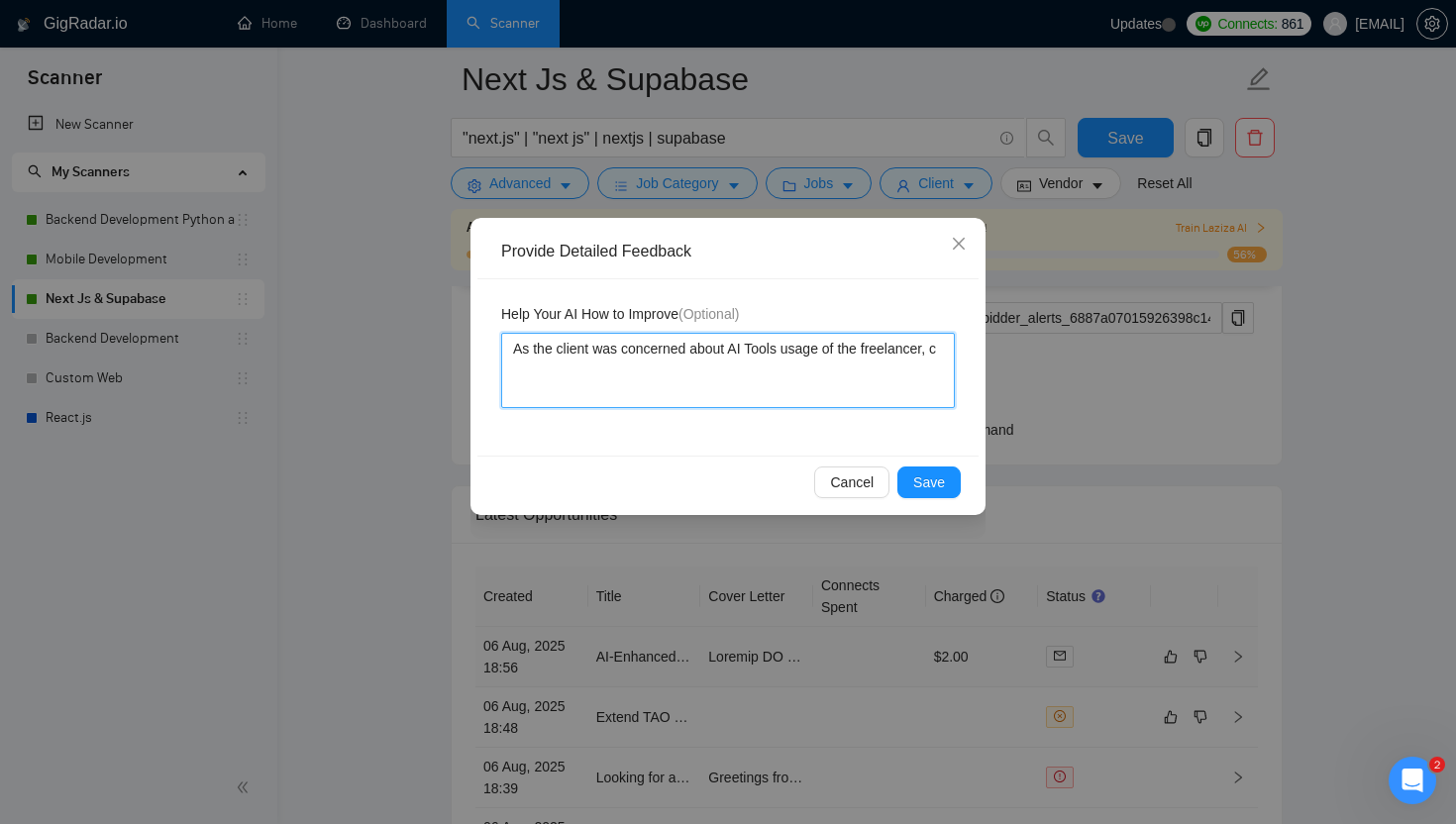 type 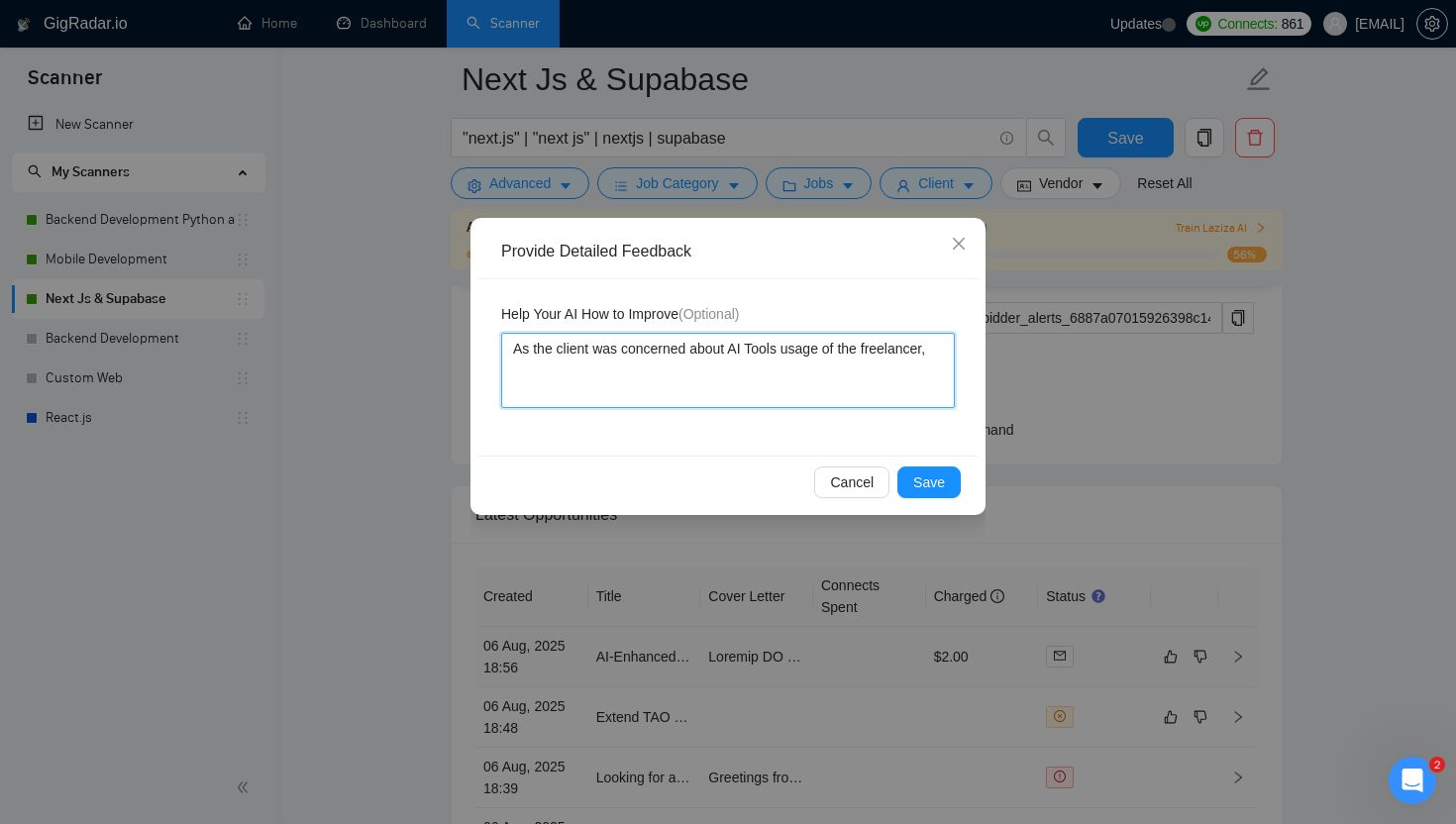 type 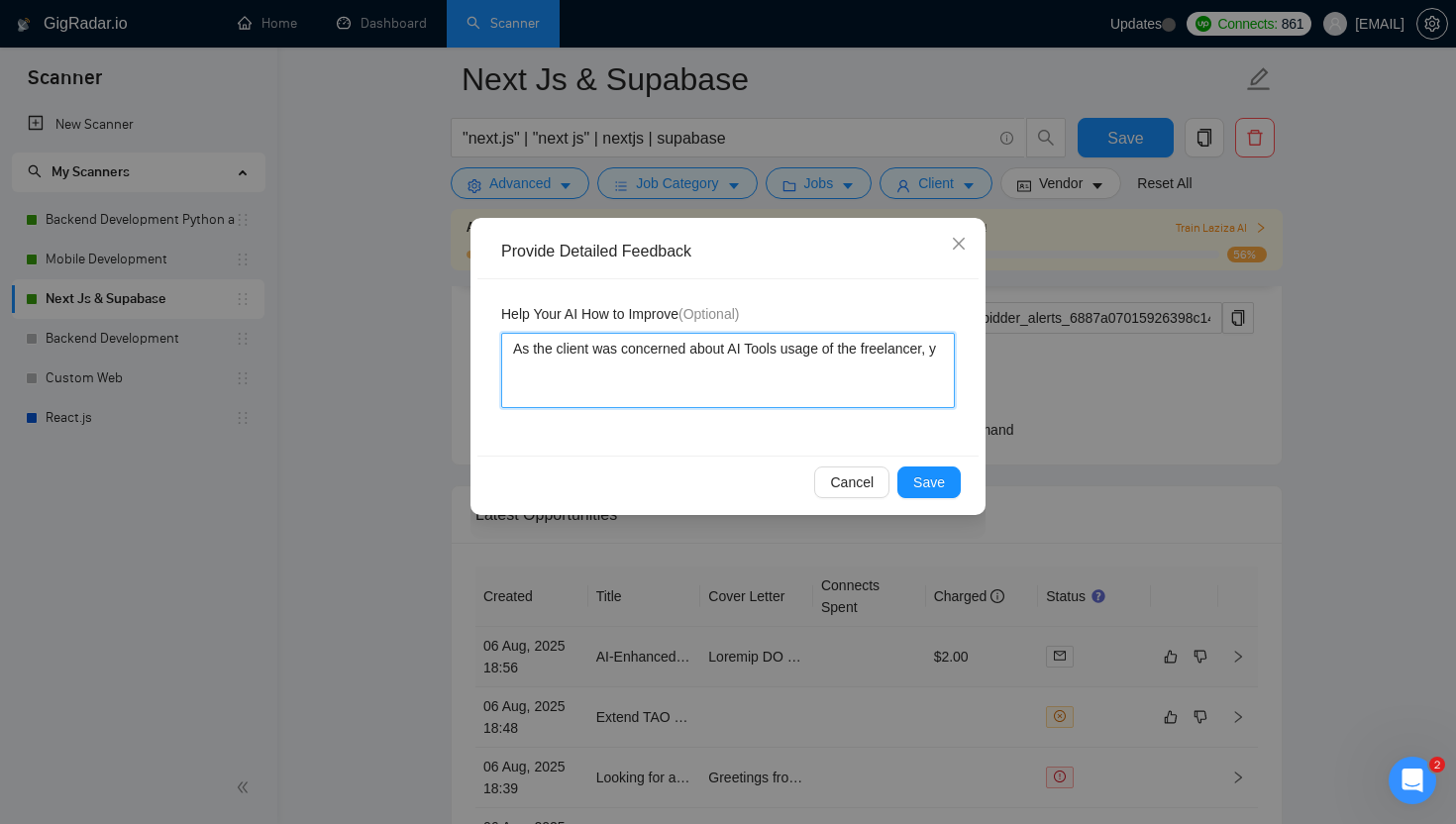 type 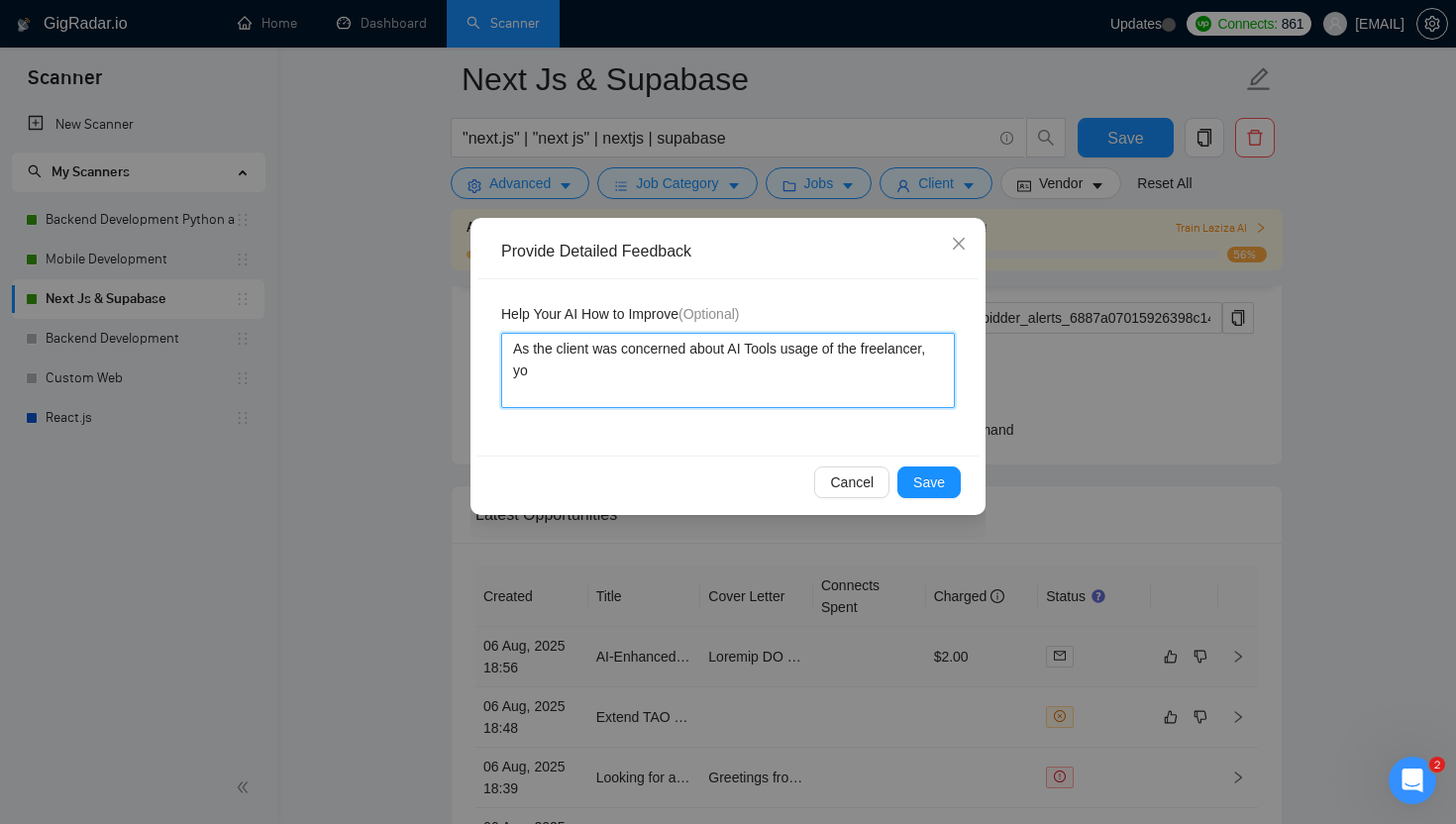 type 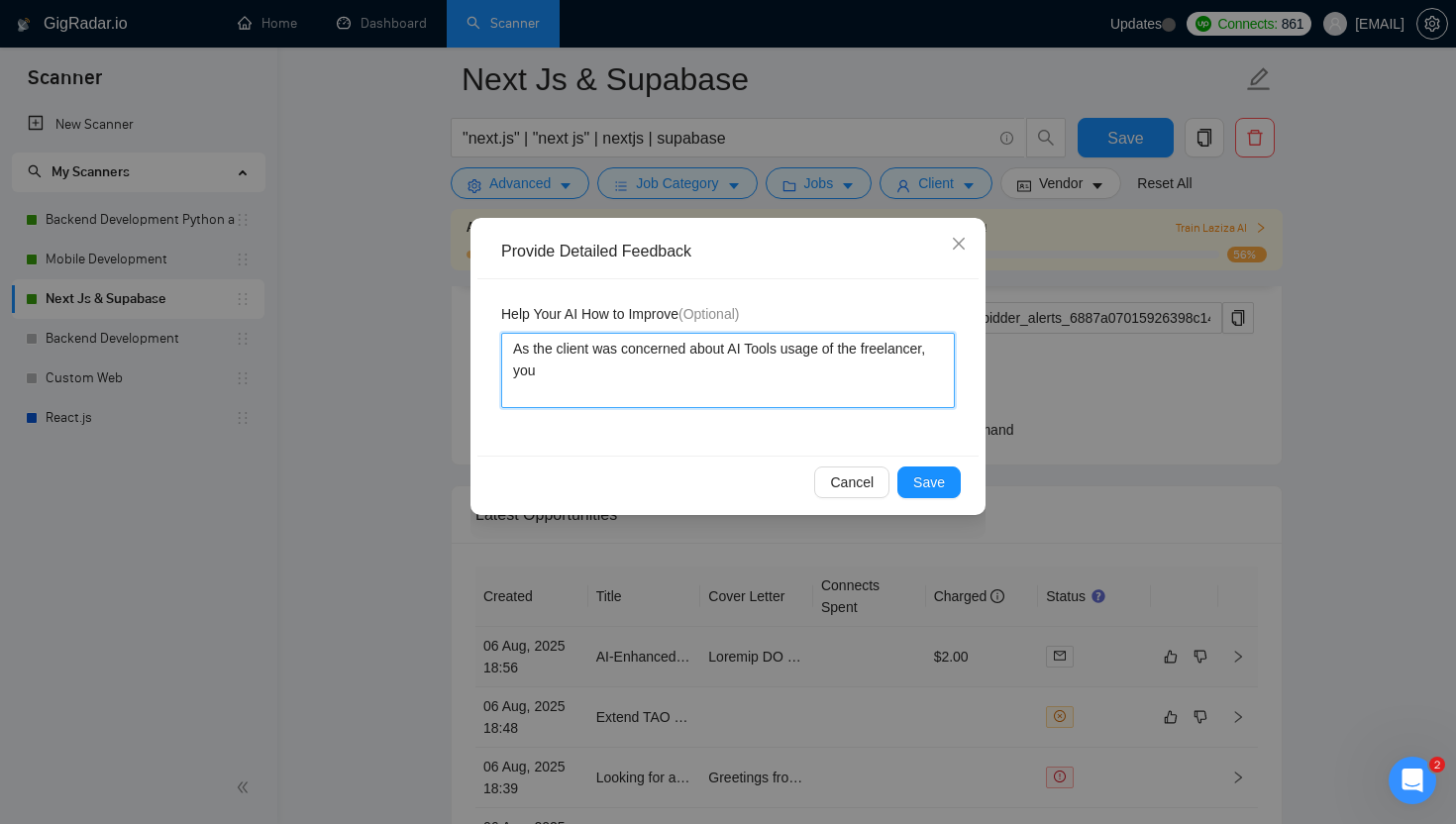 type 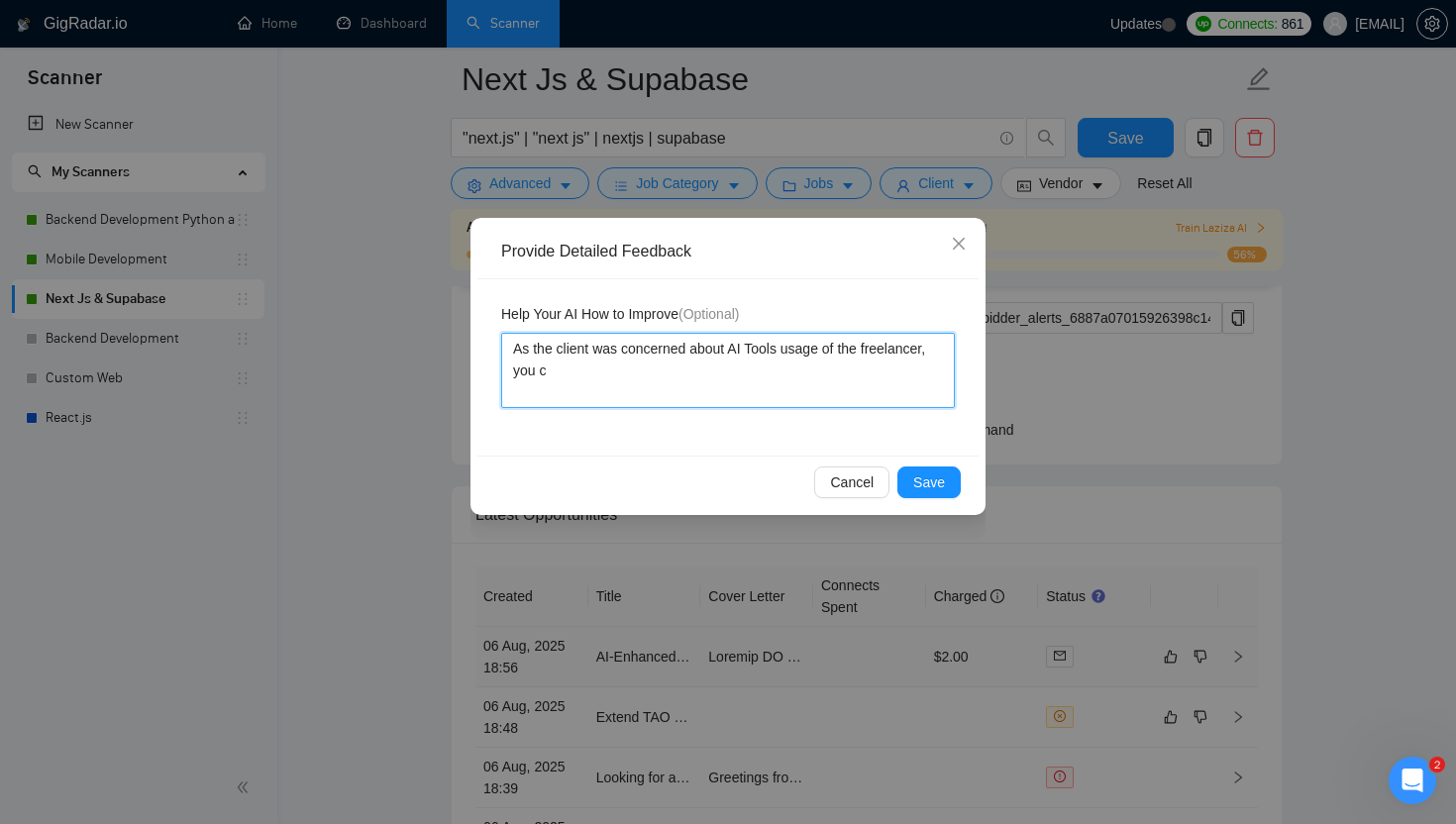type 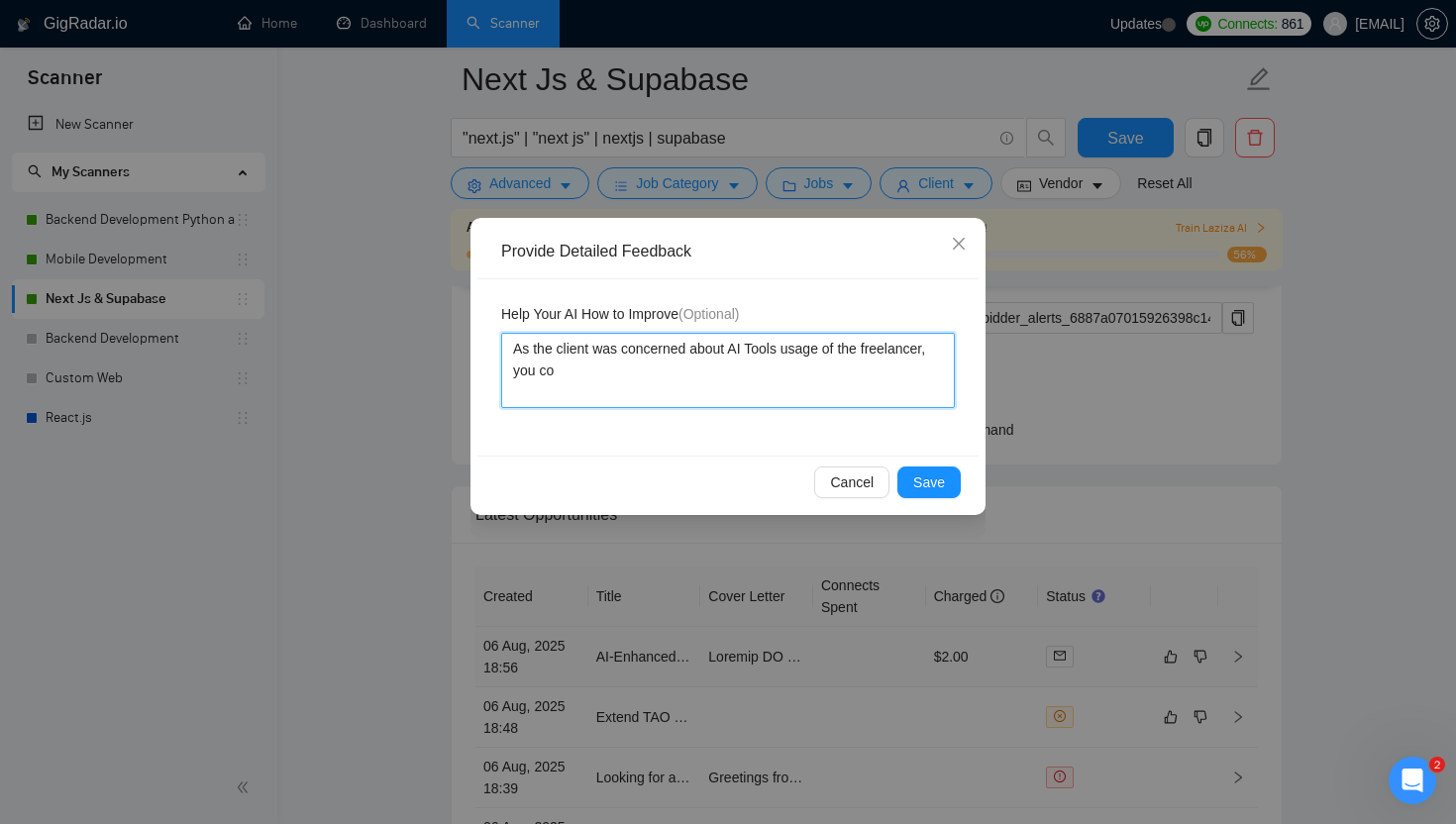 type 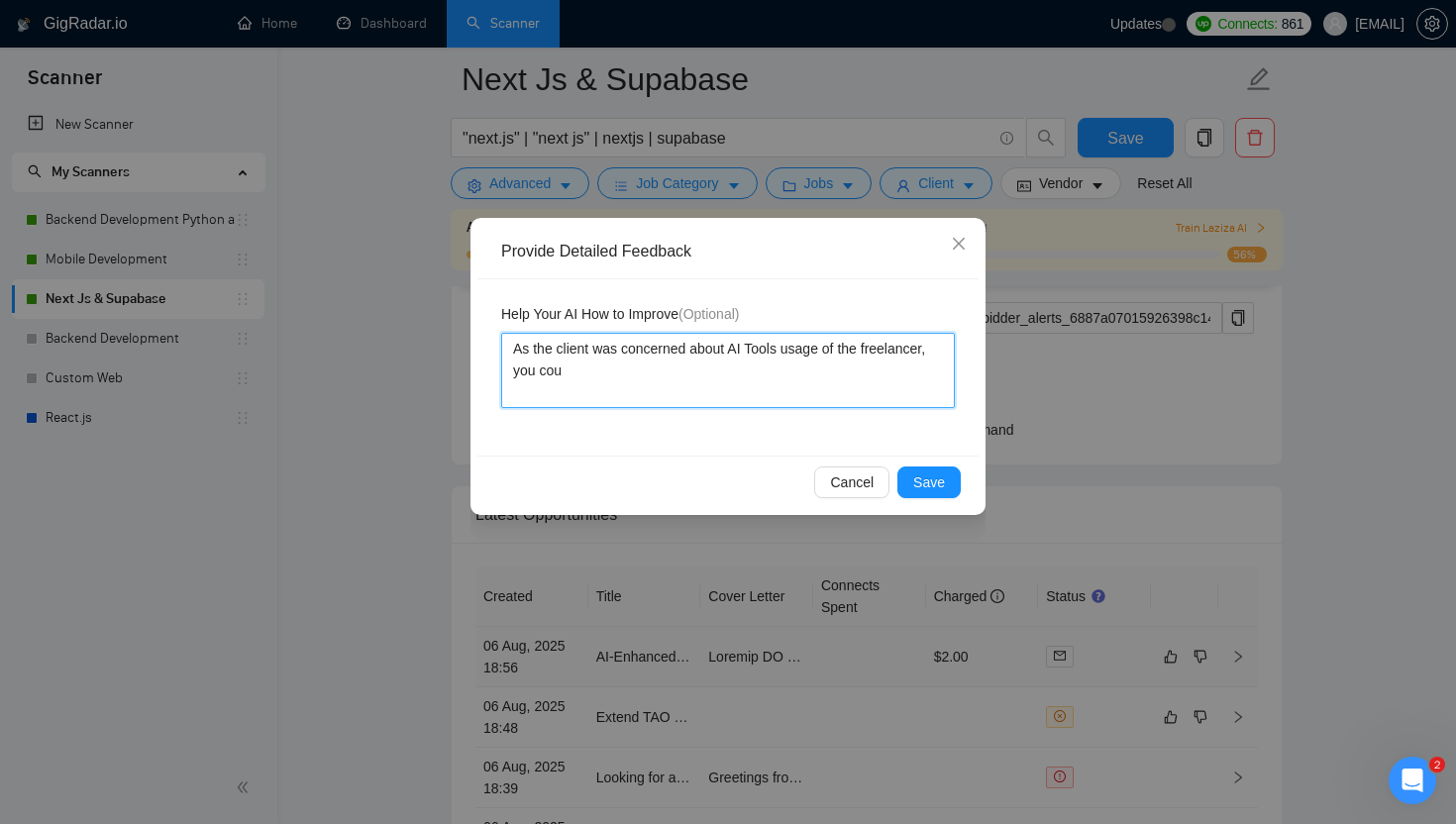 type 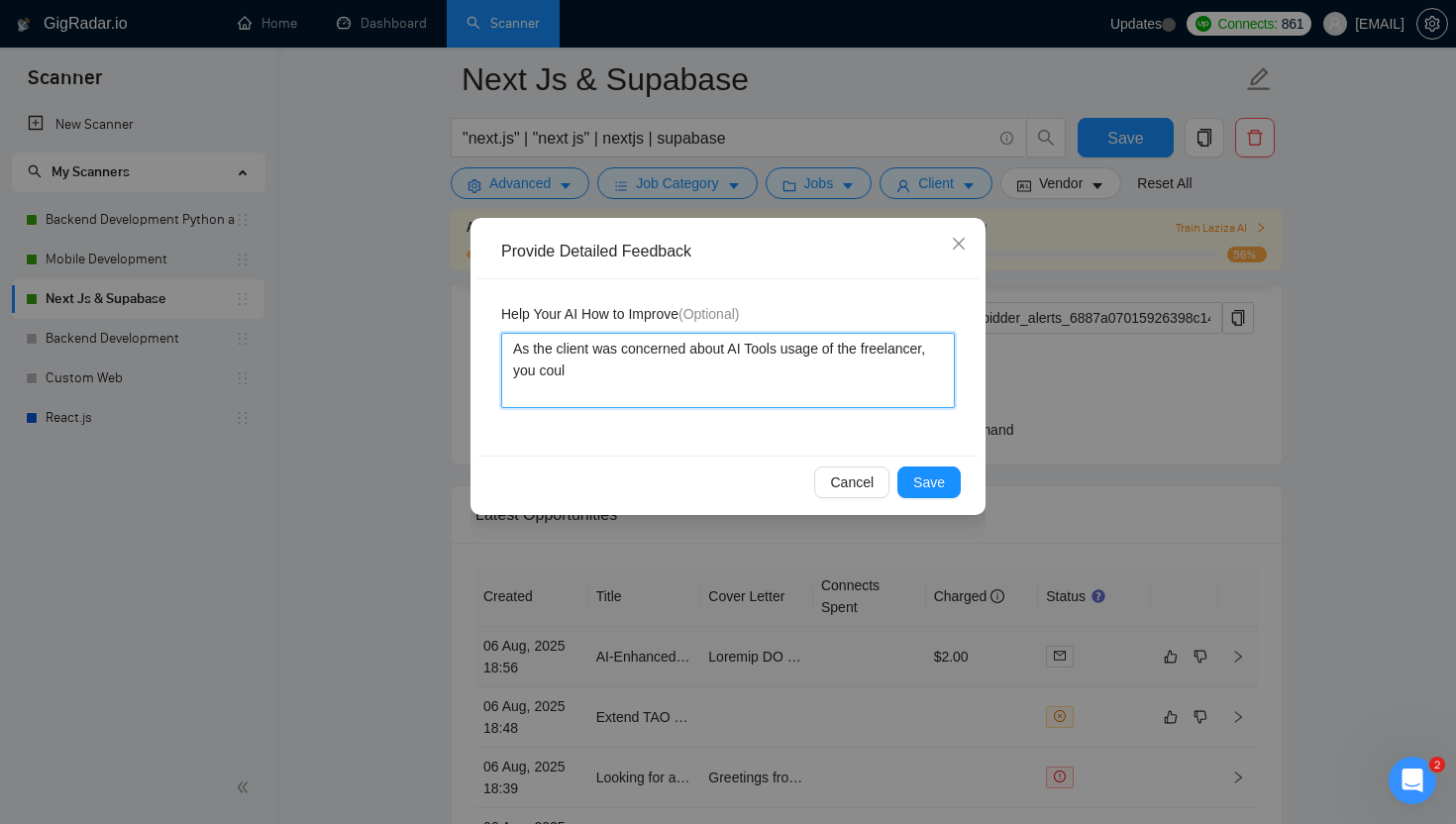 type 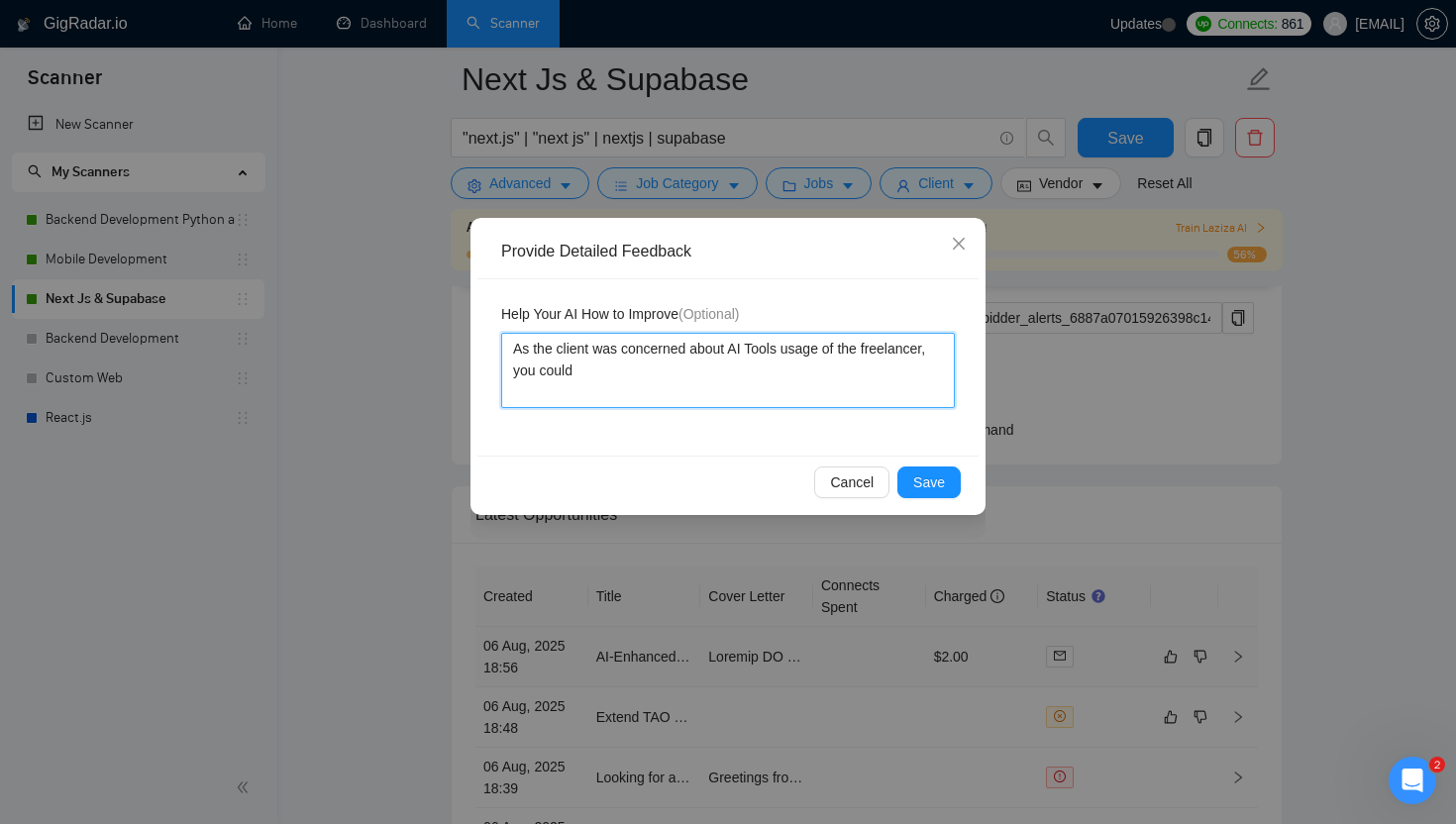 type 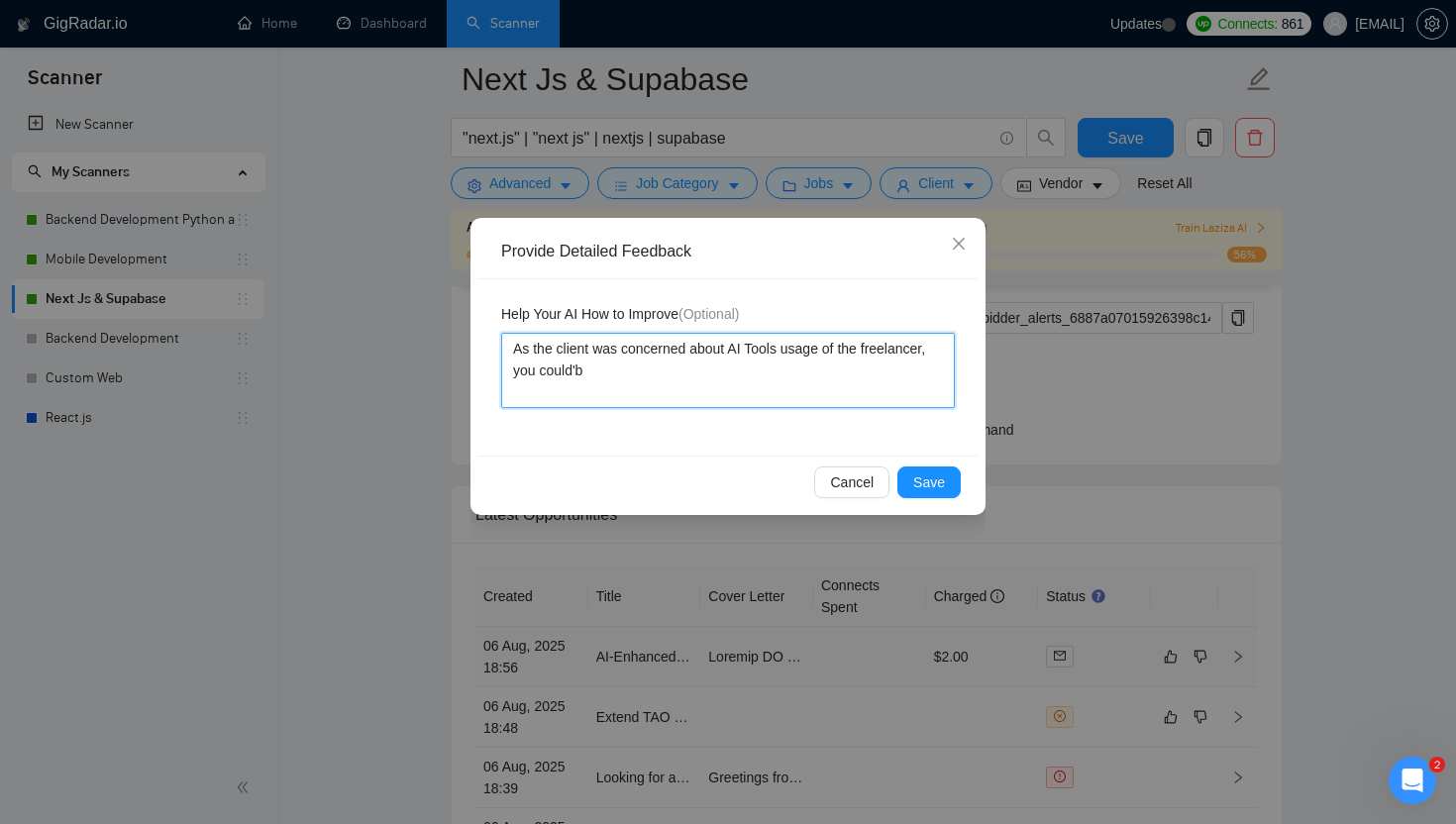 type on "As the client was concerned about AI Tools usage of the freelancer, you could'bv" 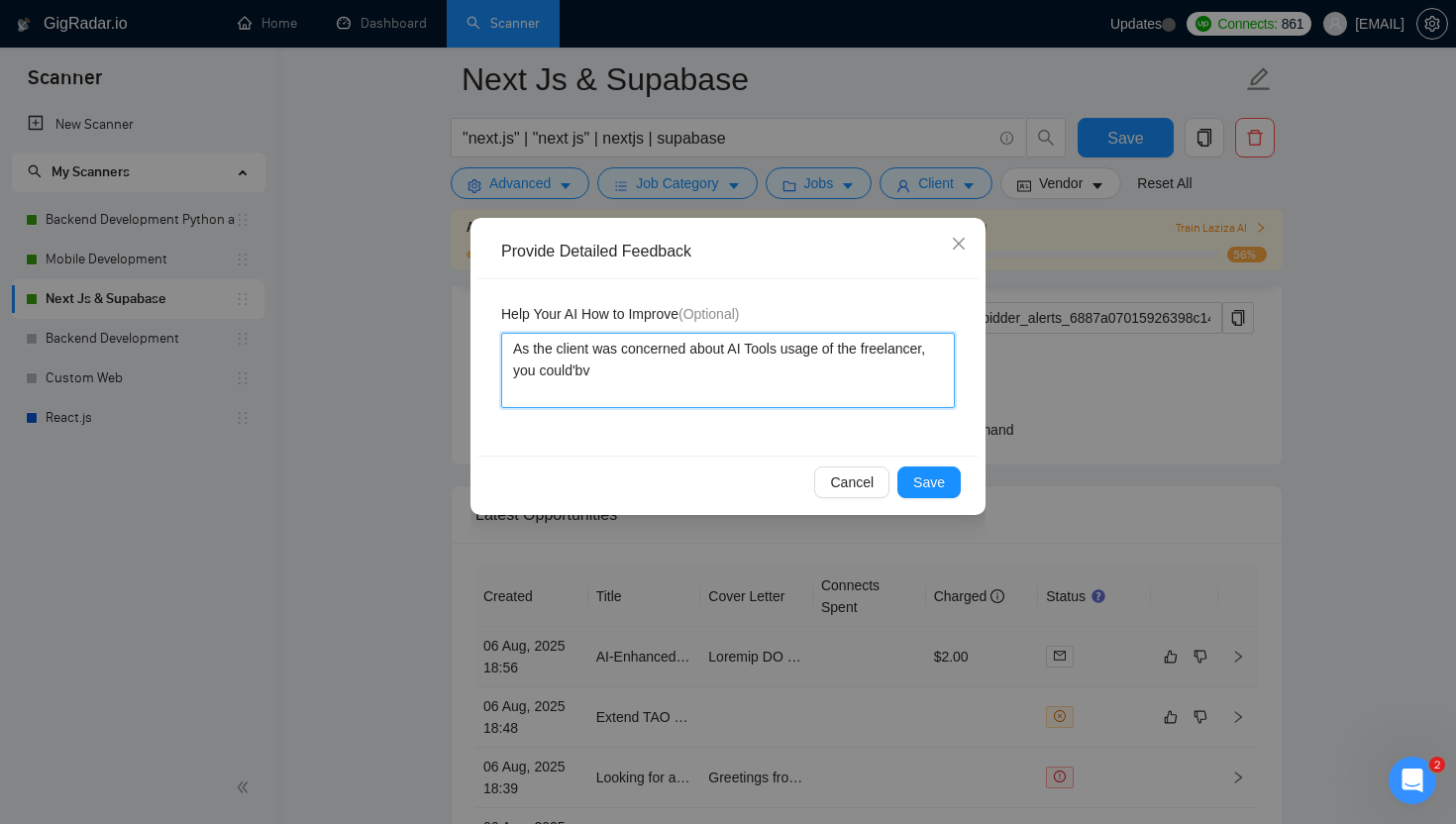 type 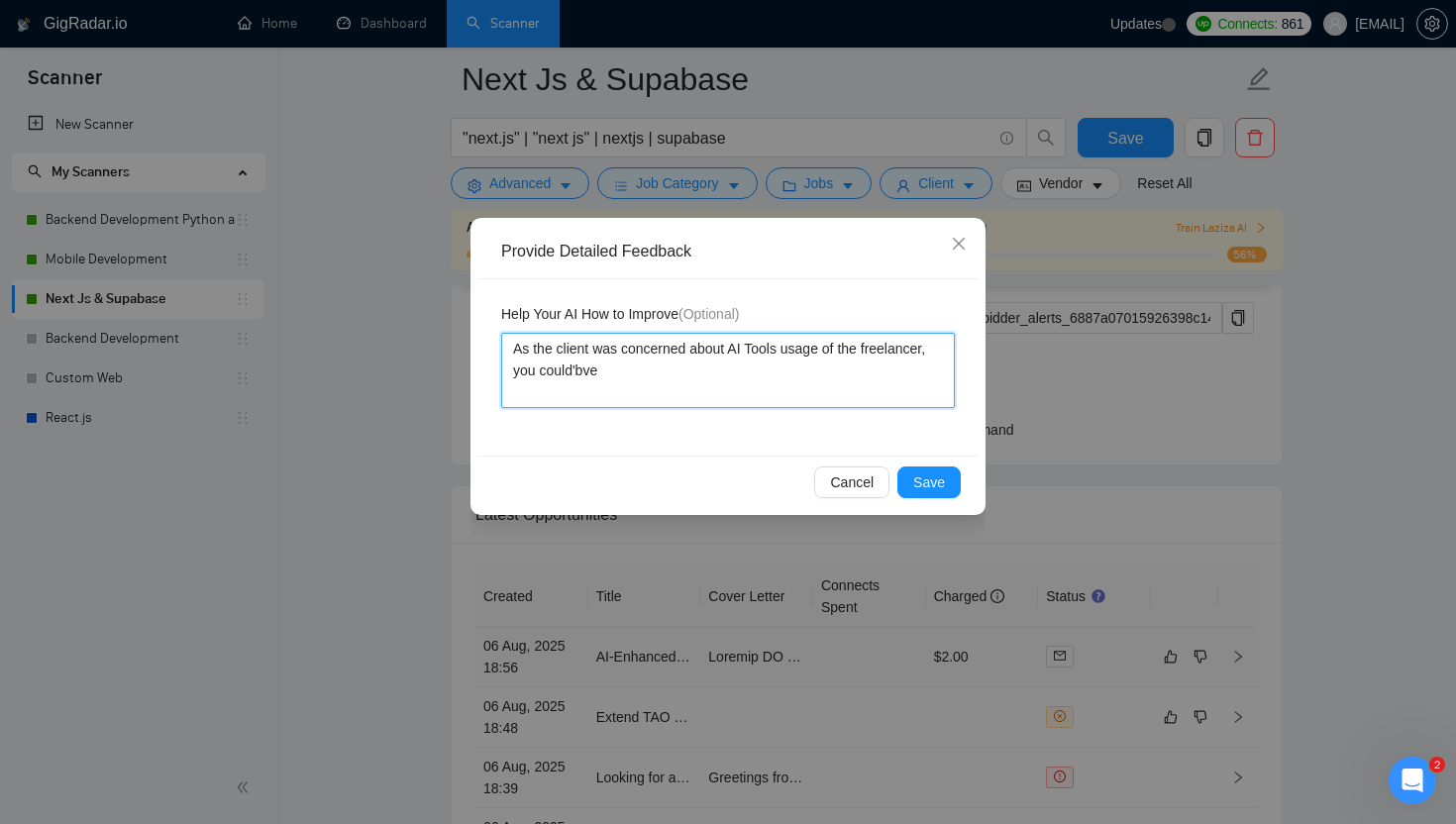 type on "As the client was concerned about AI Tools usage of the freelancer, you could'bve" 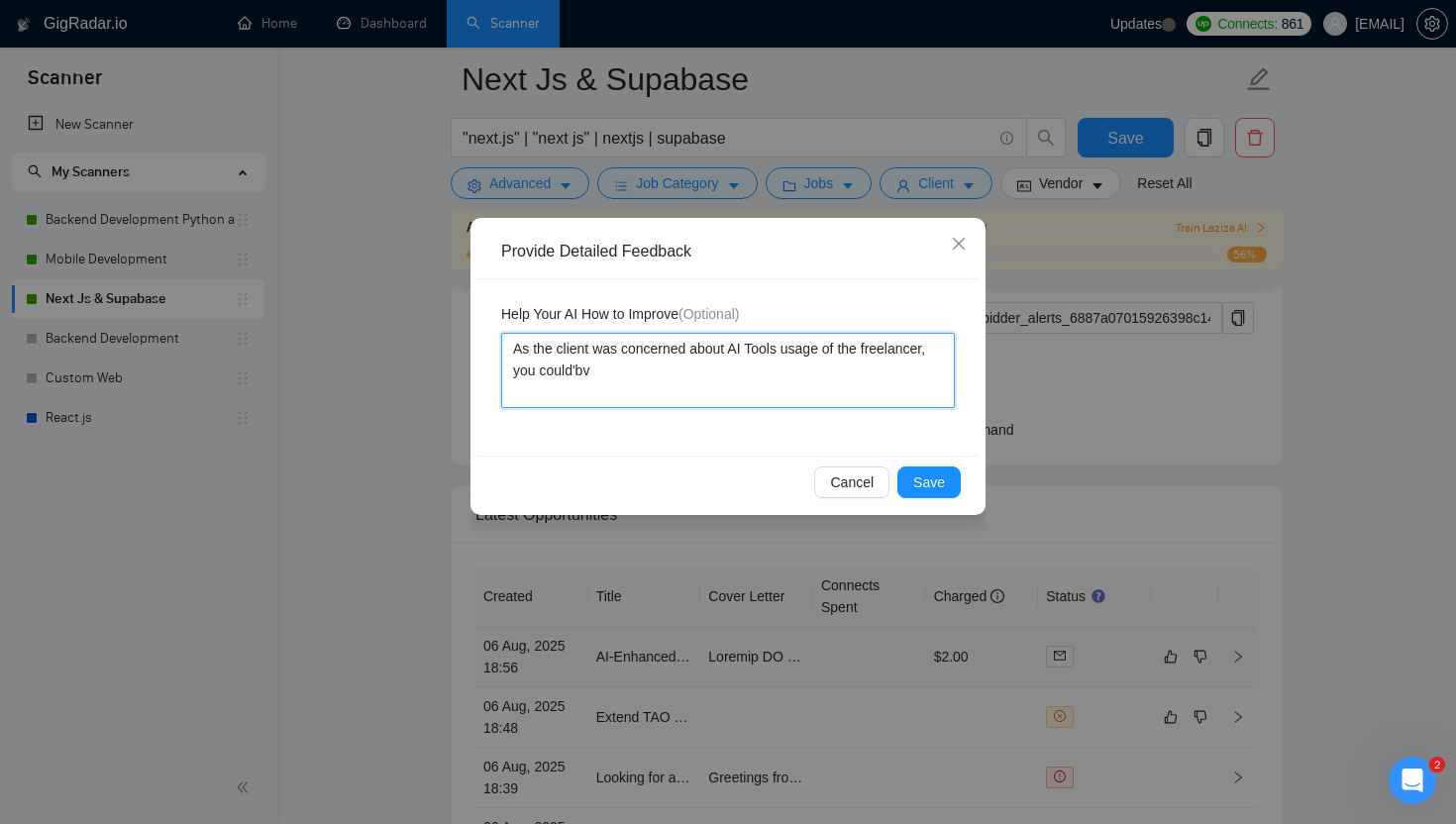 type 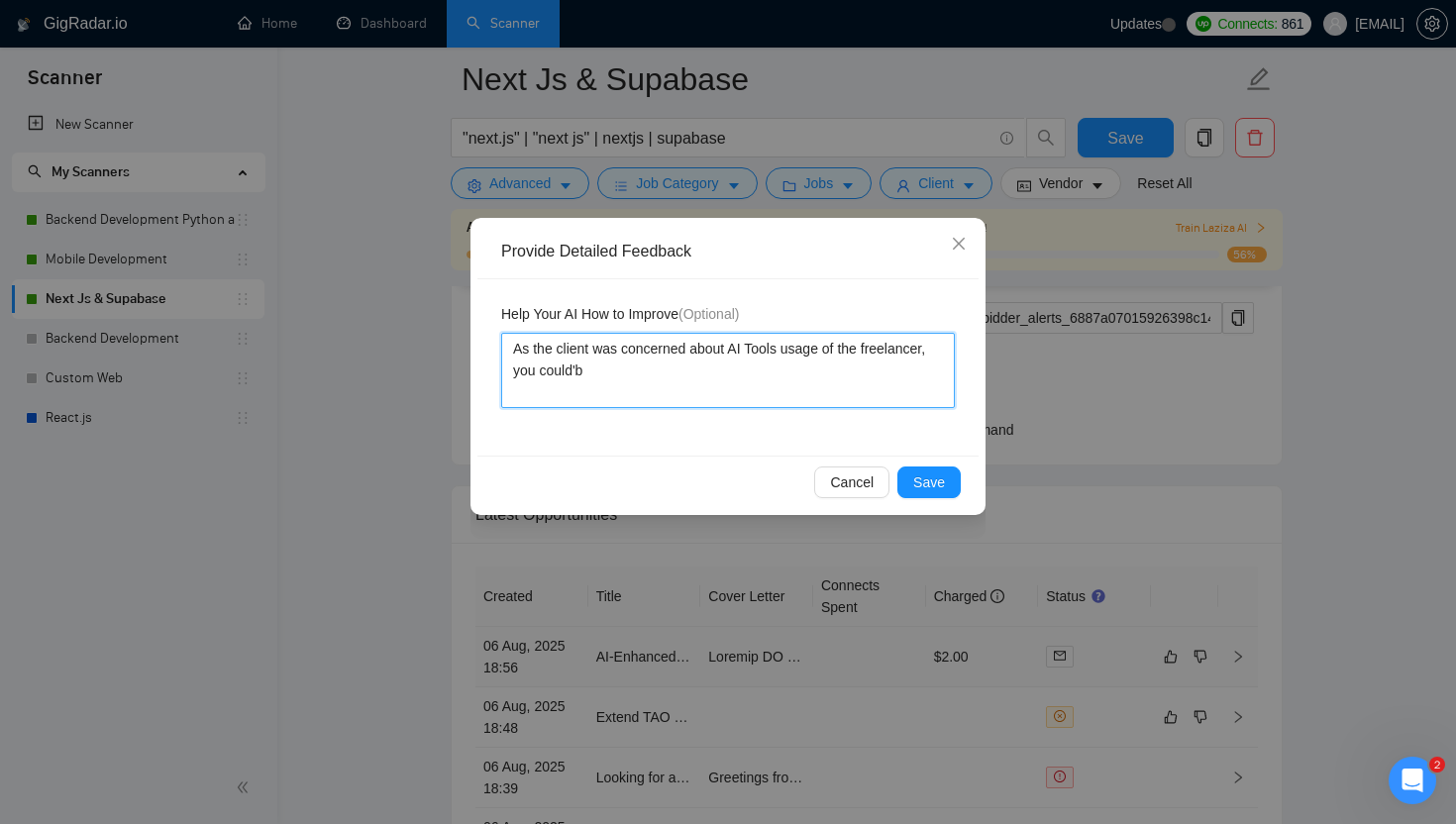 type 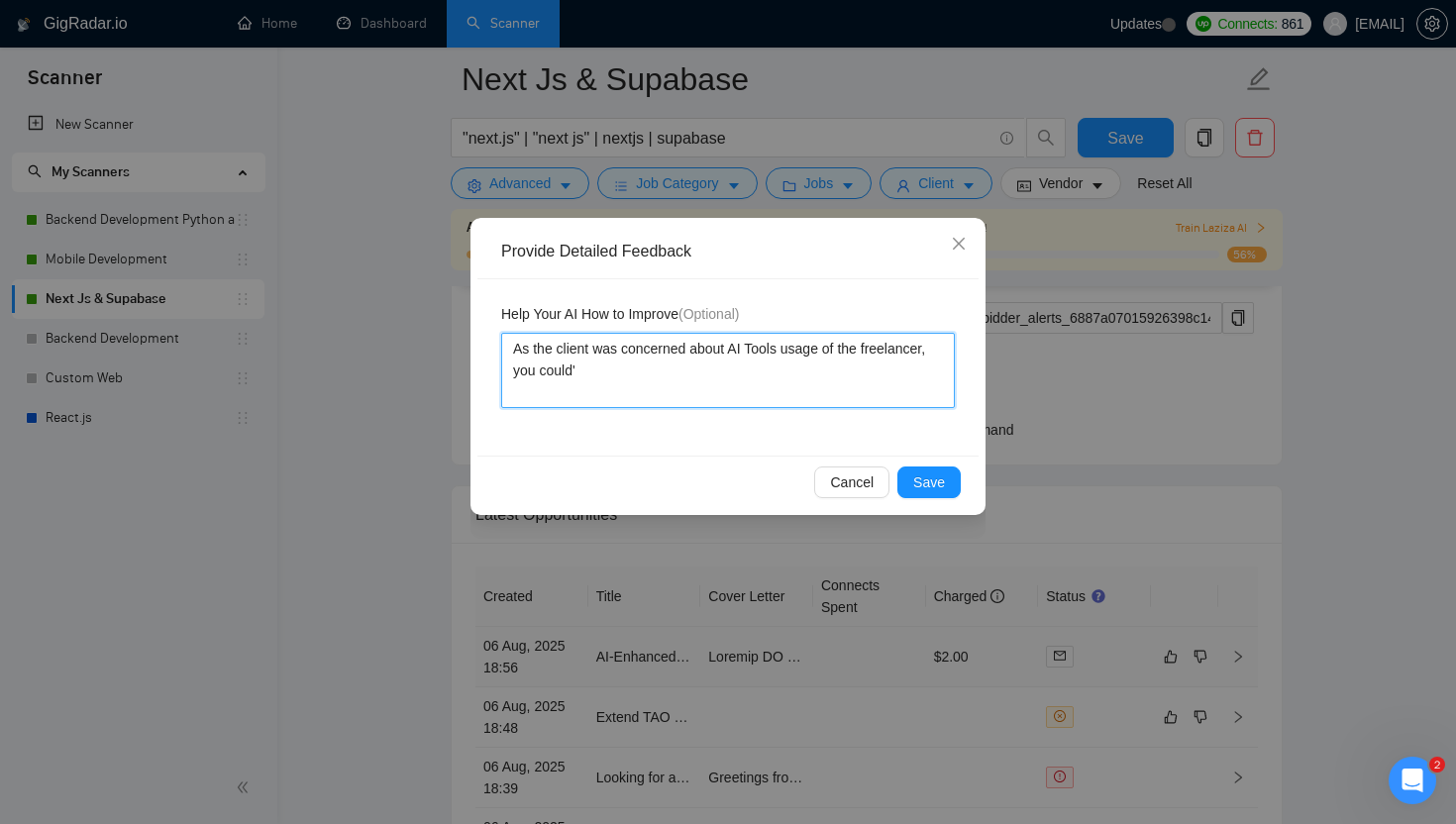 type 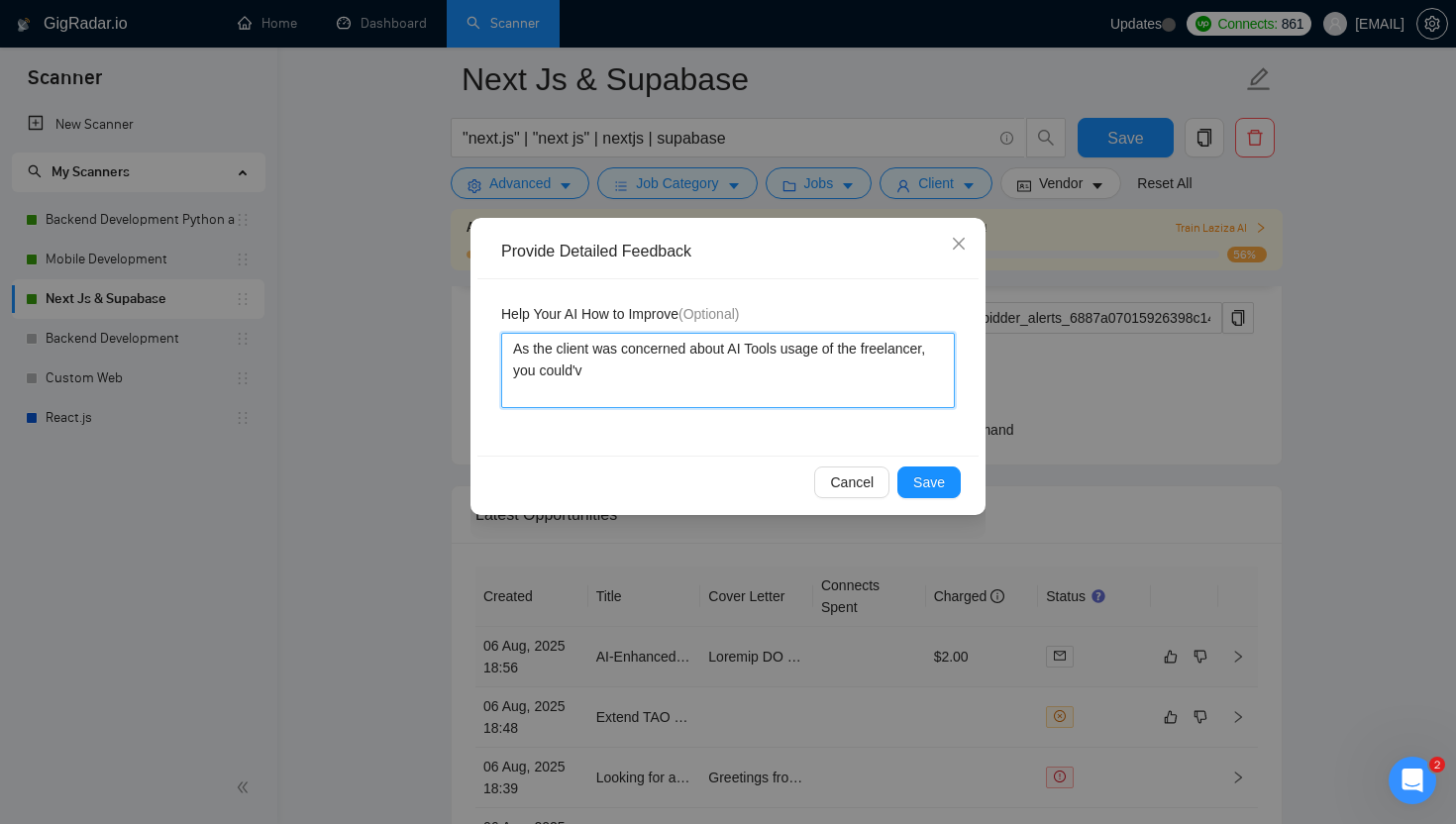 type 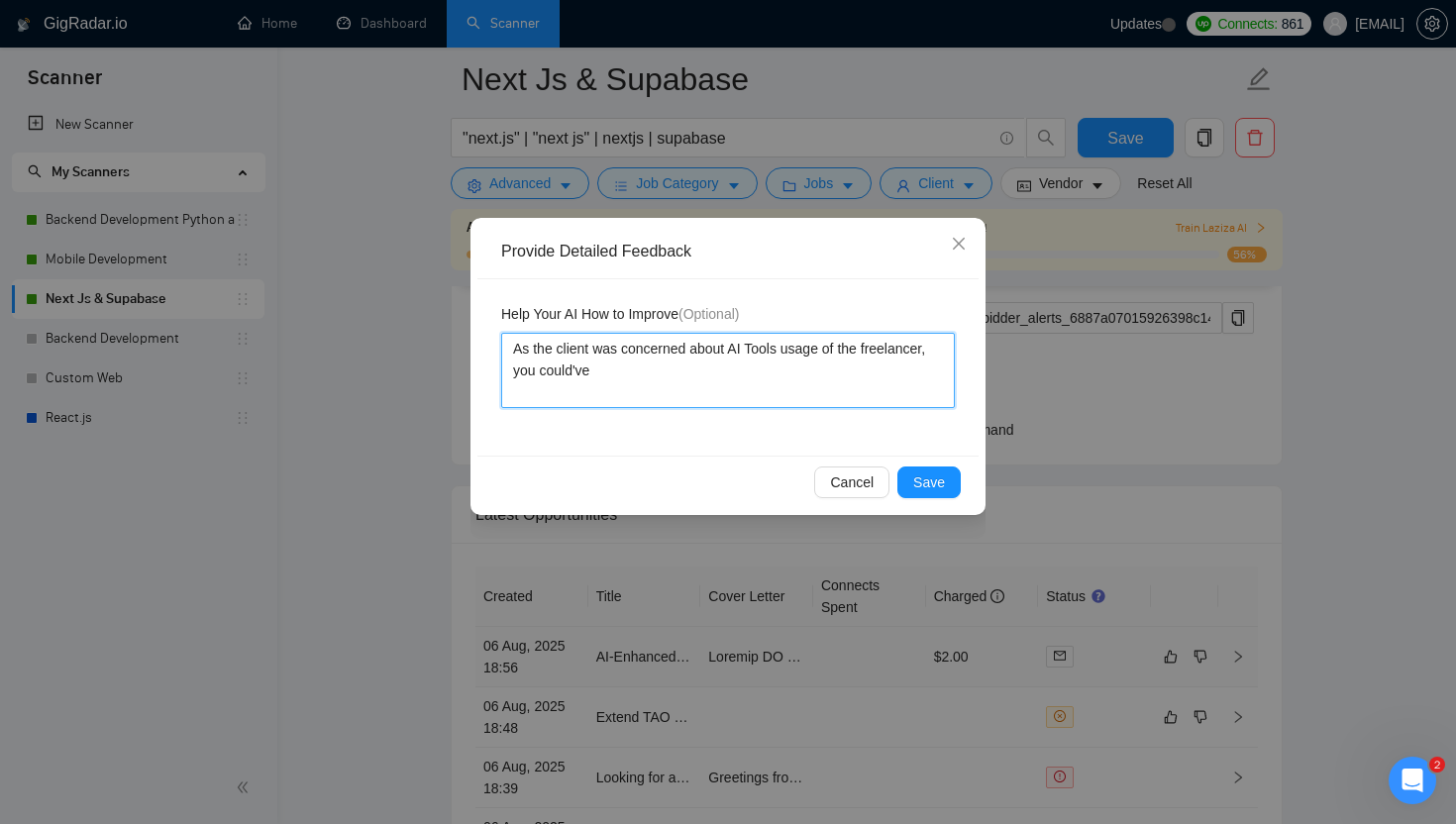 type 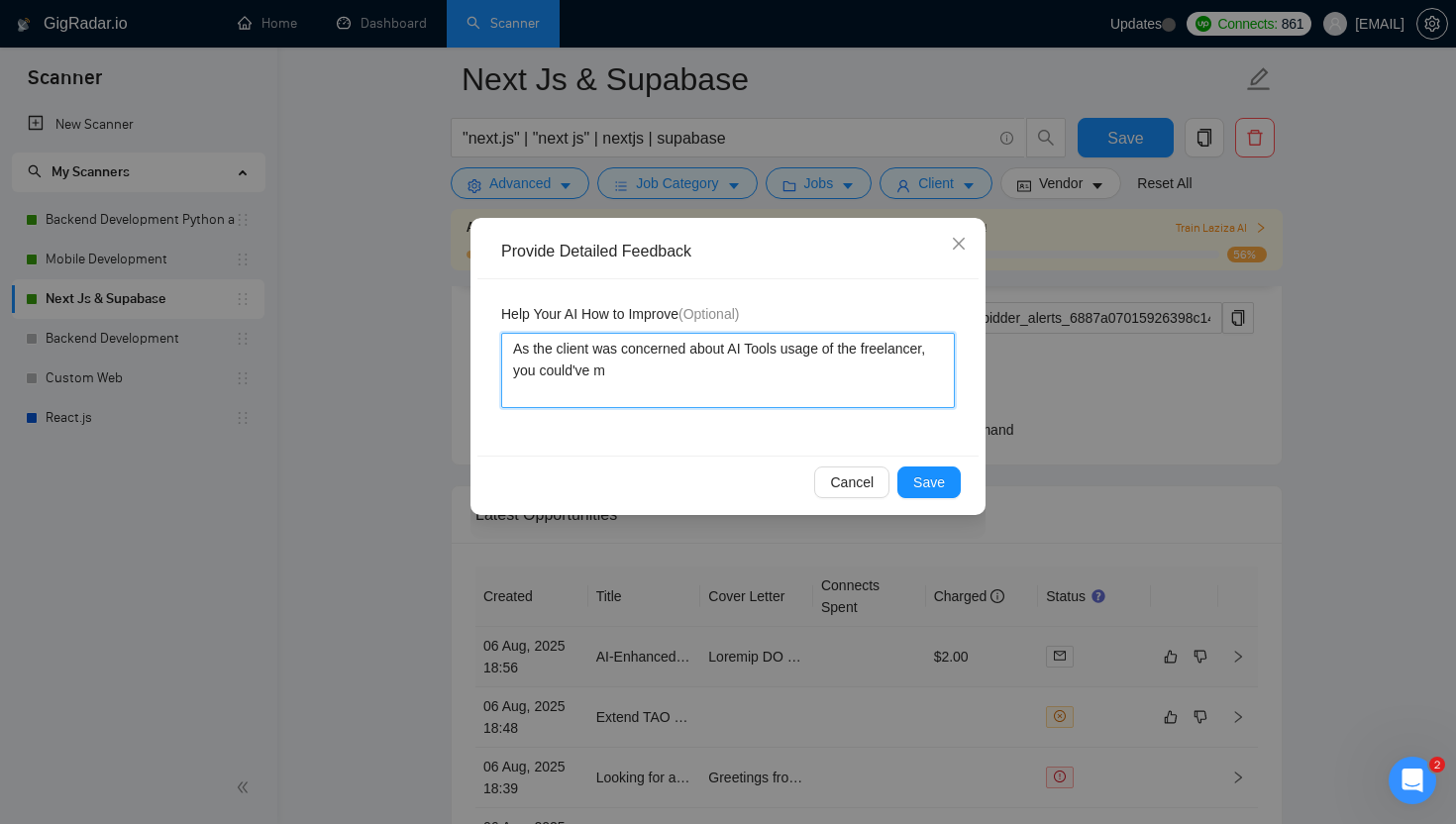 type 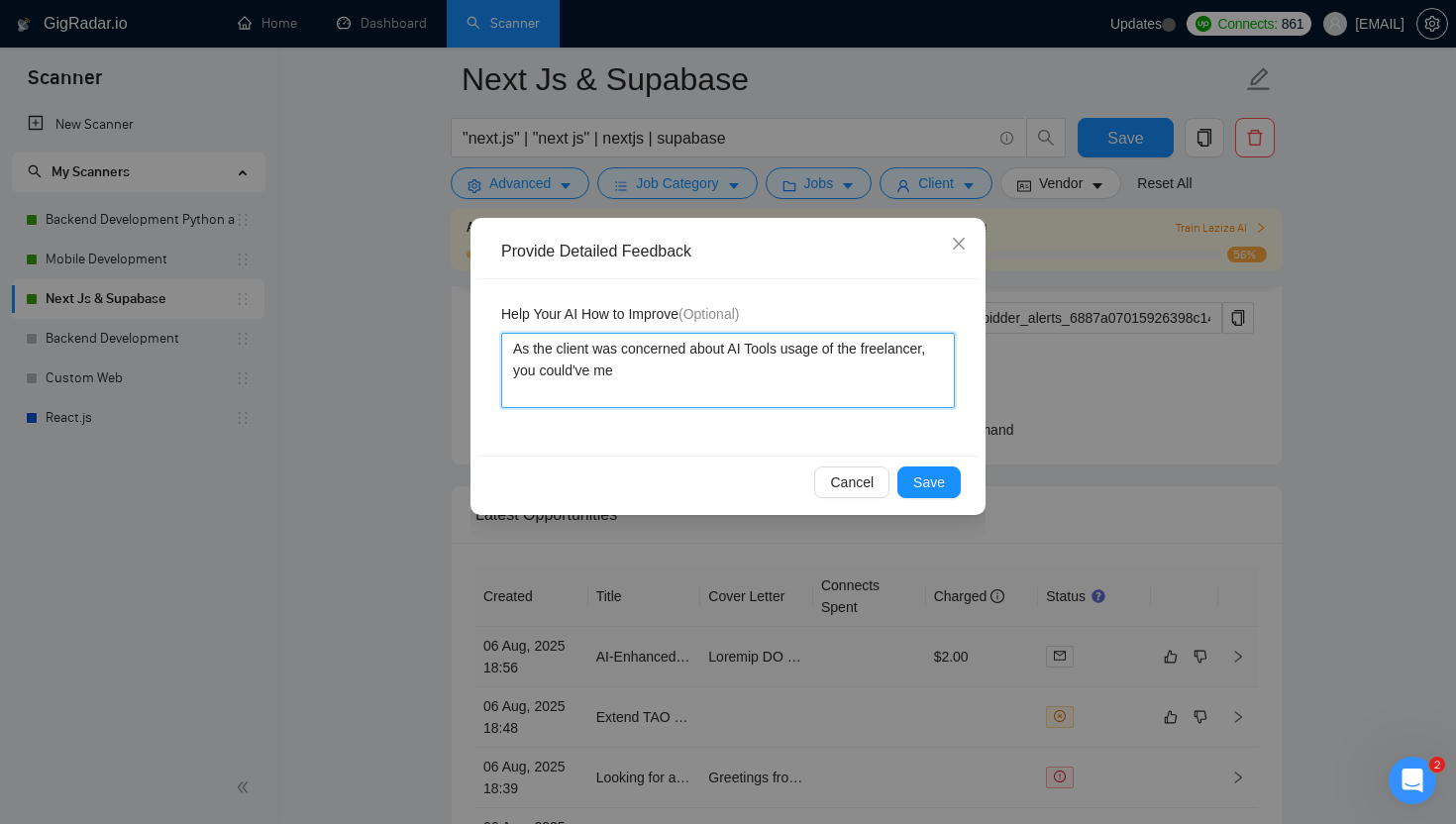 type on "As the client was concerned about AI Tools usage of the freelancer, you could've men" 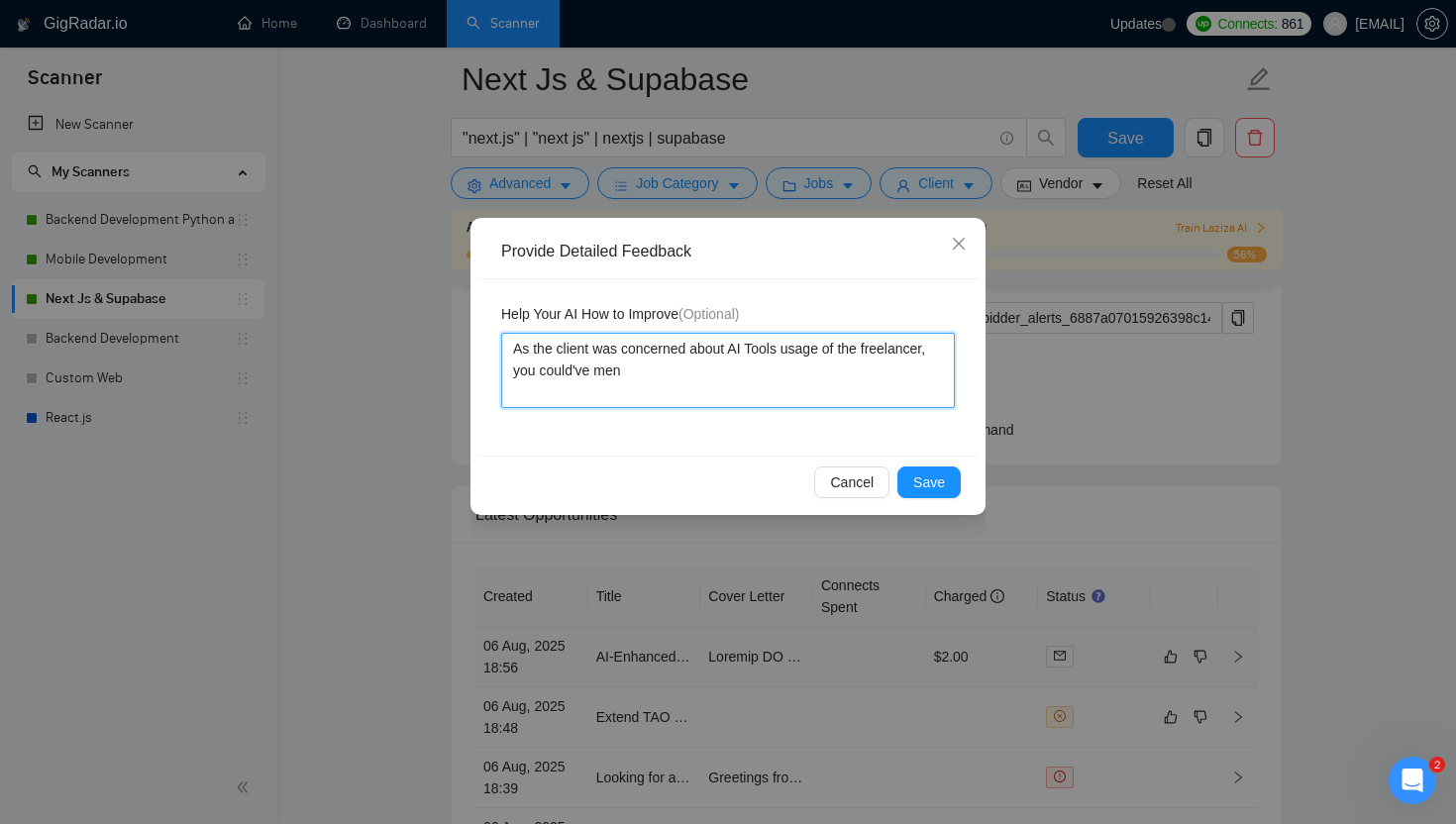 type 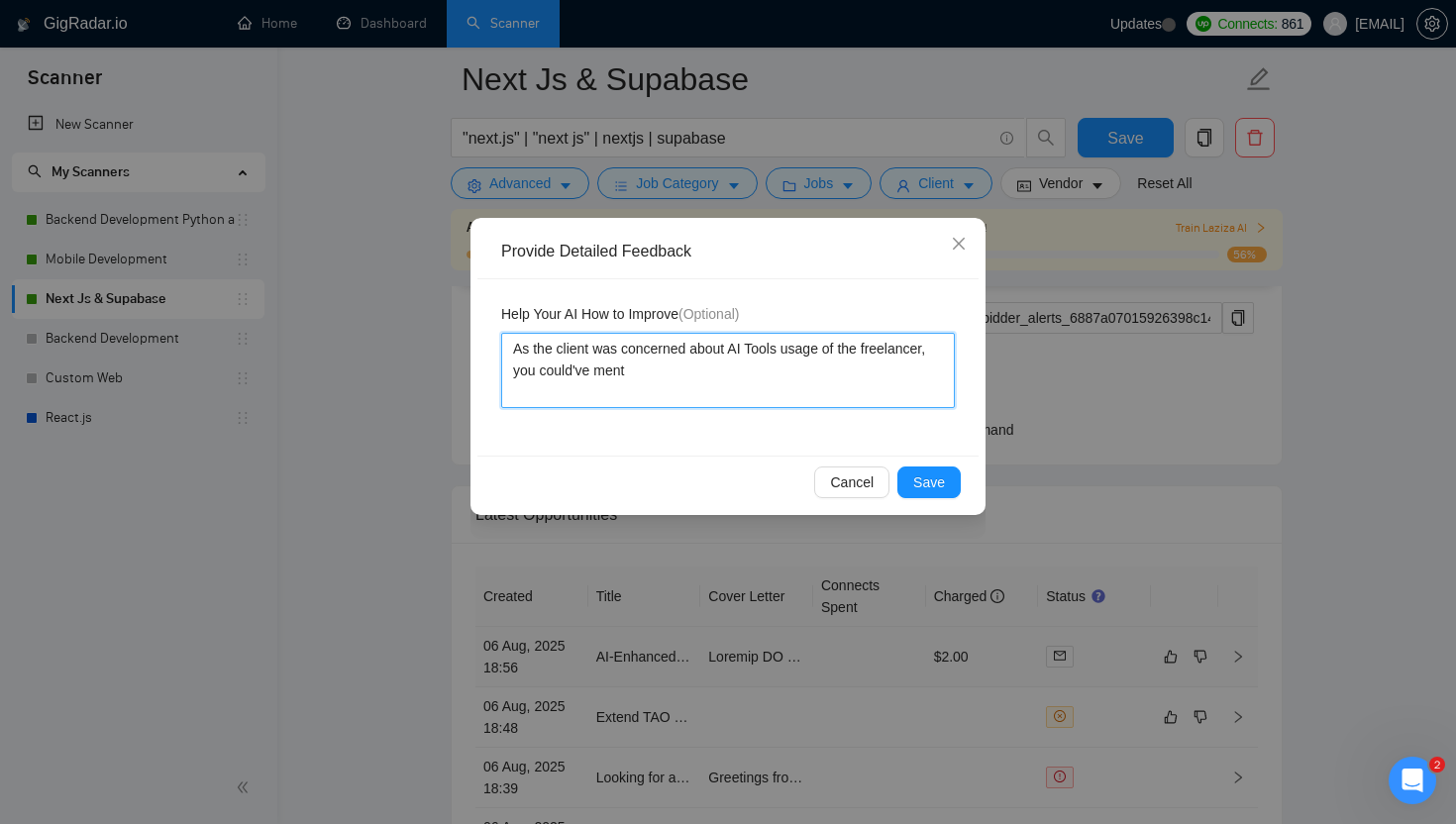 type 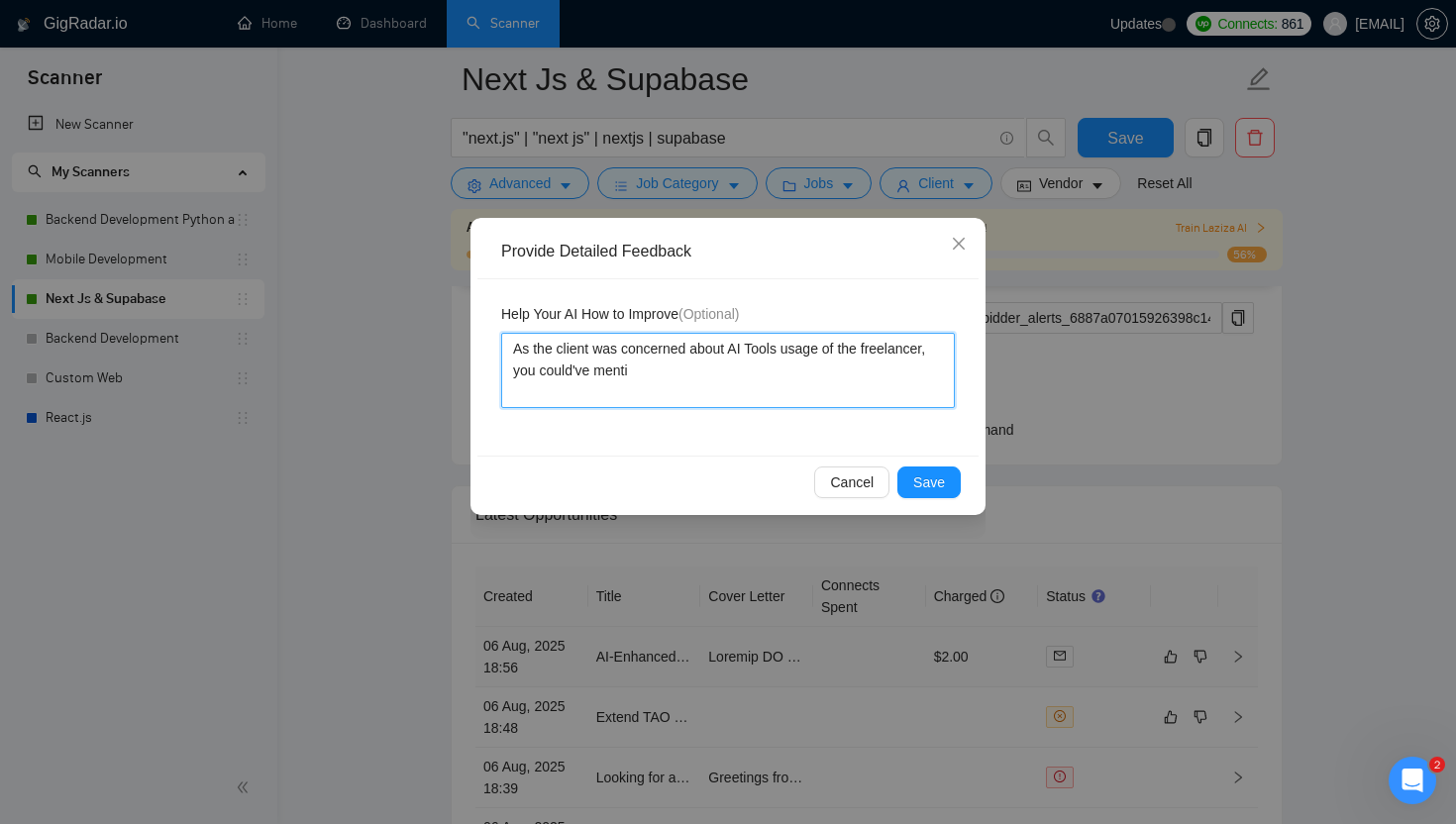 type 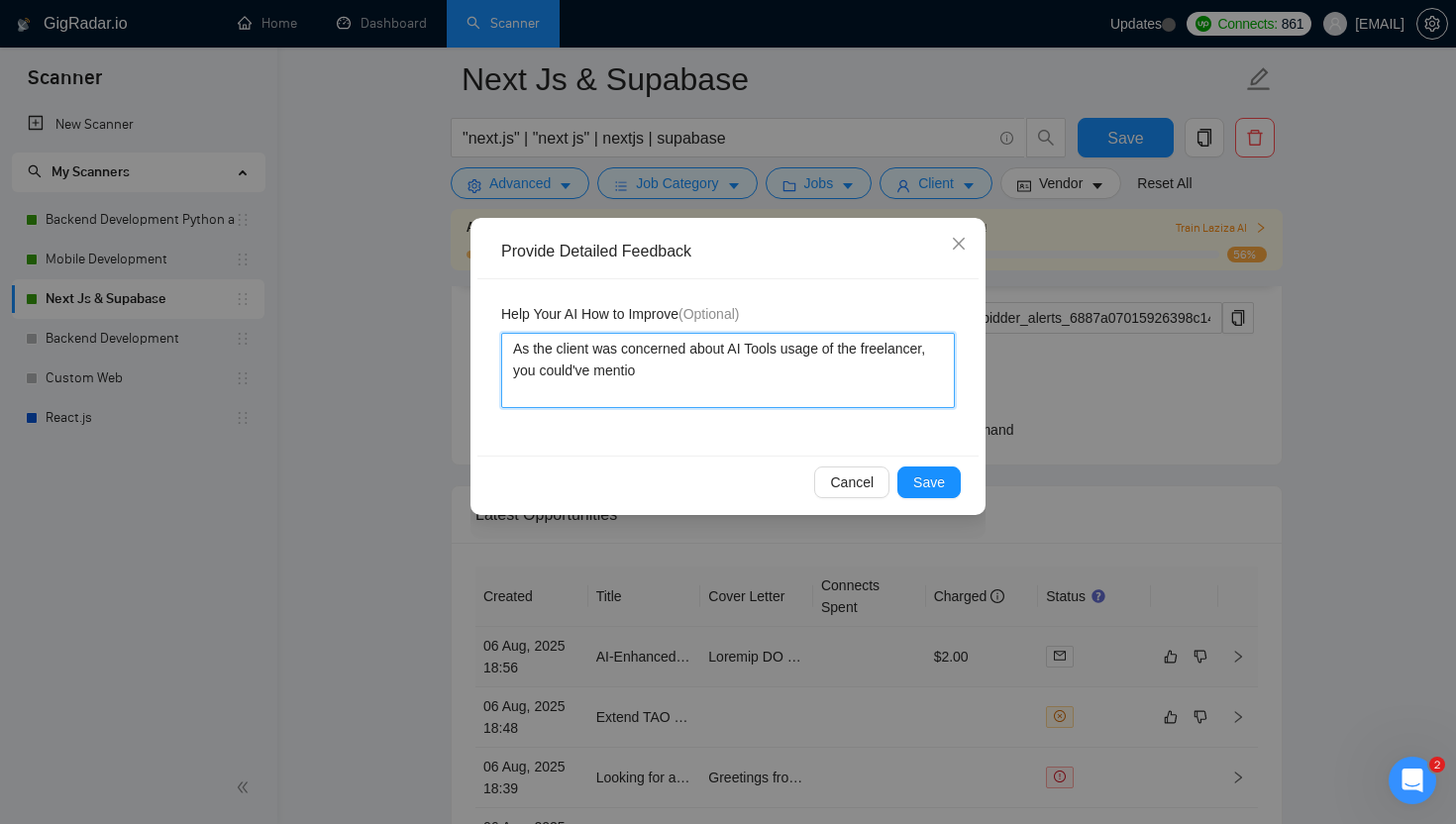 type 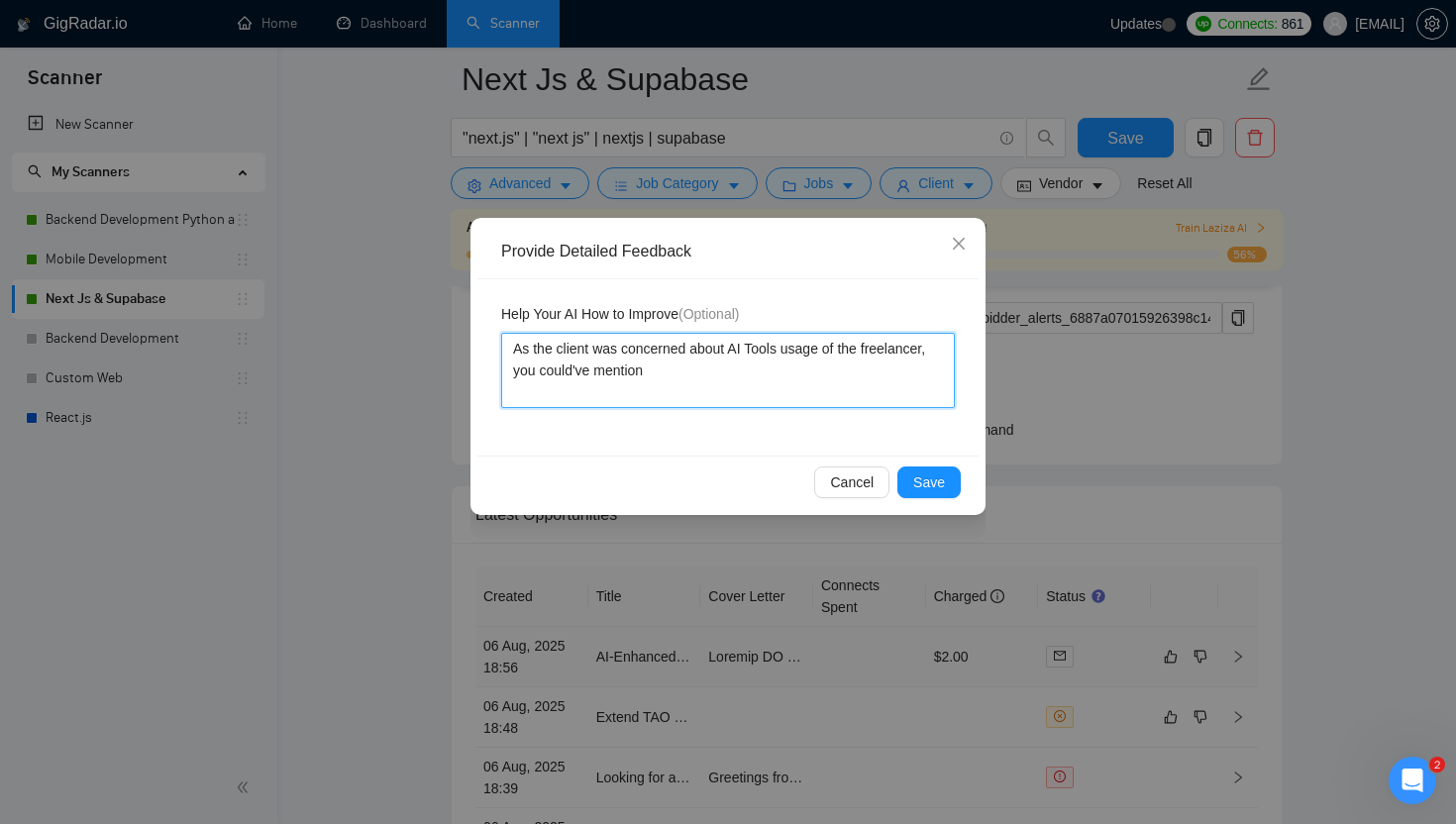 type on "As the client was concerned about AI Tools usage of the freelancer, you could've mentione" 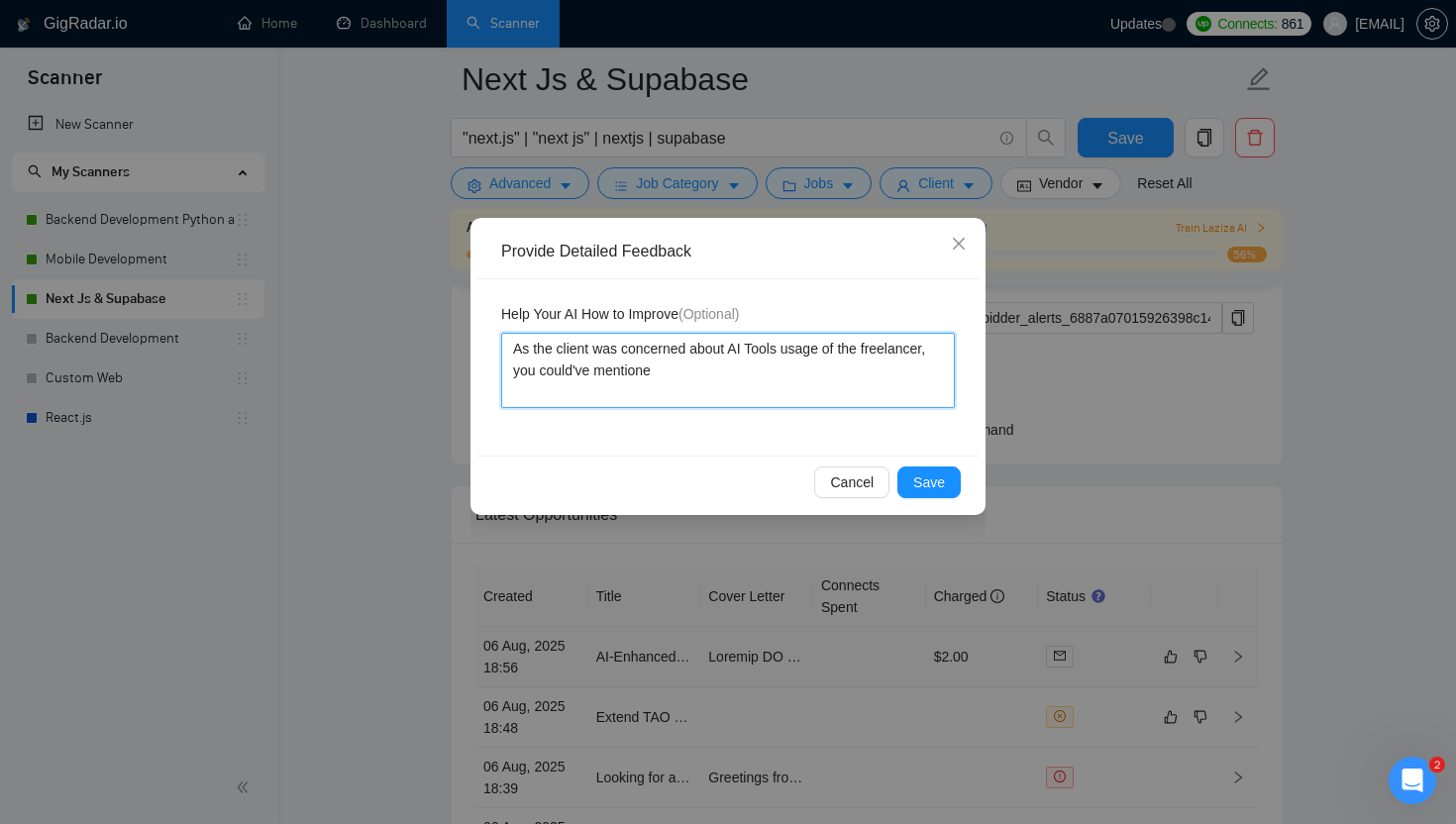 type 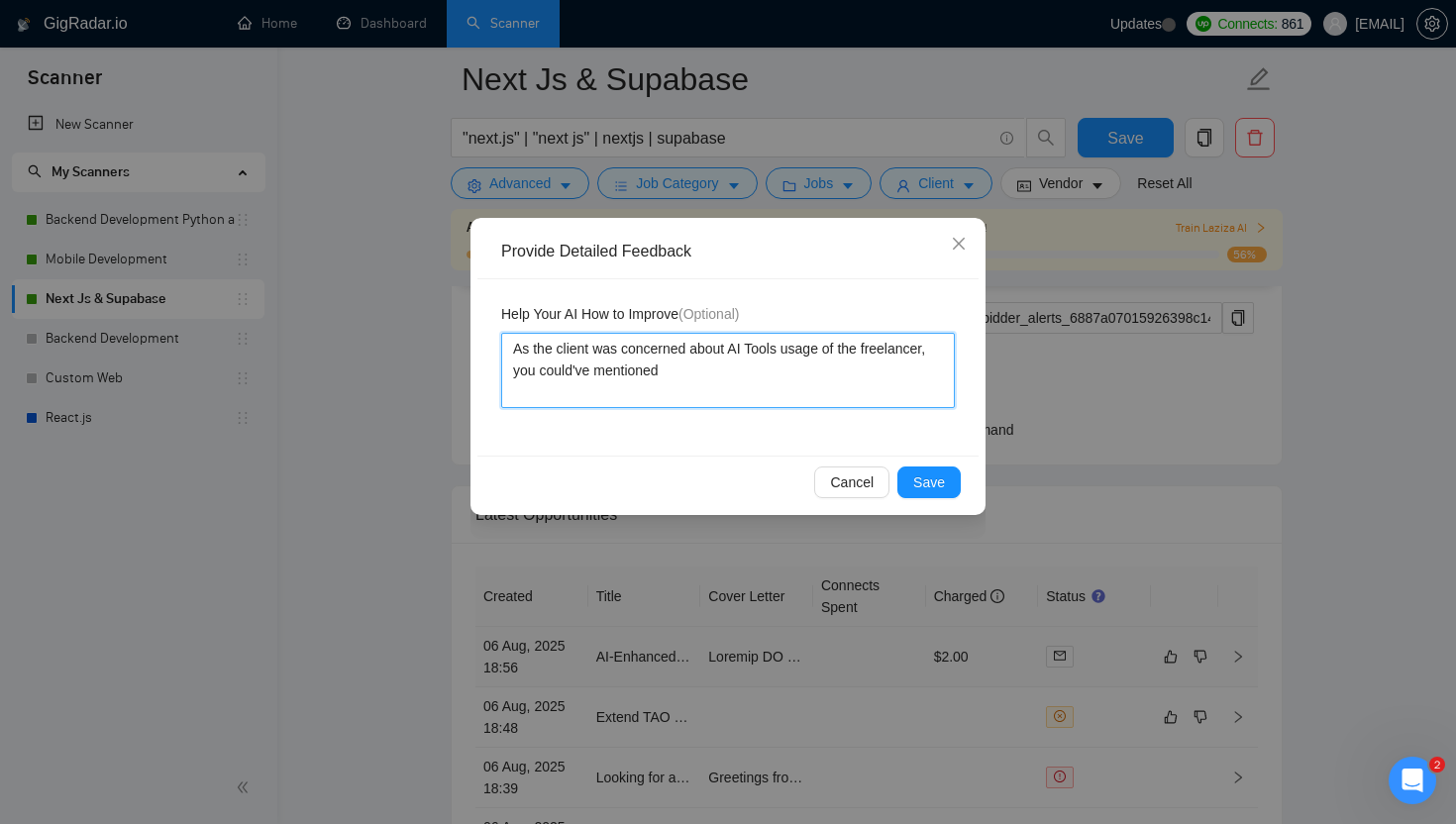 type 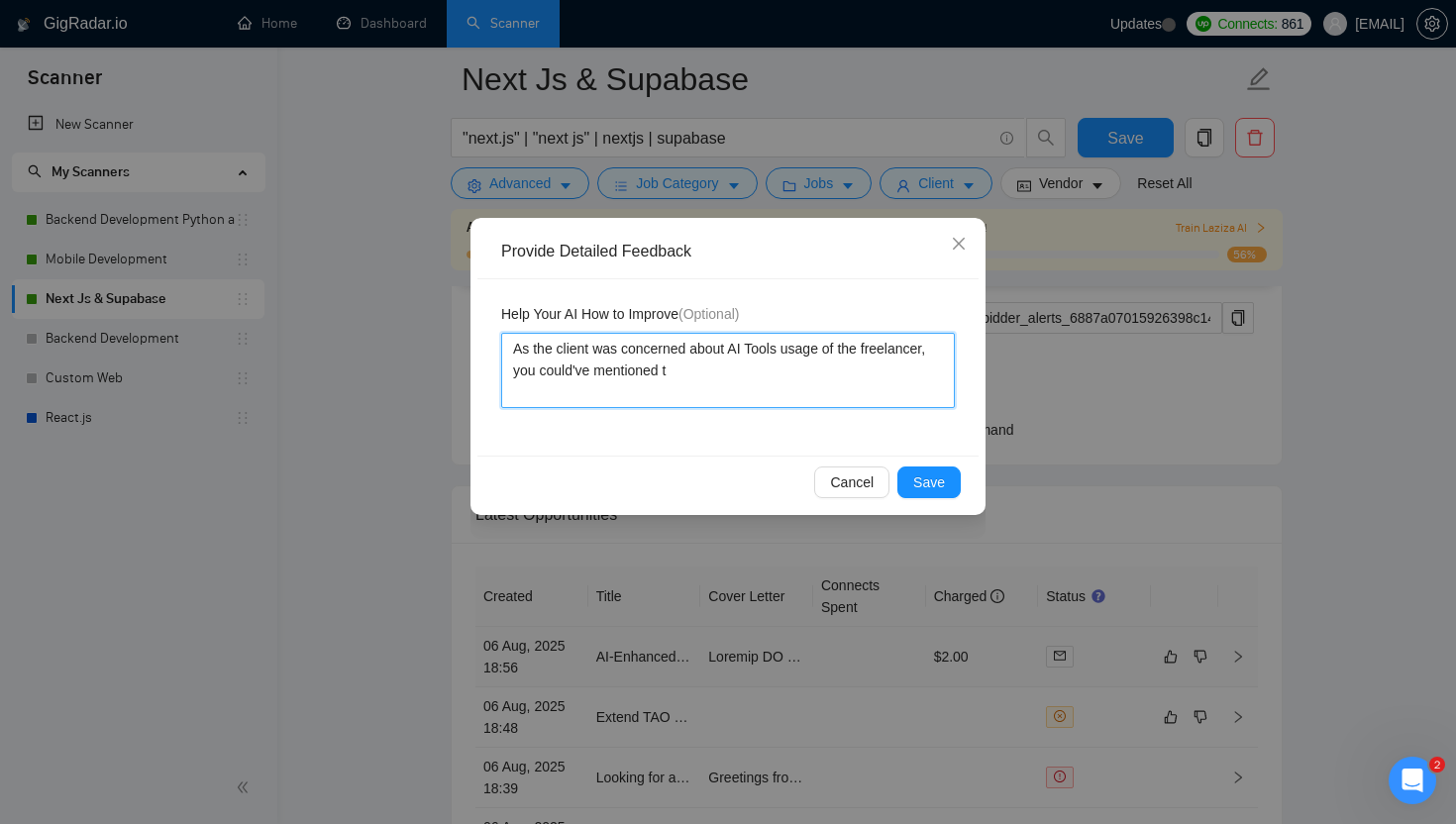 type 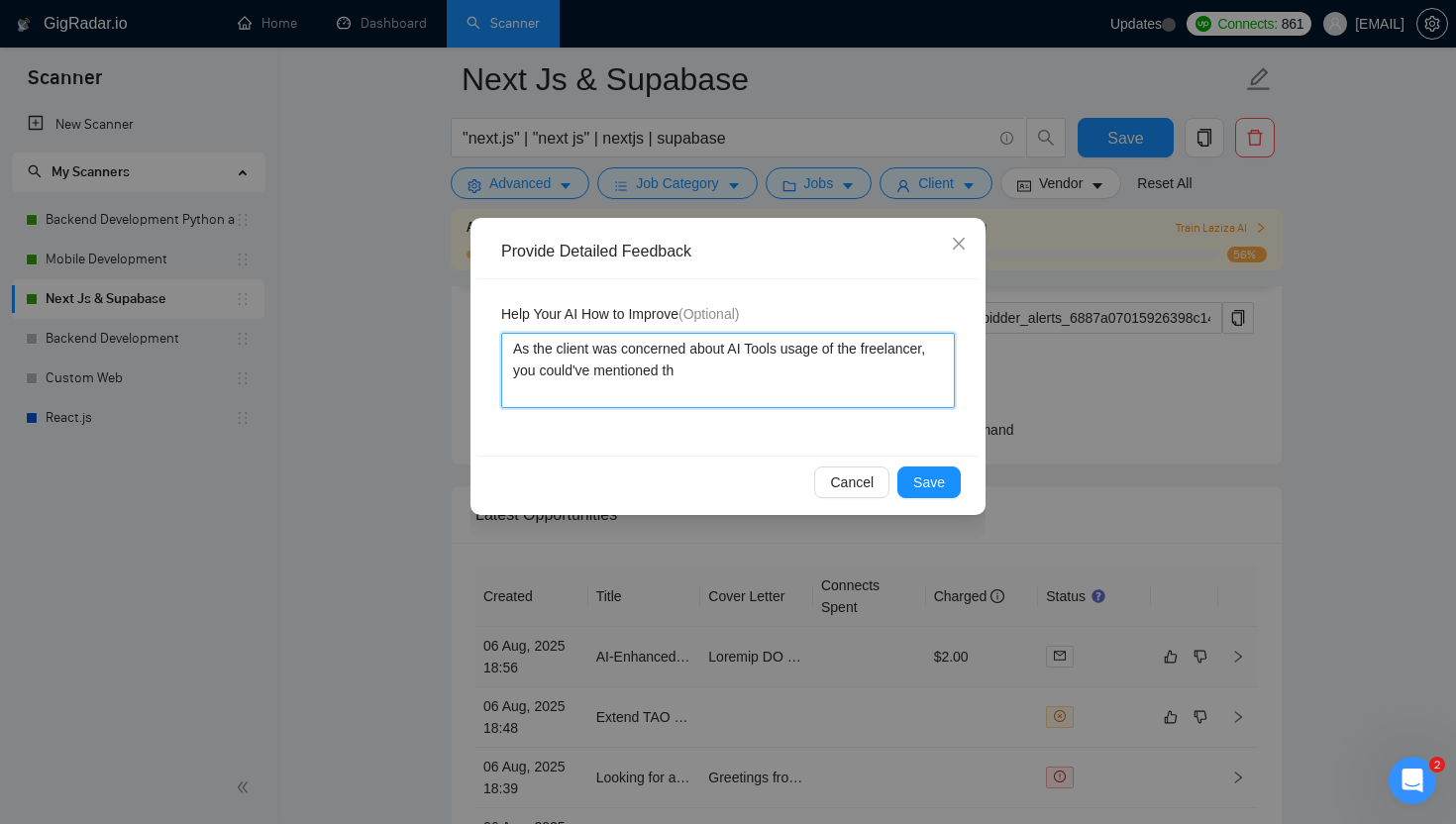 type on "As the client was concerned about AI Tools usage of the freelancer, you could've mentioned tha" 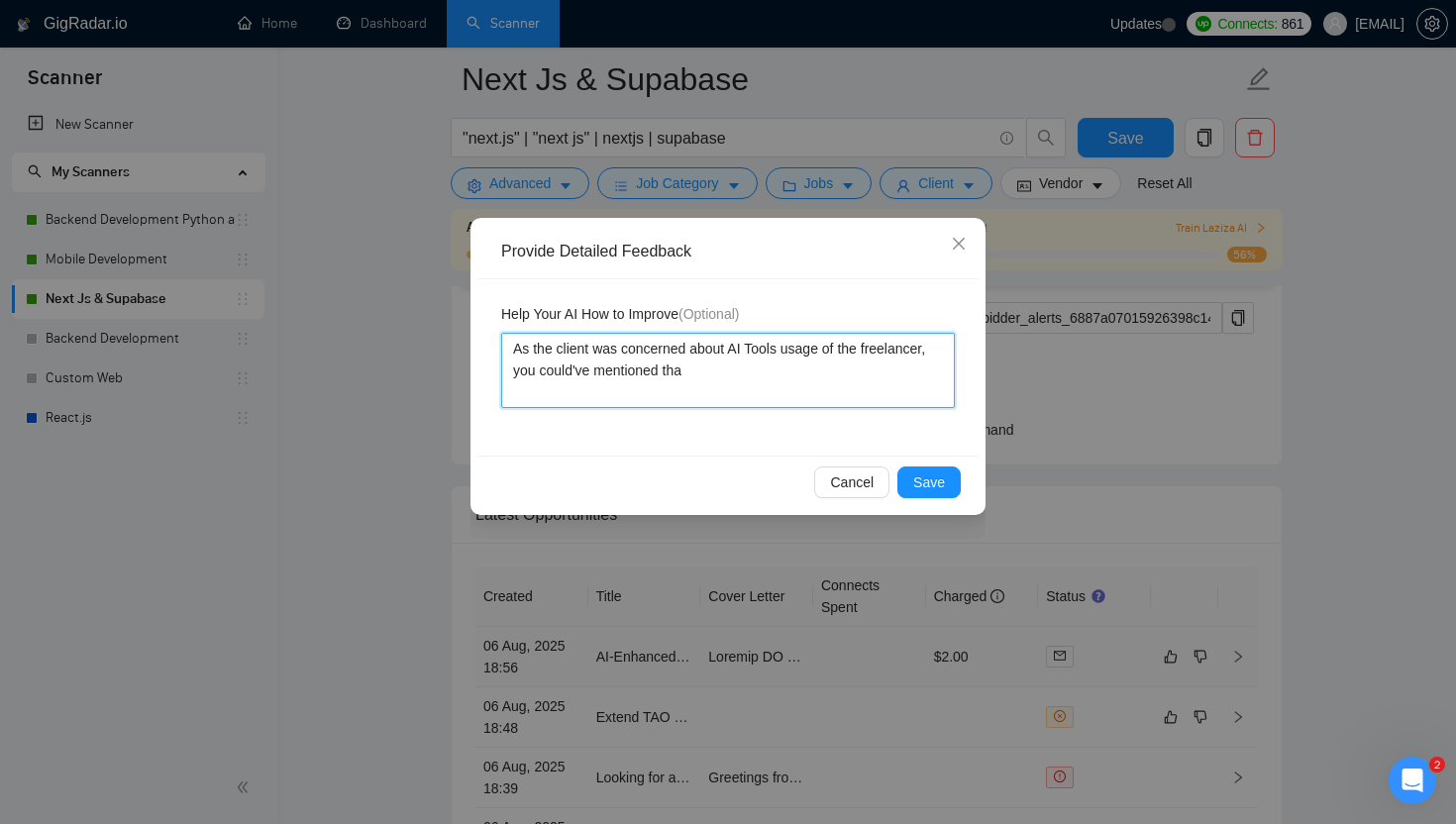 type 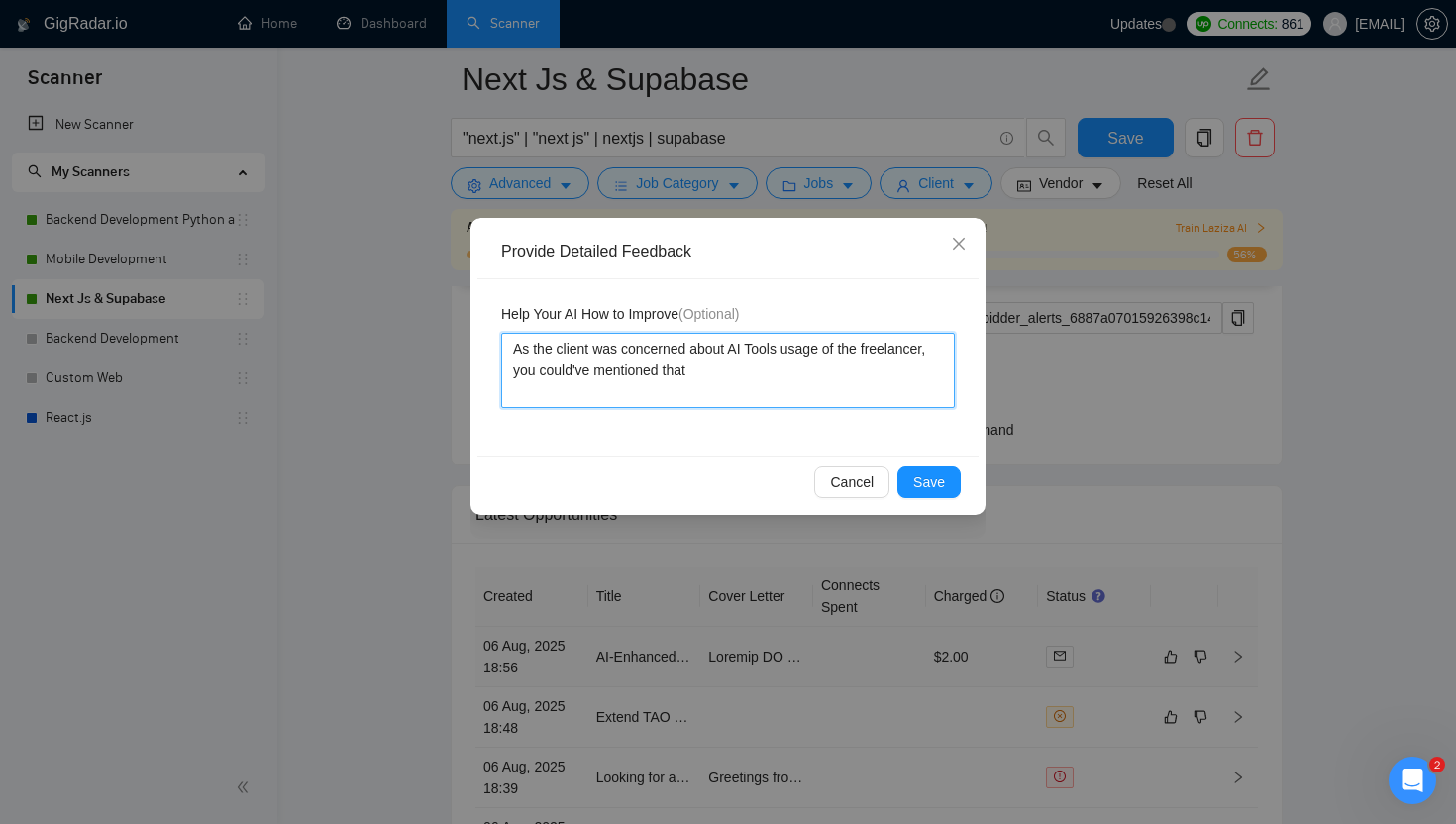 type 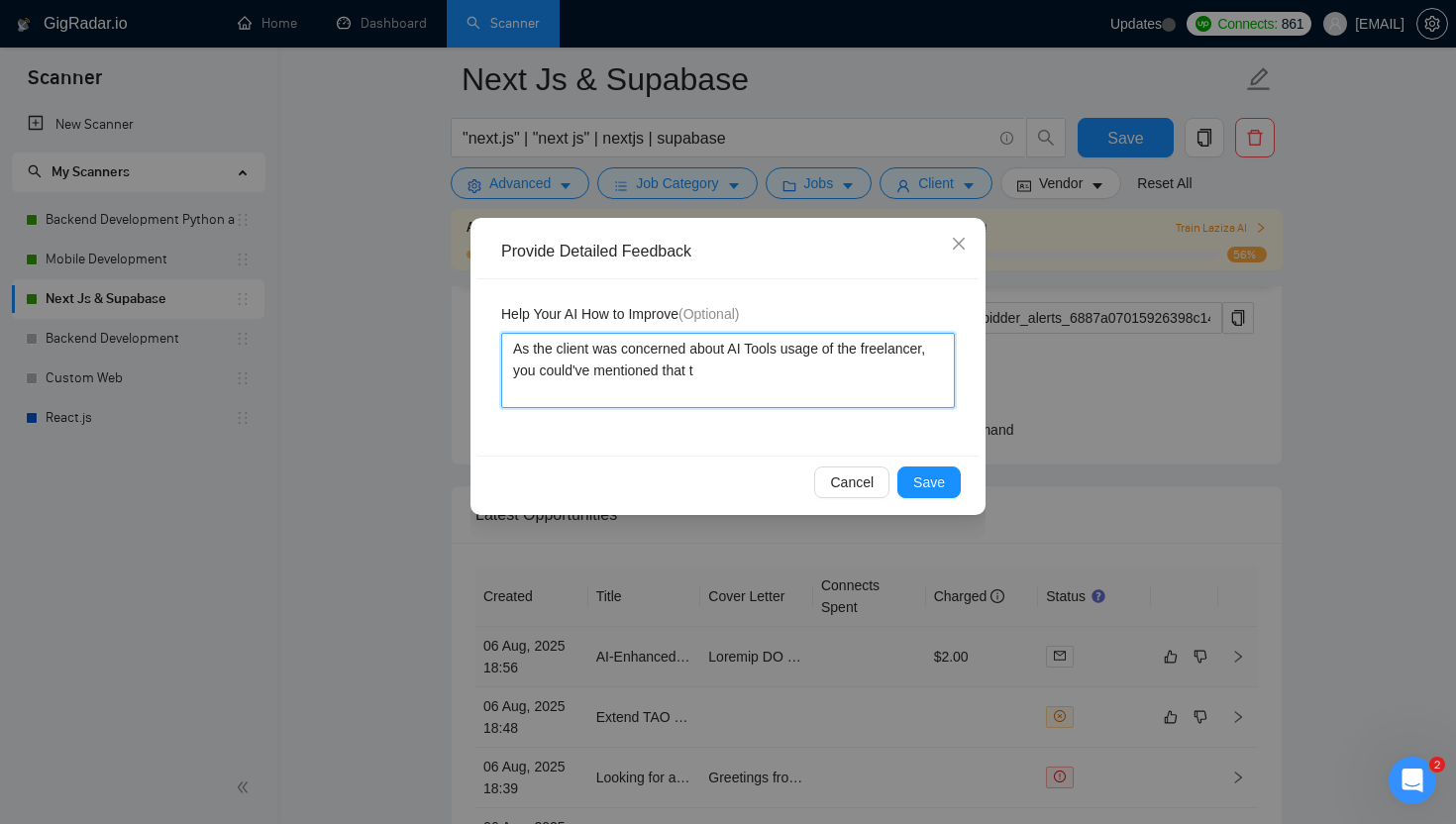 type 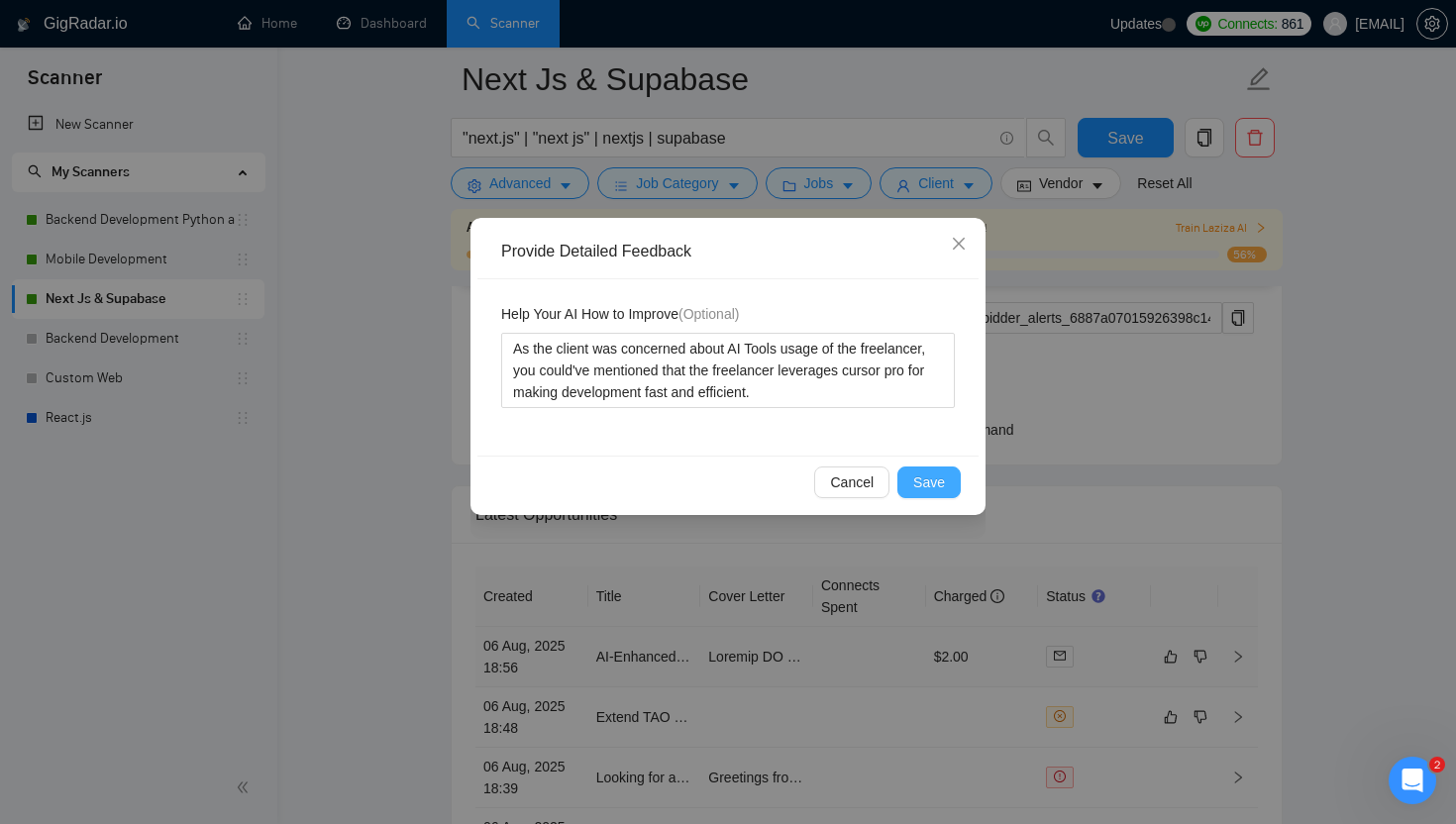 click on "Save" at bounding box center [929, 482] 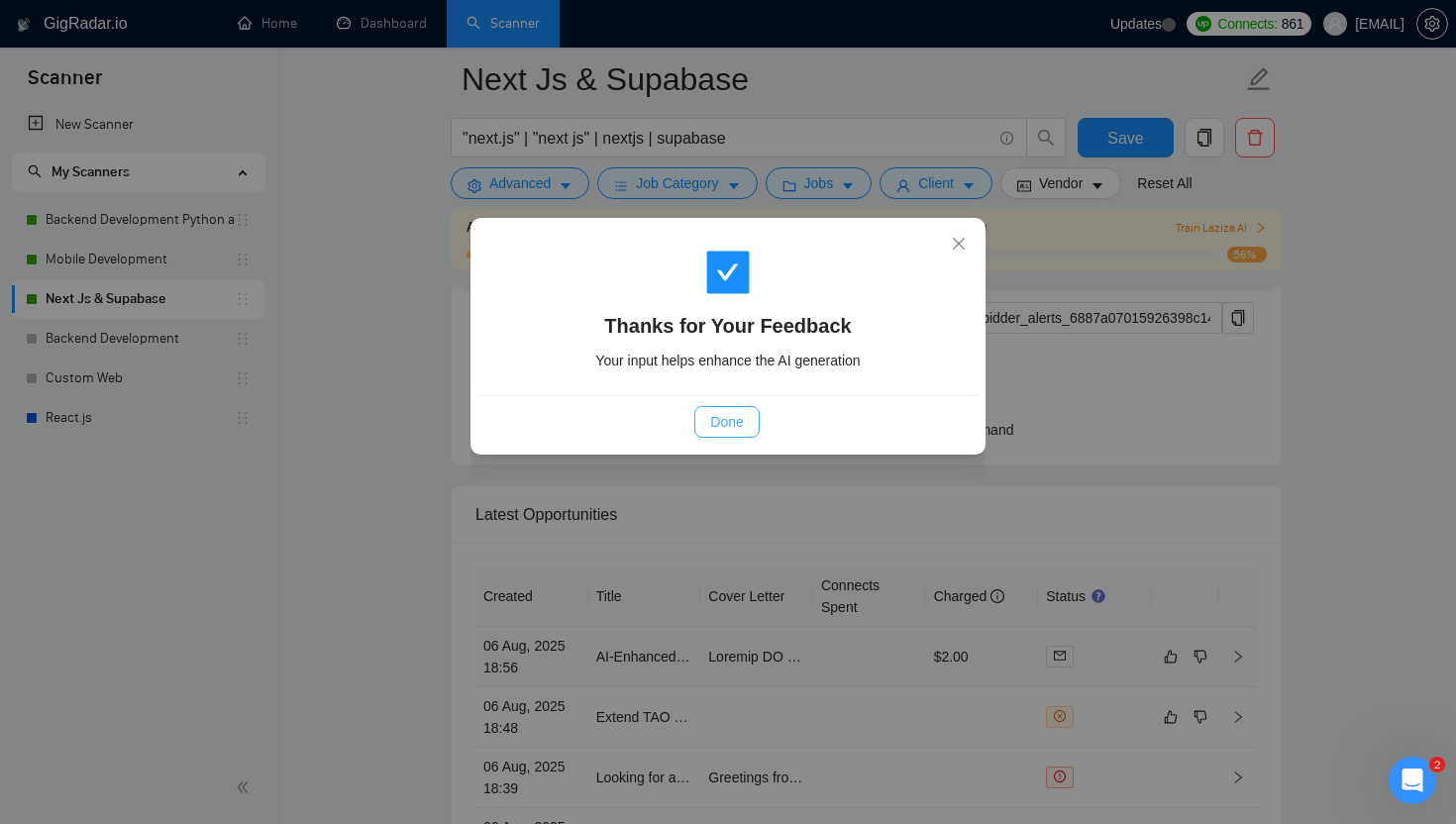 click on "Done" at bounding box center (726, 422) 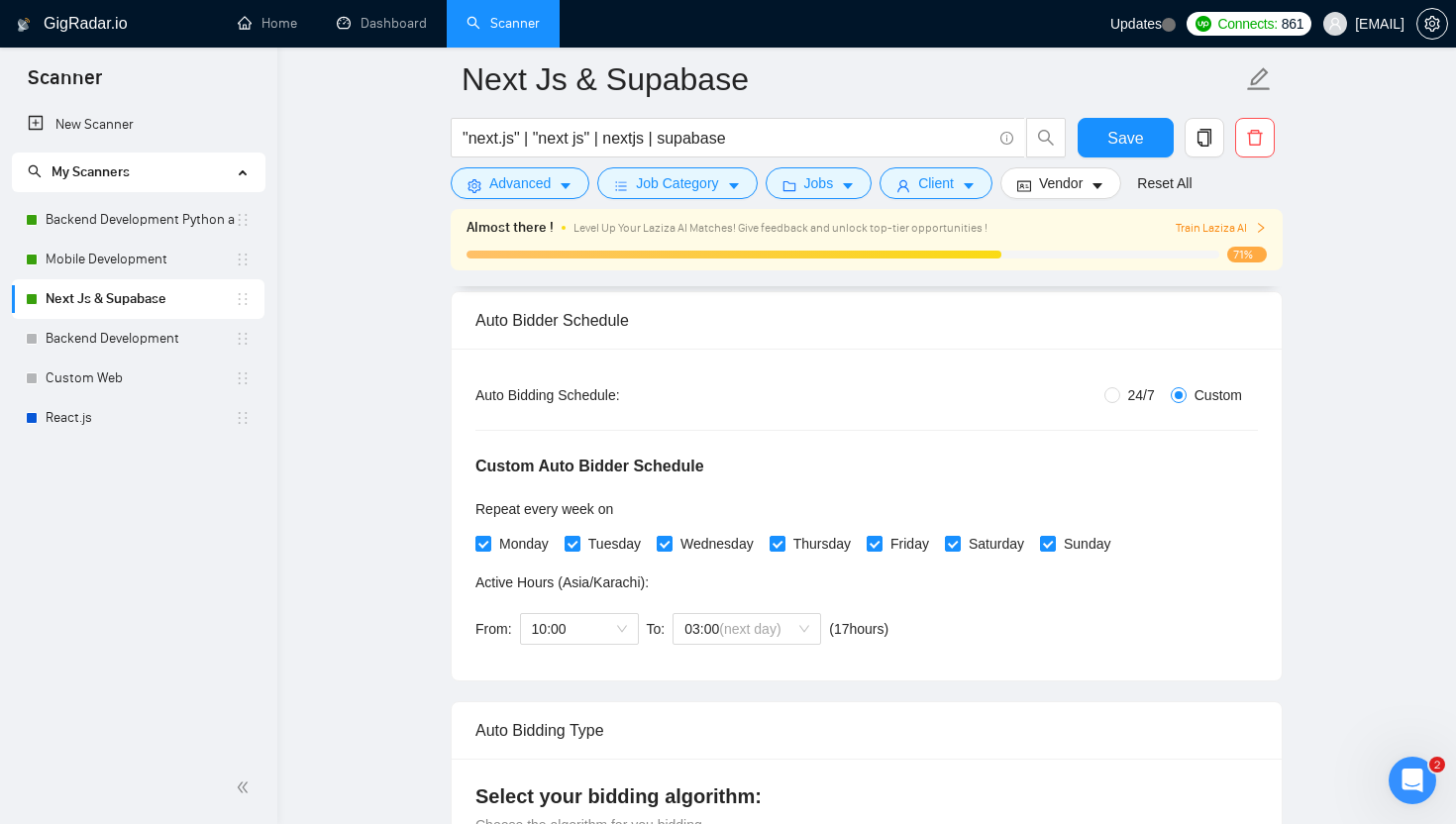 scroll, scrollTop: 305, scrollLeft: 0, axis: vertical 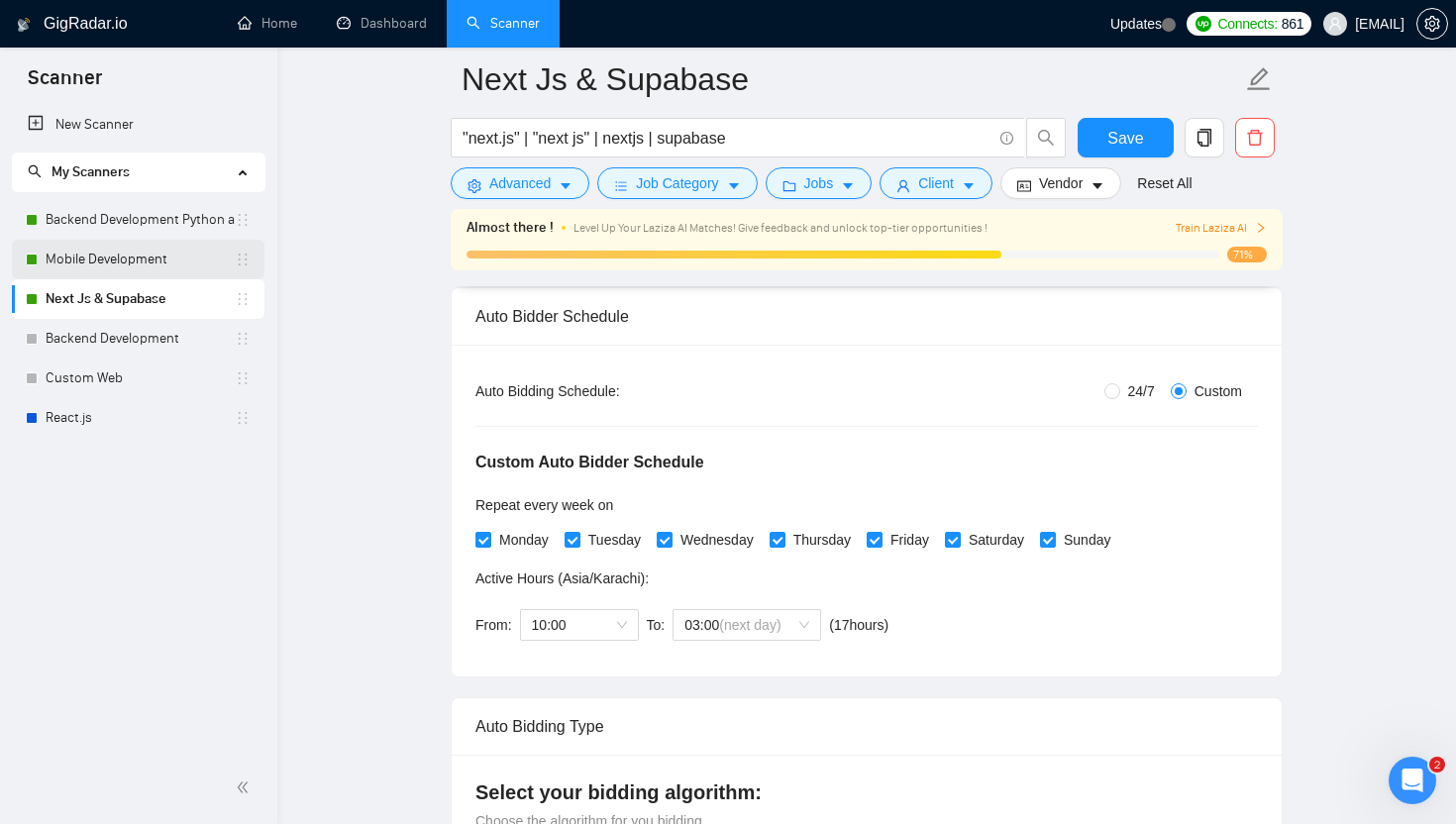click on "Mobile Development" at bounding box center (140, 259) 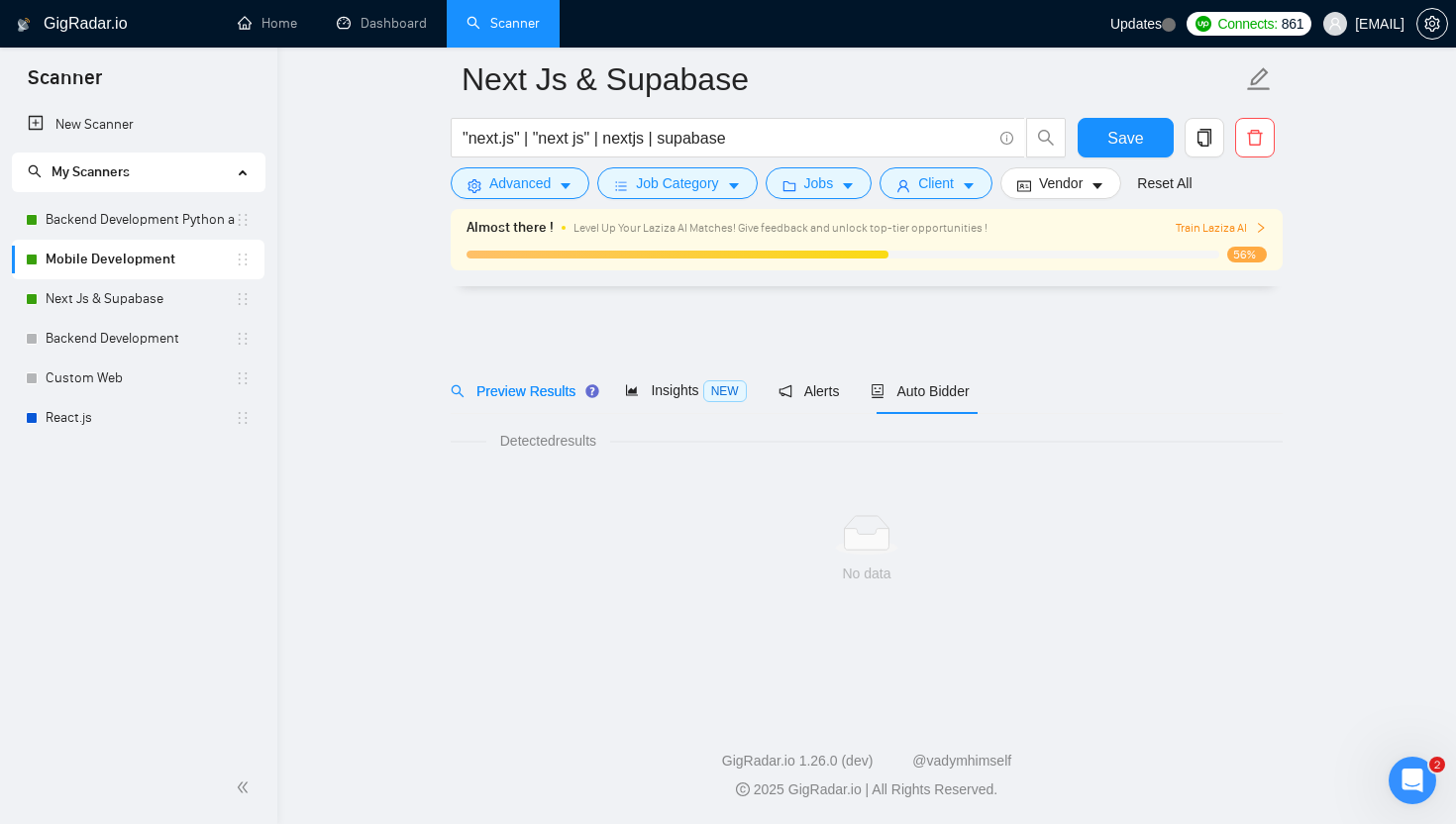 scroll, scrollTop: 0, scrollLeft: 0, axis: both 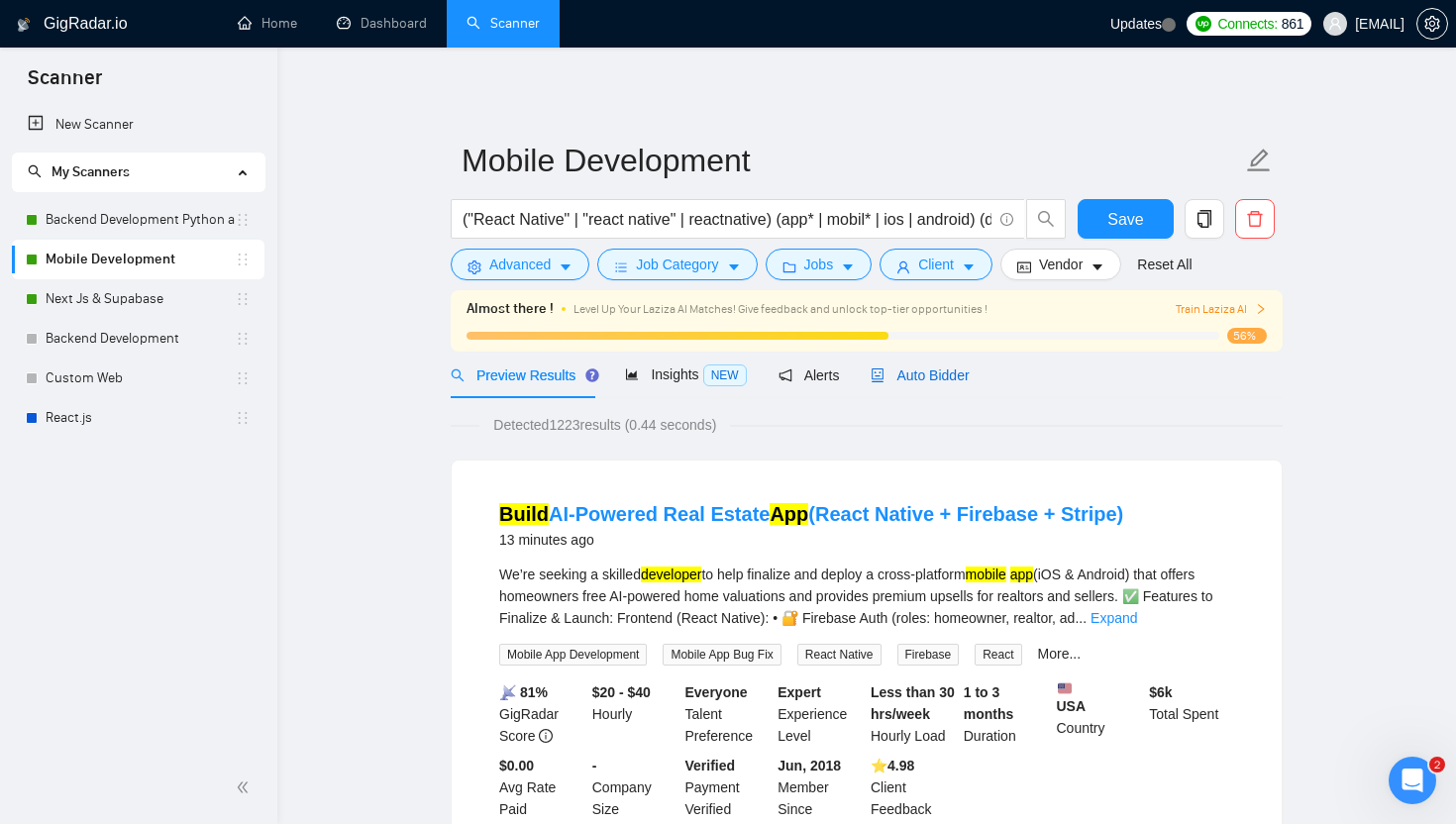 click on "Auto Bidder" at bounding box center (919, 375) 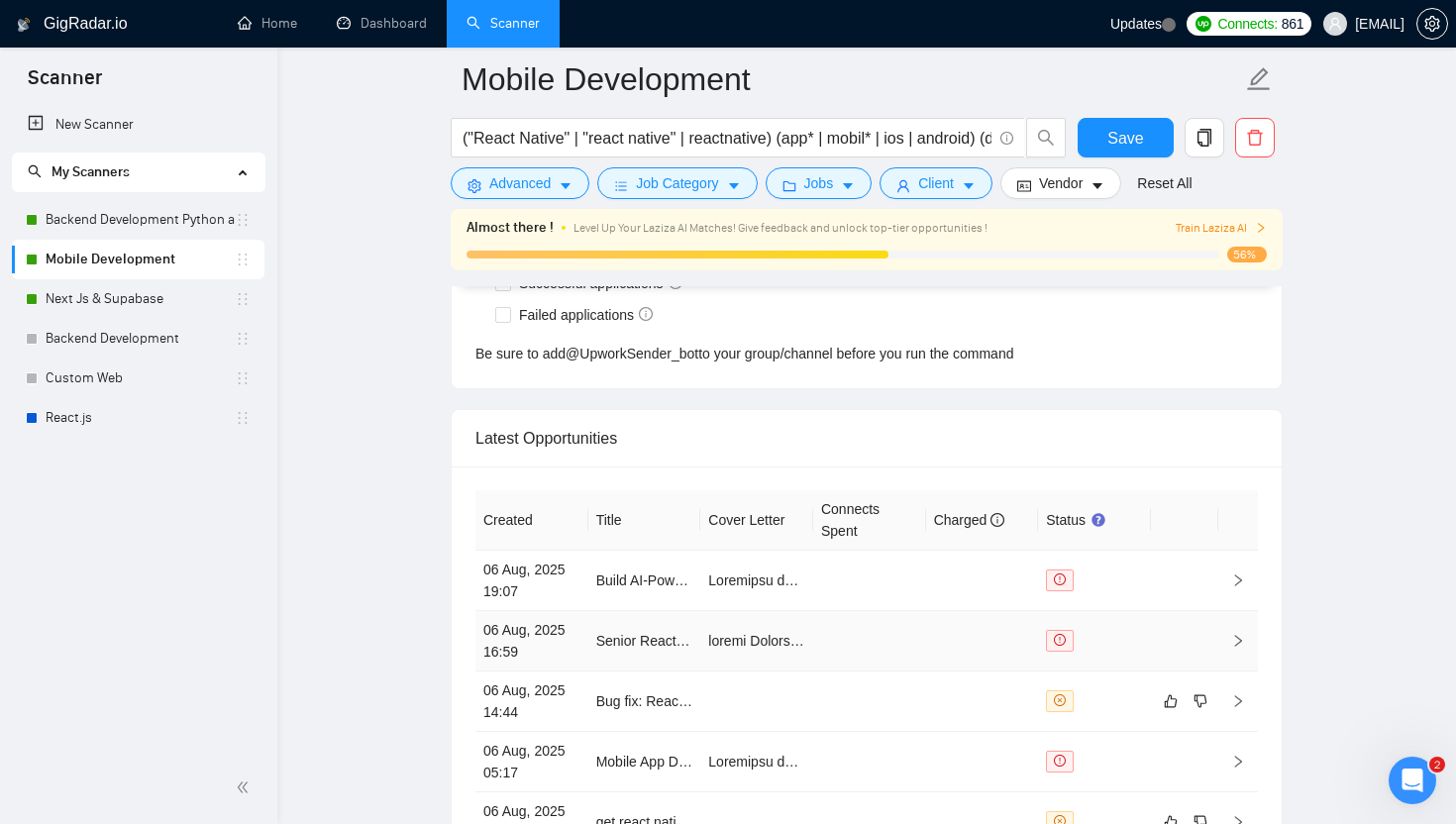 scroll, scrollTop: 5250, scrollLeft: 0, axis: vertical 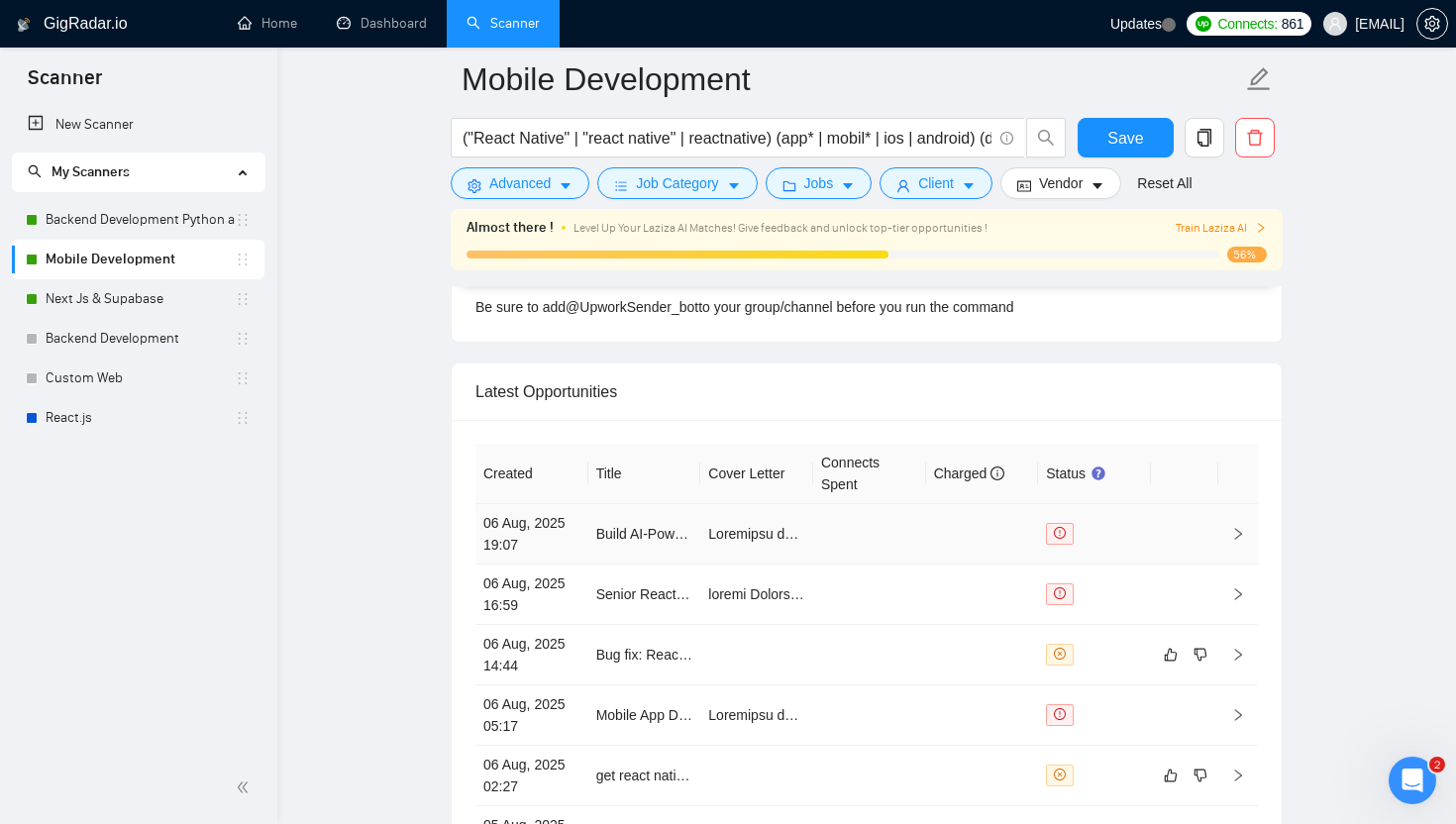 click at bounding box center [870, 534] 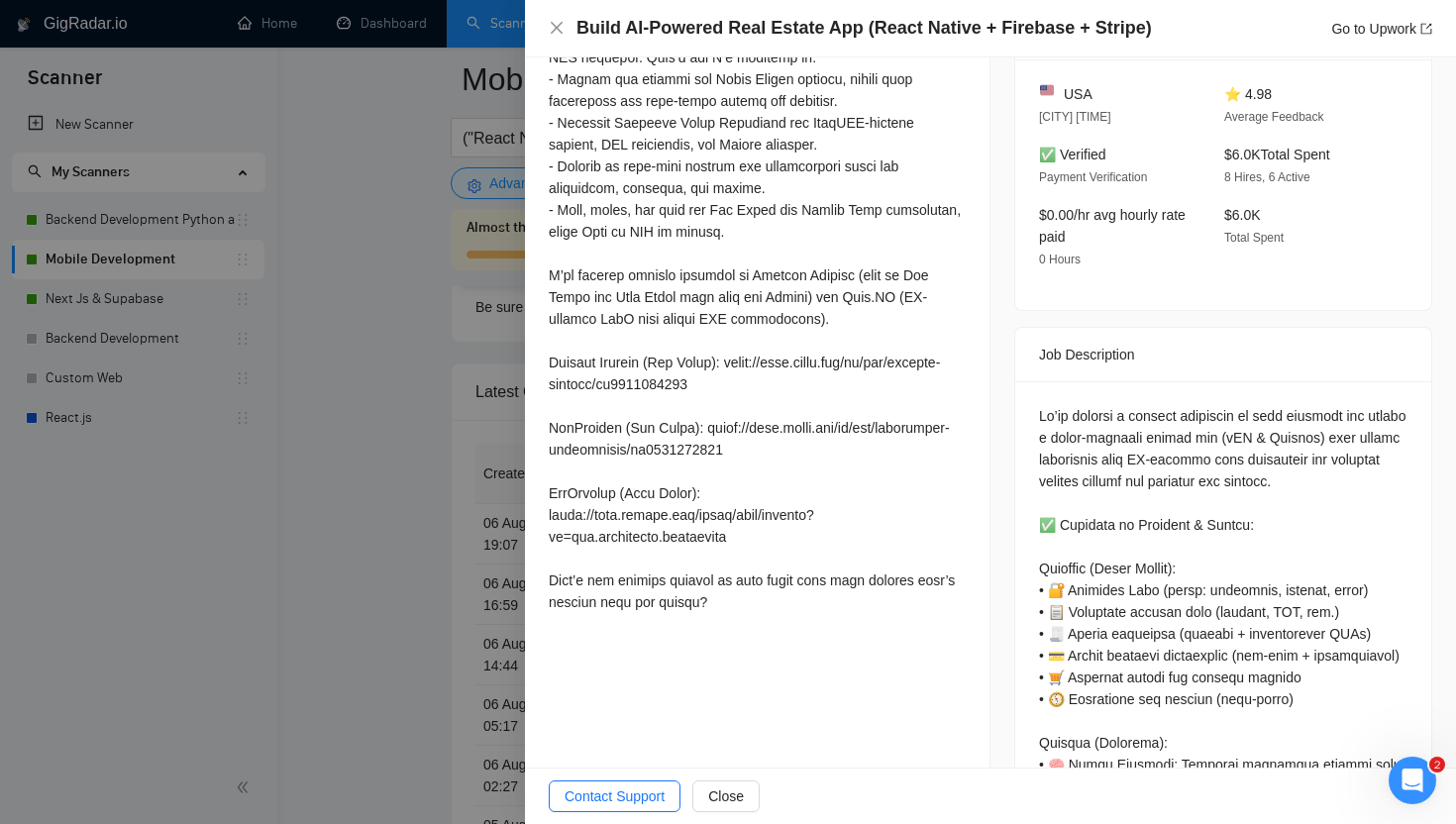 scroll, scrollTop: 0, scrollLeft: 0, axis: both 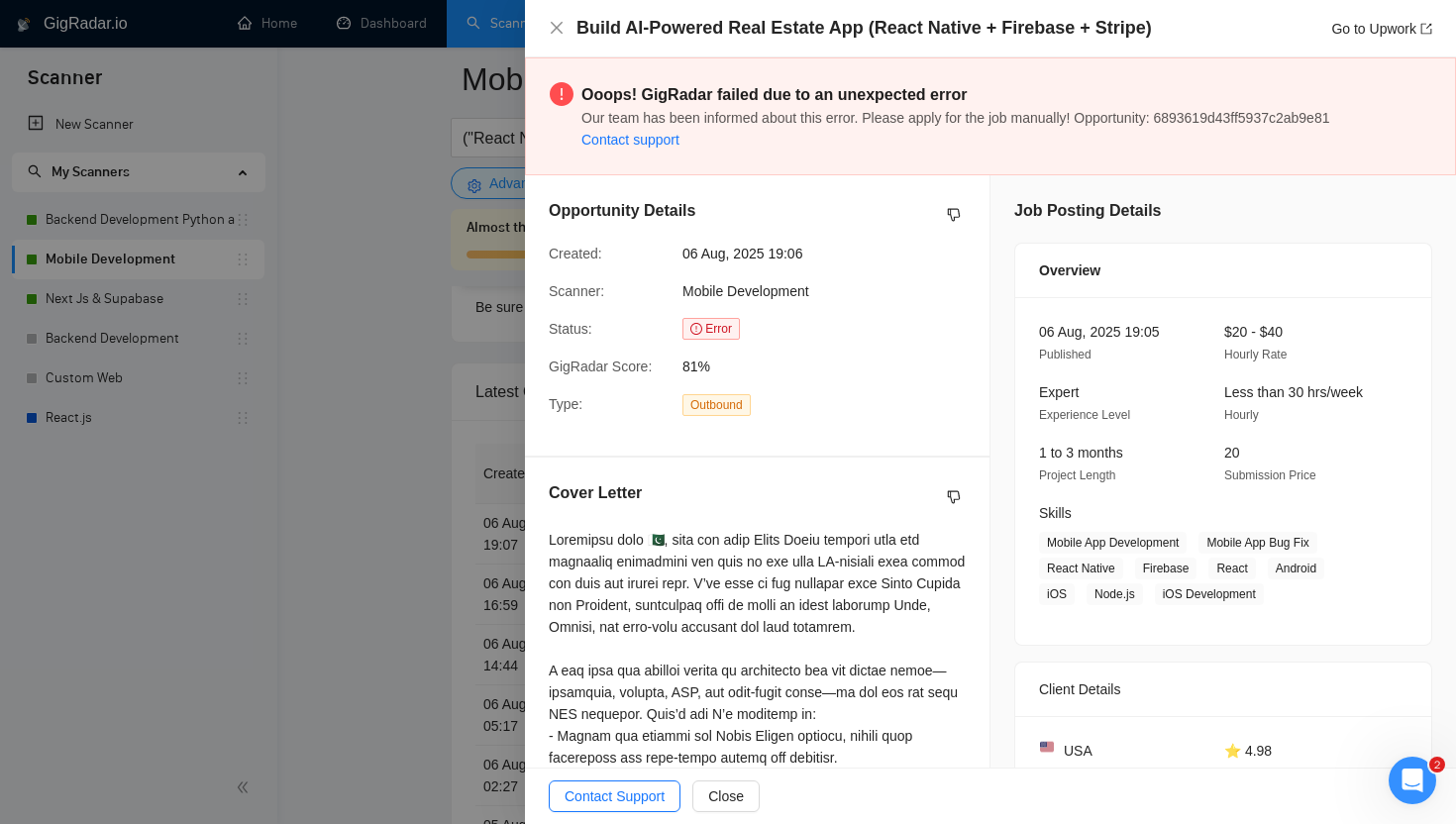 click at bounding box center (728, 412) 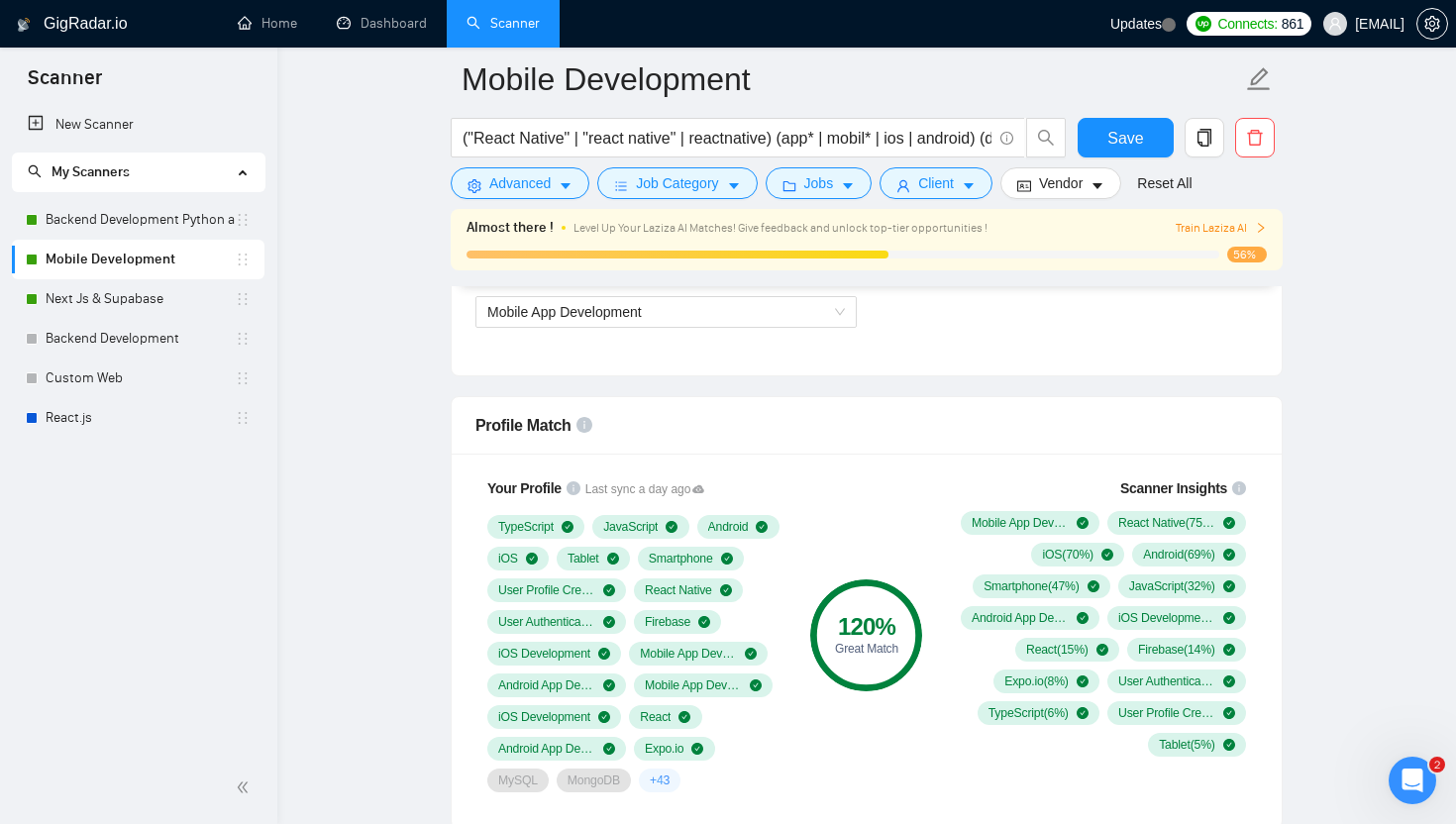 scroll, scrollTop: 1427, scrollLeft: 0, axis: vertical 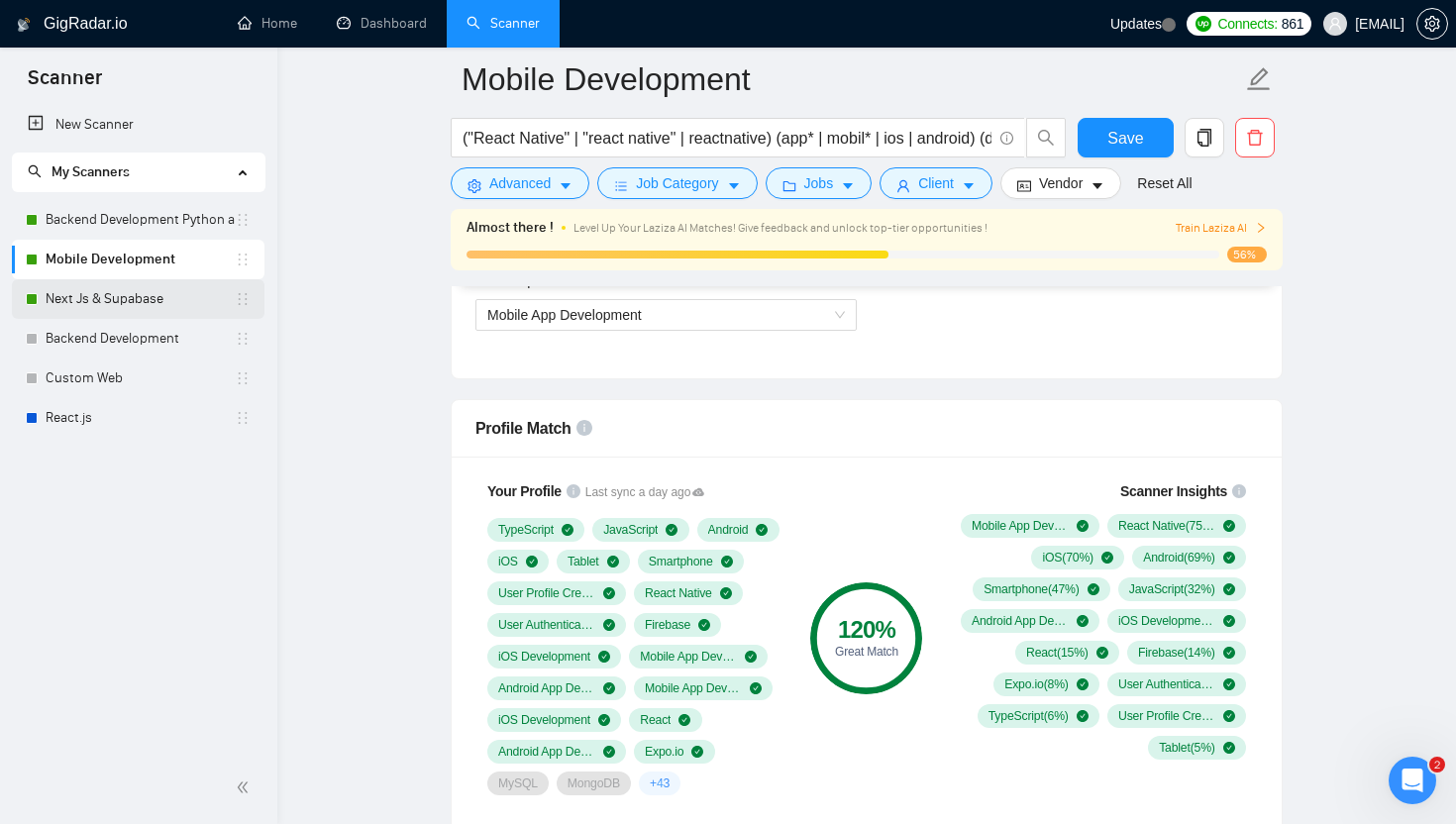 click on "Next Js & Supabase" at bounding box center (140, 299) 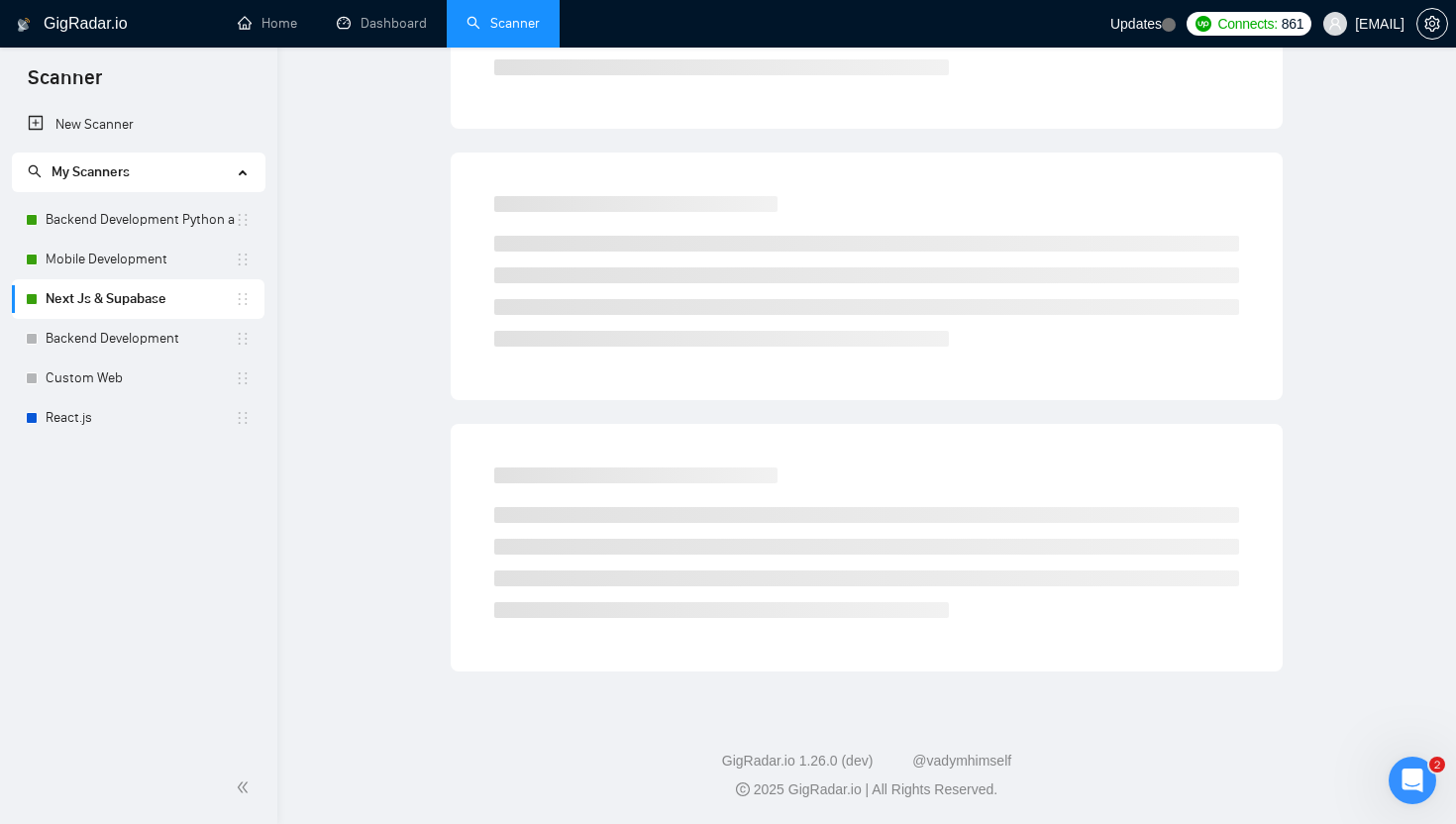 scroll, scrollTop: 0, scrollLeft: 0, axis: both 